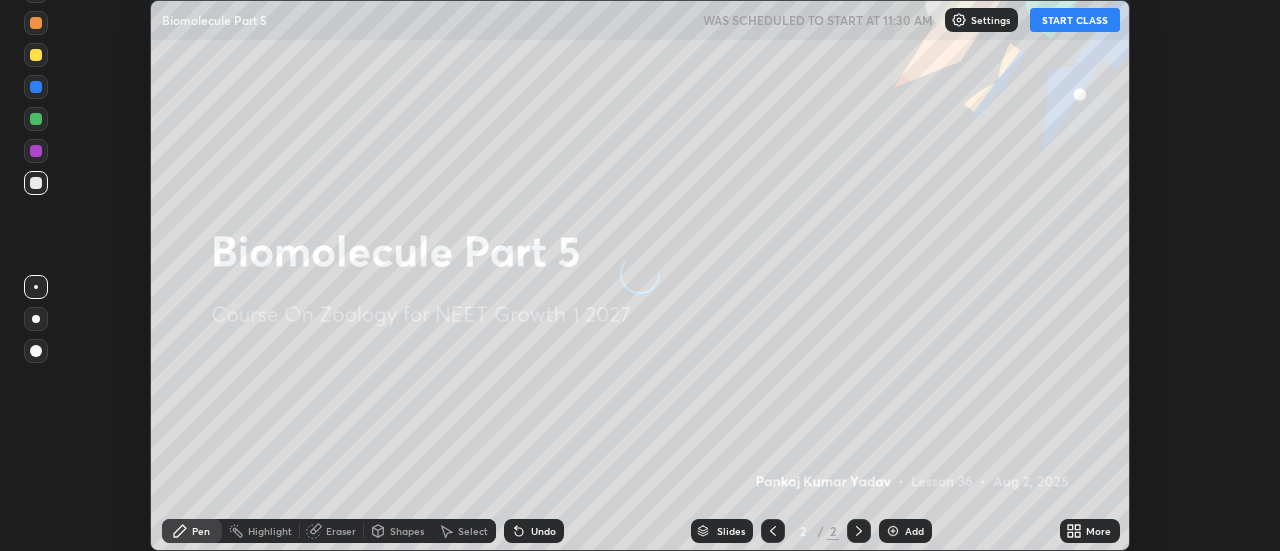 scroll, scrollTop: 0, scrollLeft: 0, axis: both 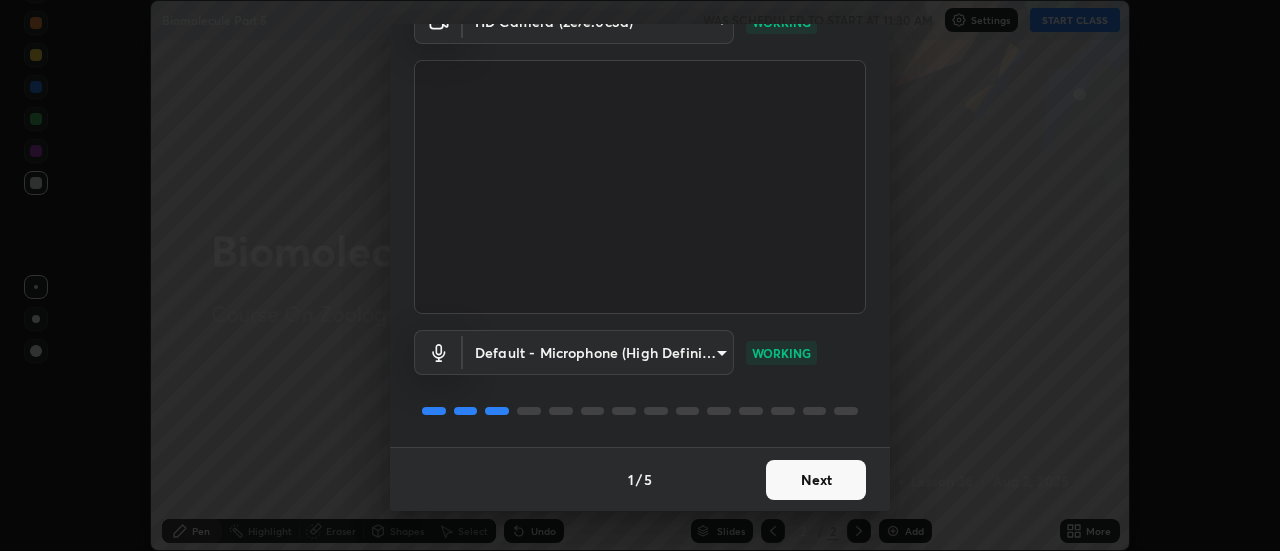 click on "Next" at bounding box center [816, 480] 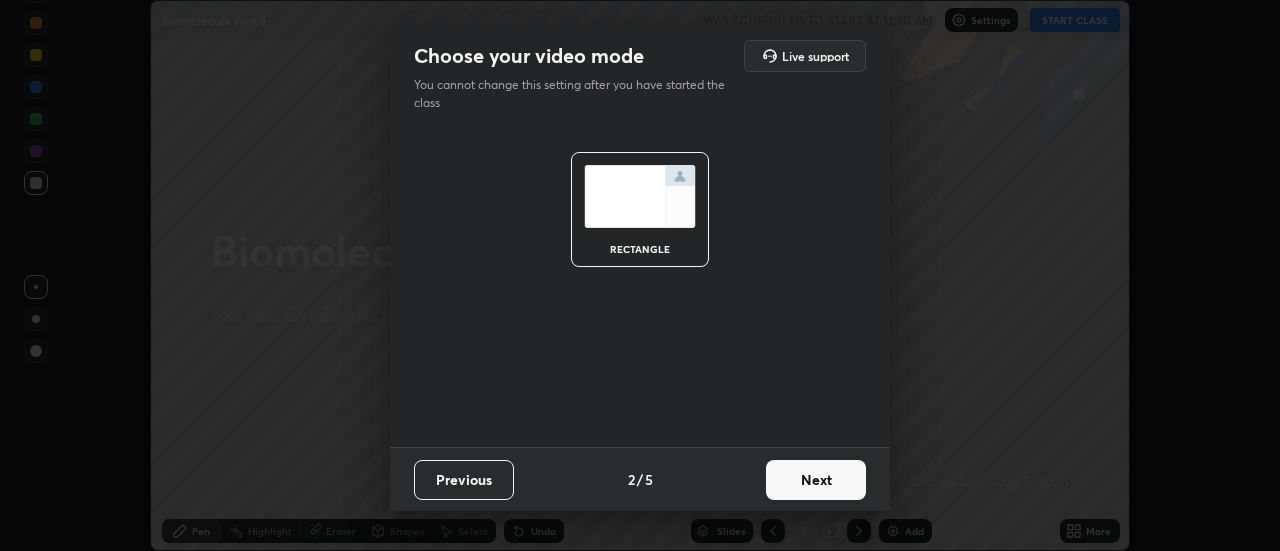 scroll, scrollTop: 0, scrollLeft: 0, axis: both 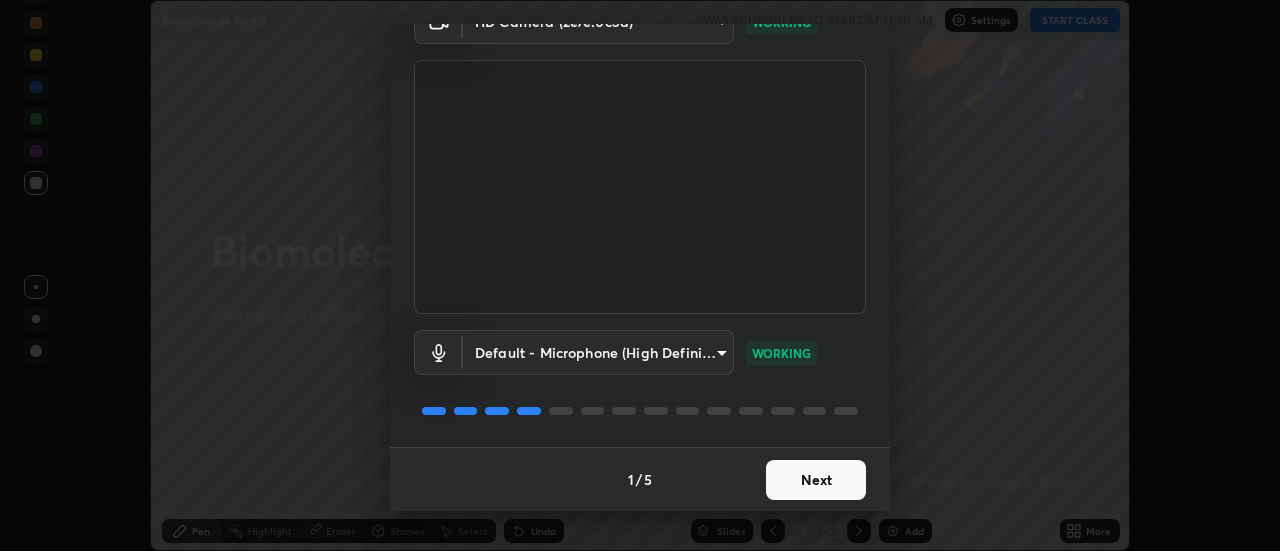 click on "Next" at bounding box center (816, 480) 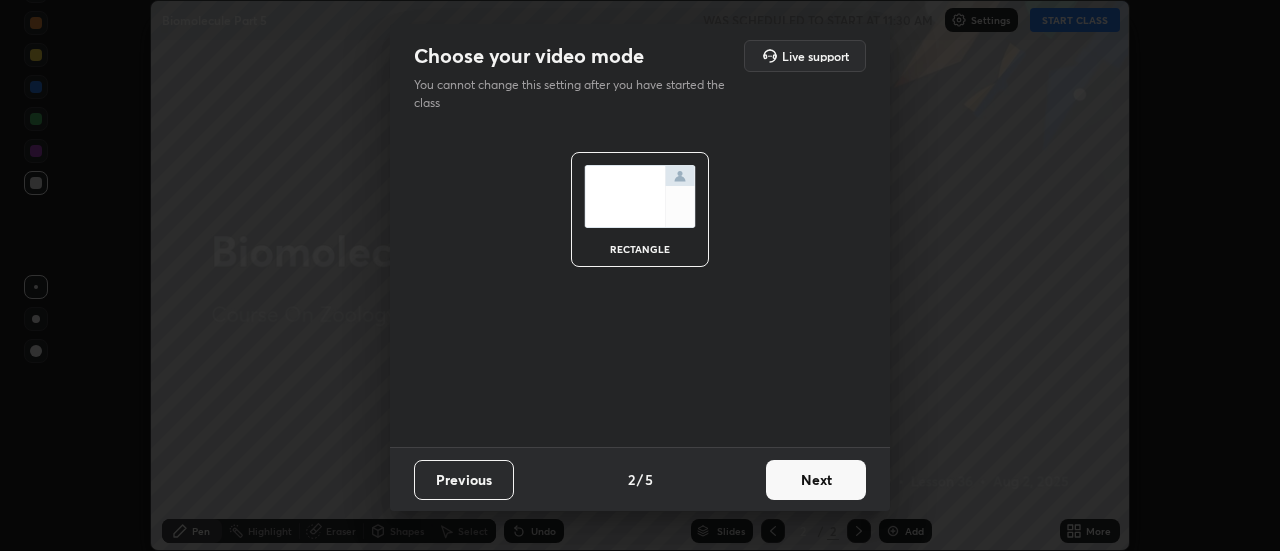 scroll, scrollTop: 0, scrollLeft: 0, axis: both 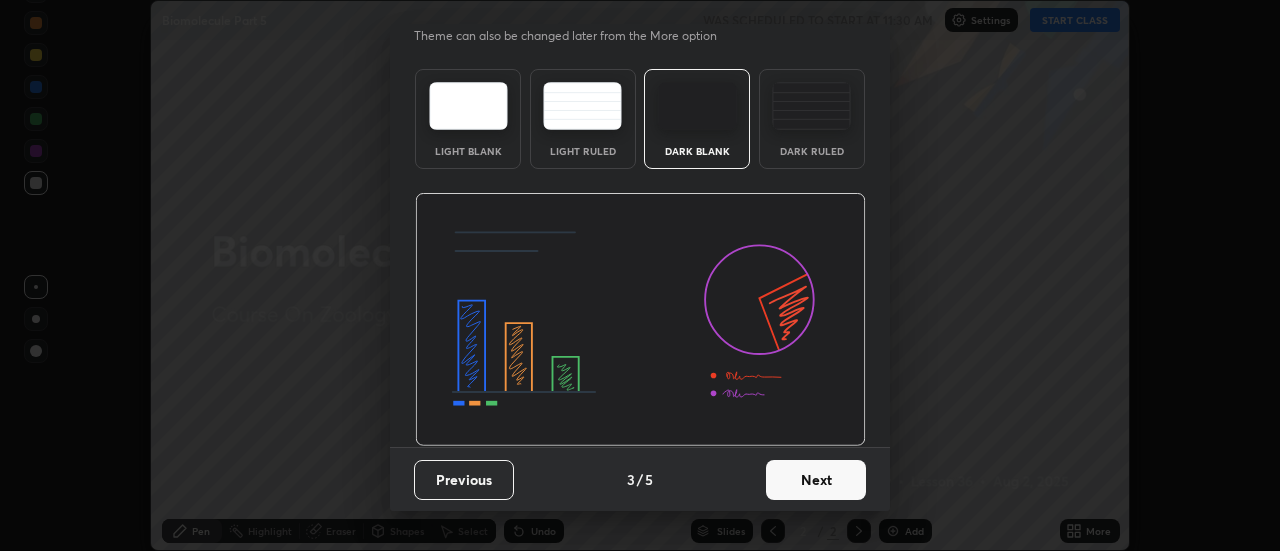 click on "Next" at bounding box center (816, 480) 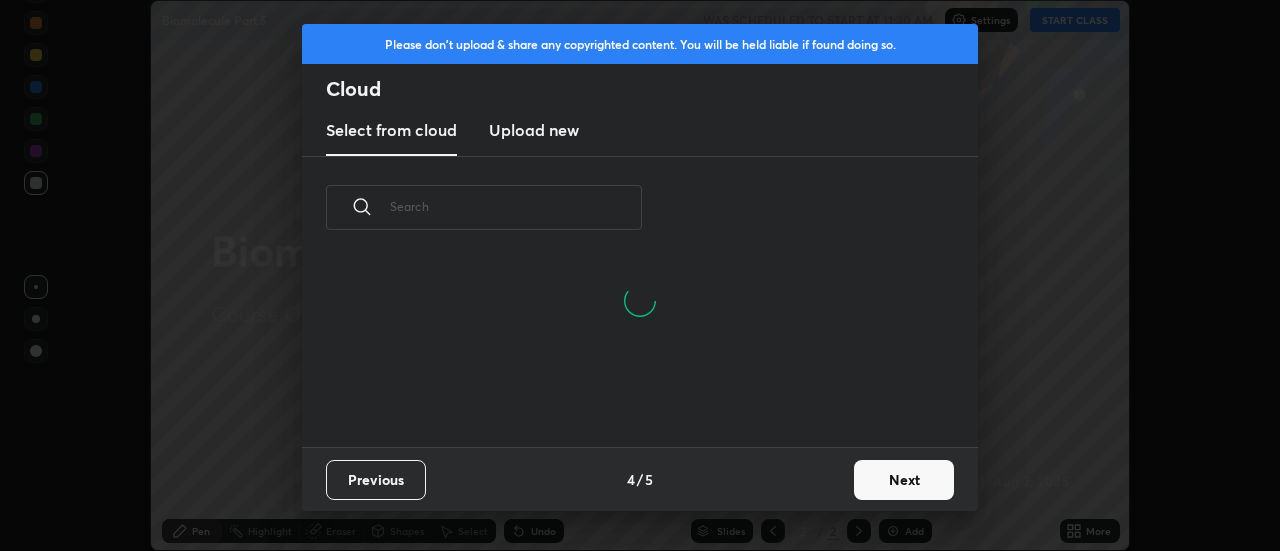 click on "Next" at bounding box center (904, 480) 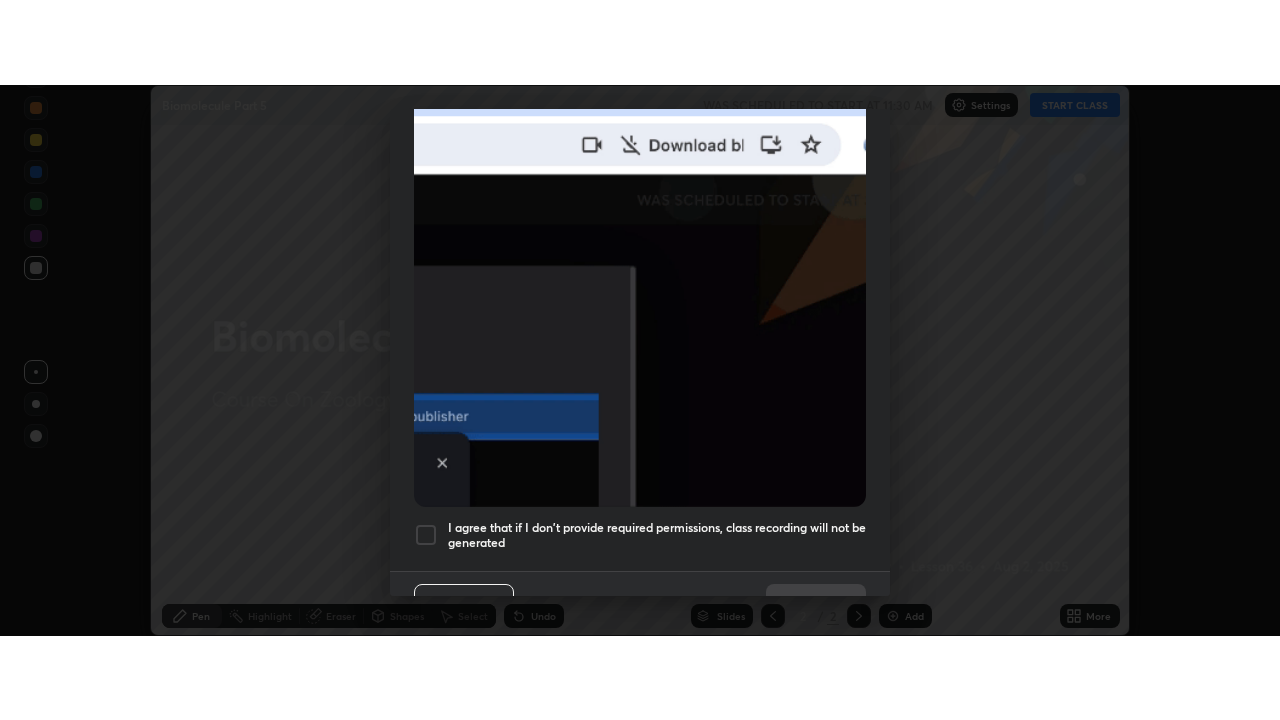 scroll, scrollTop: 513, scrollLeft: 0, axis: vertical 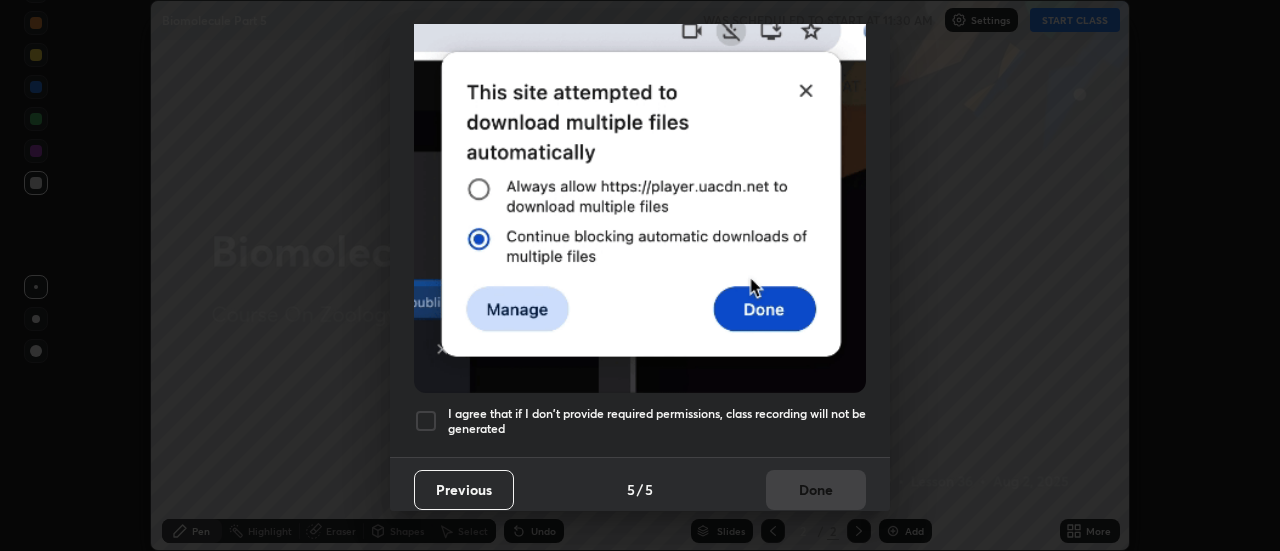click on "I agree that if I don't provide required permissions, class recording will not be generated" at bounding box center [657, 421] 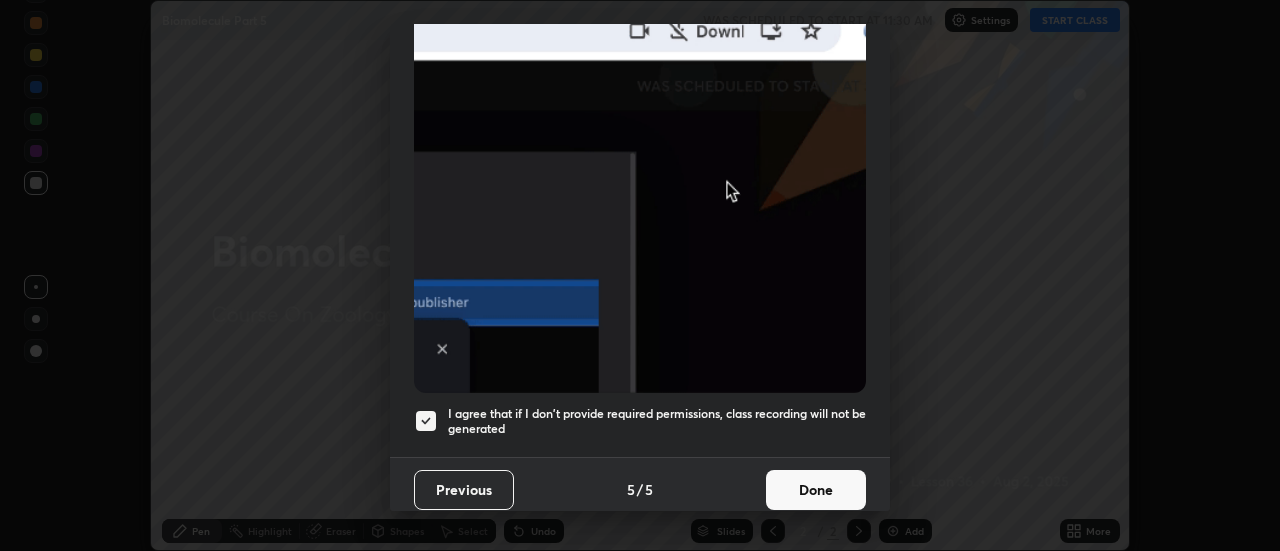 click on "Done" at bounding box center [816, 490] 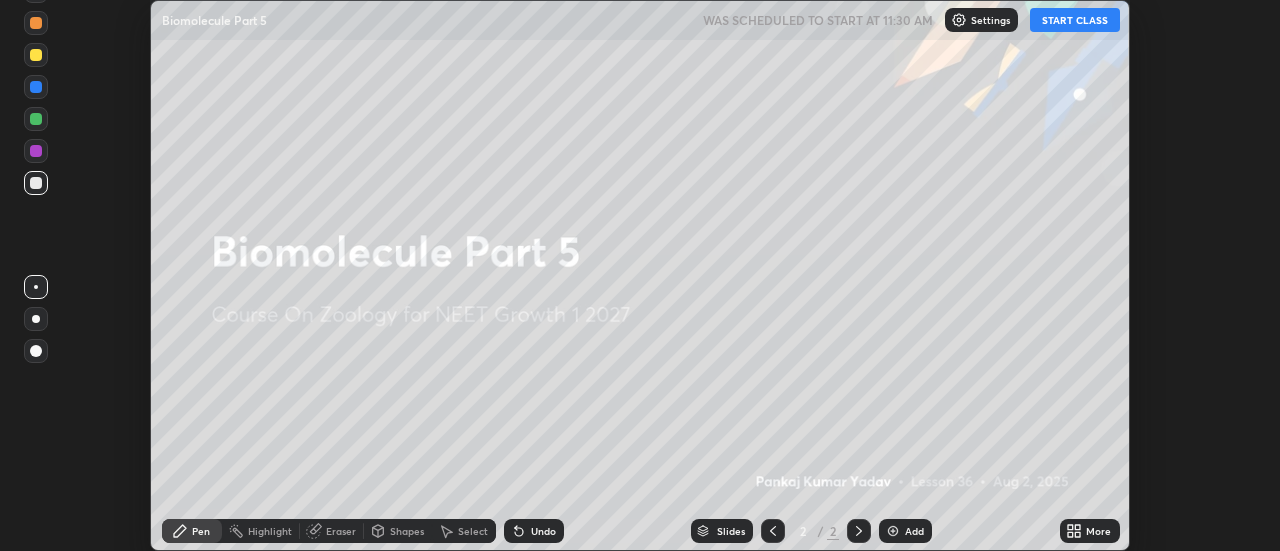 click on "START CLASS" at bounding box center [1075, 20] 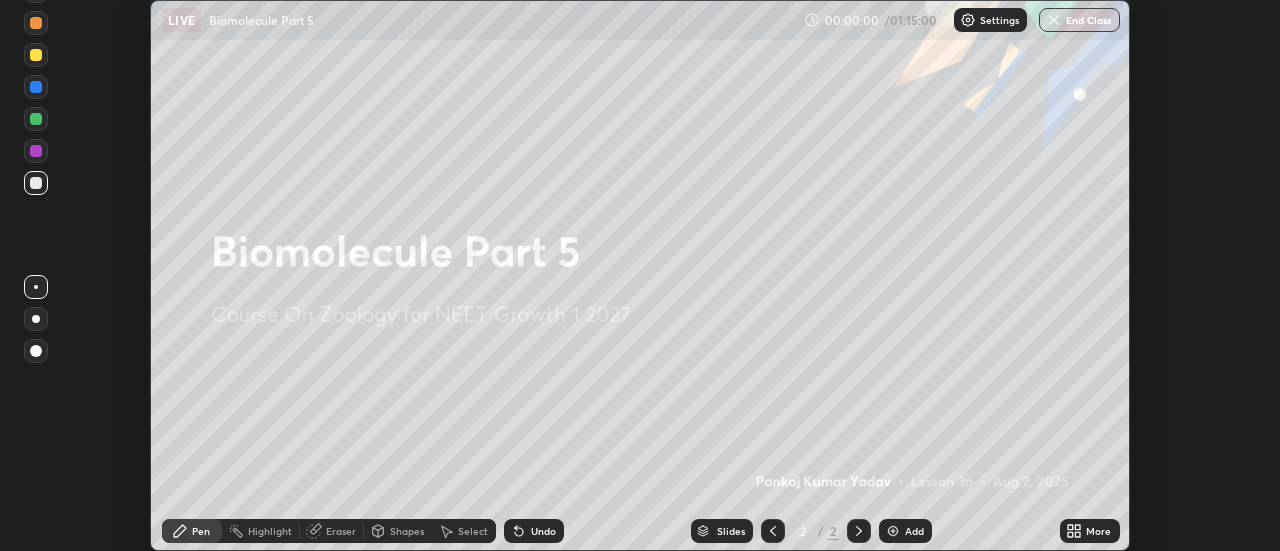 click 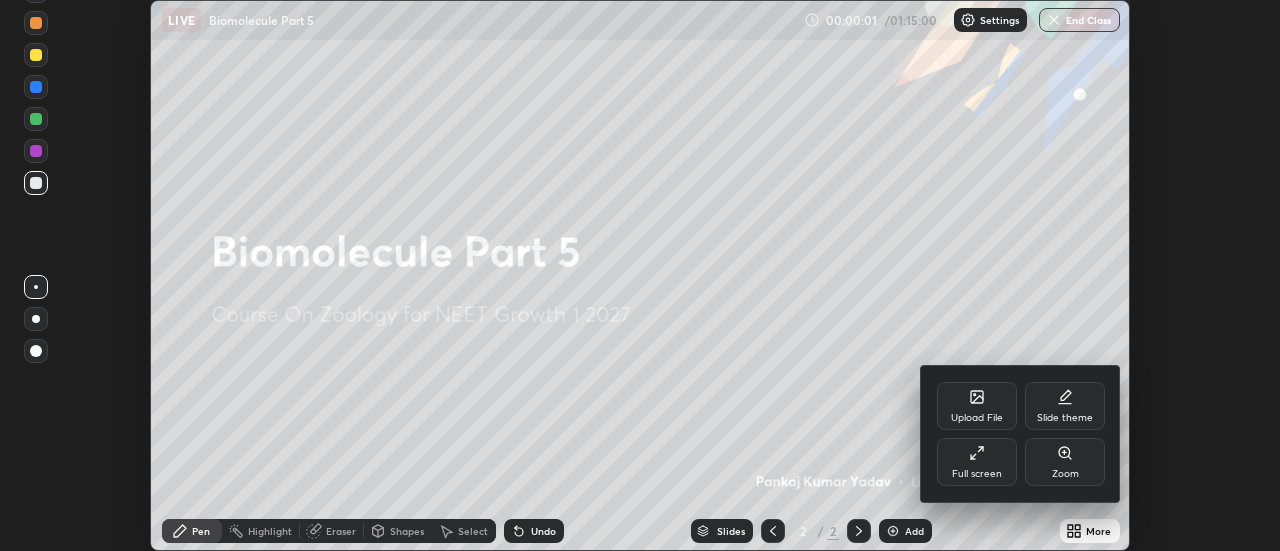 click on "Full screen" at bounding box center [977, 474] 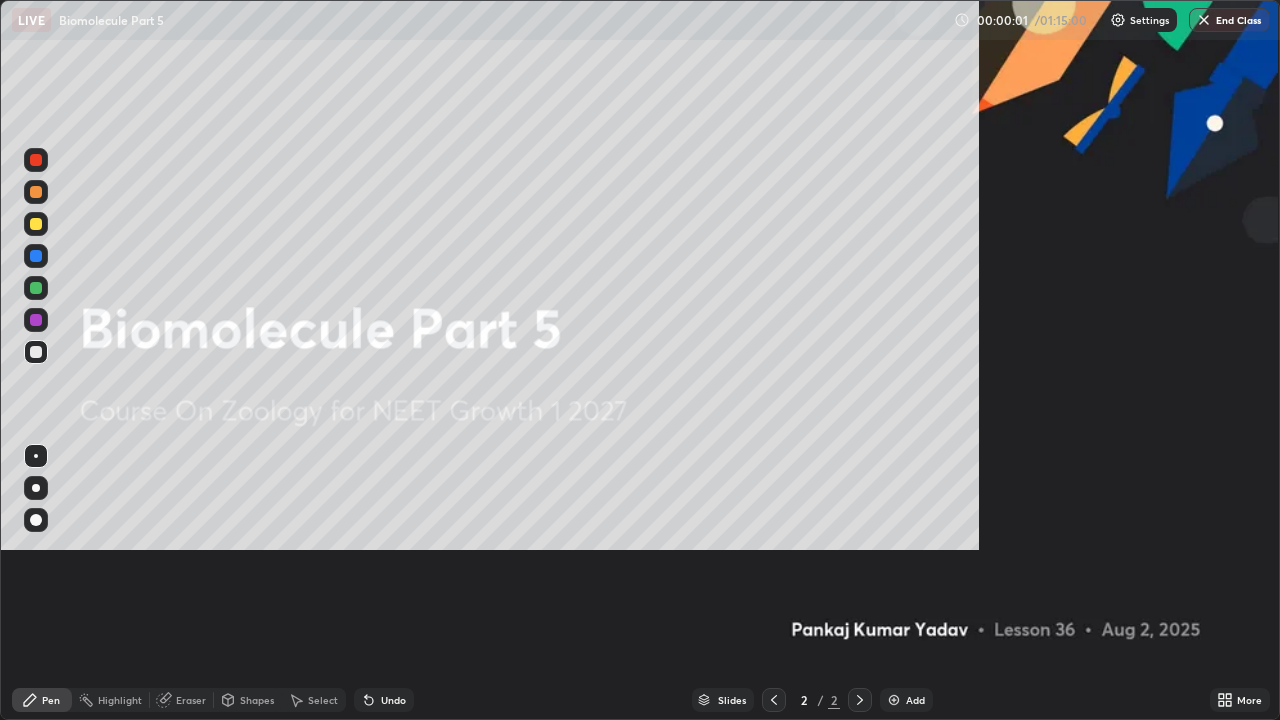 scroll, scrollTop: 99280, scrollLeft: 98720, axis: both 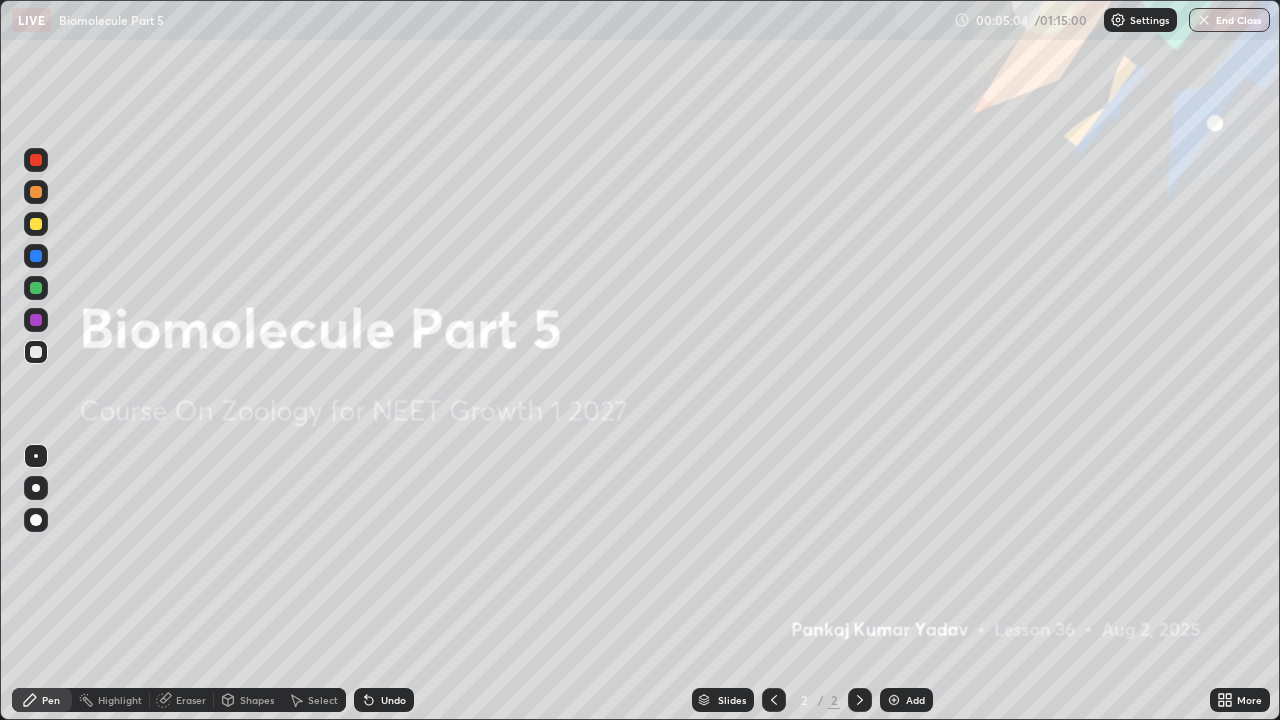 click 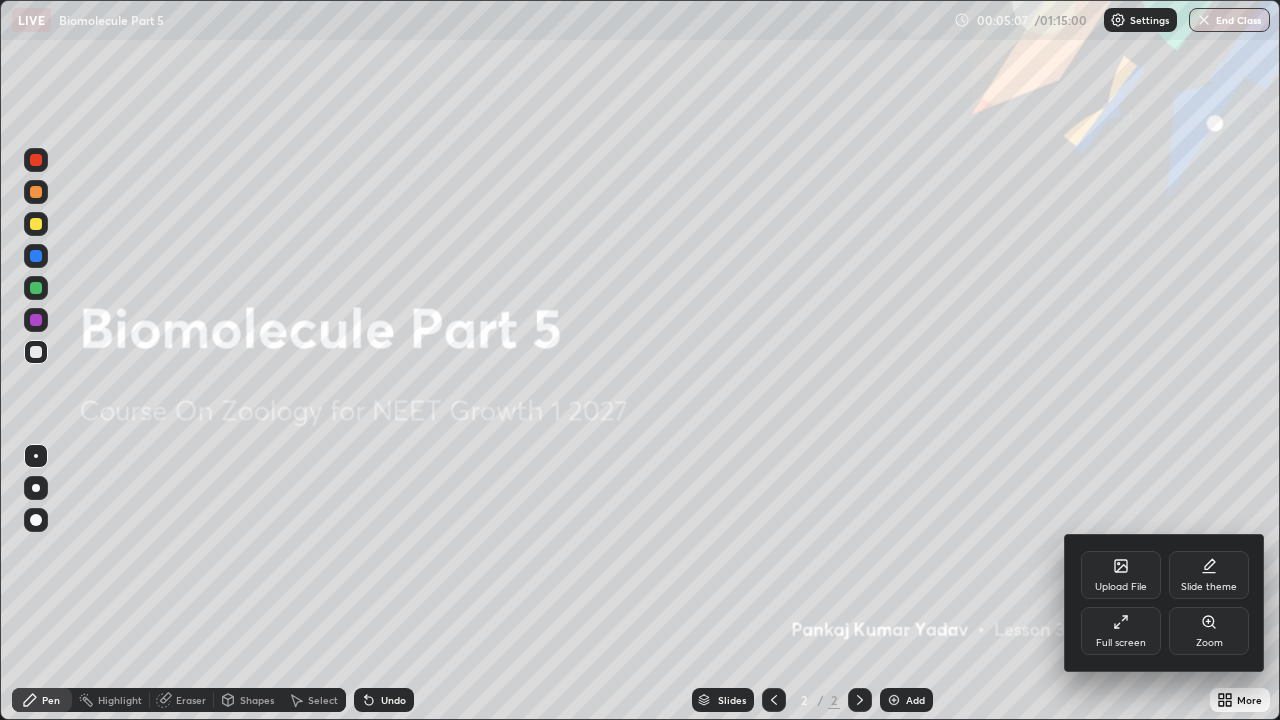 click on "Upload File" at bounding box center [1121, 575] 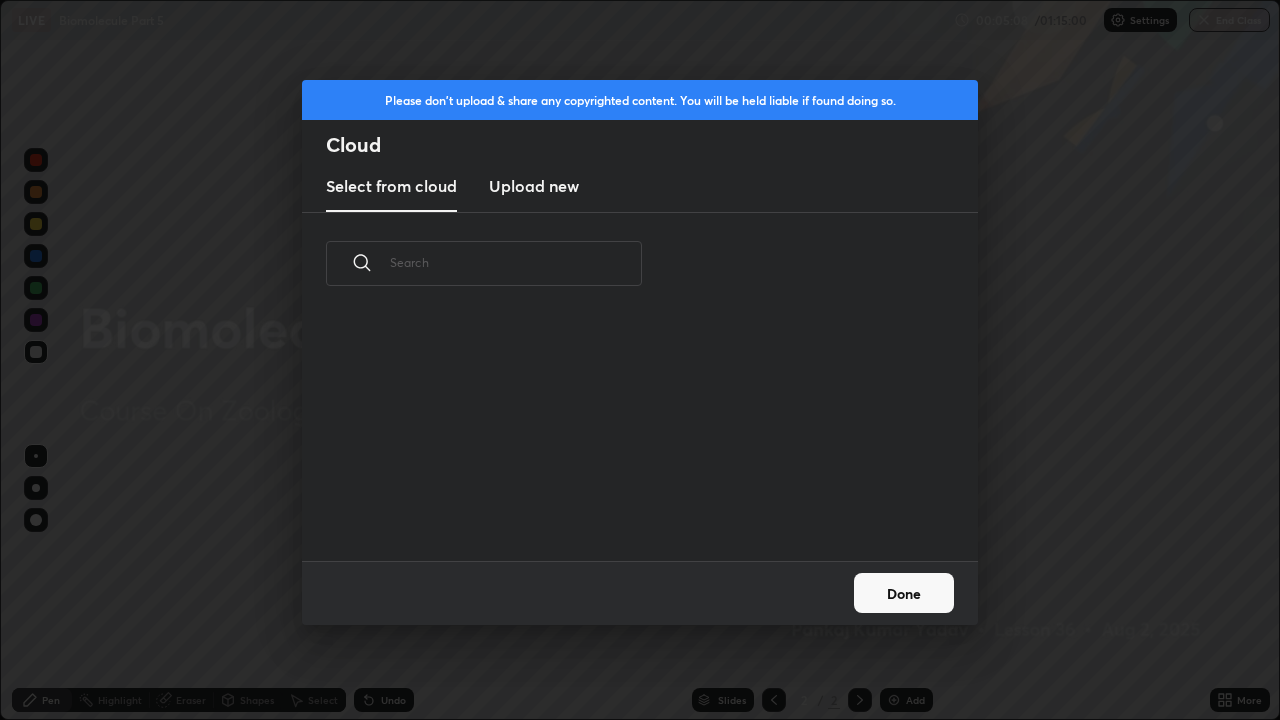 scroll, scrollTop: 7, scrollLeft: 11, axis: both 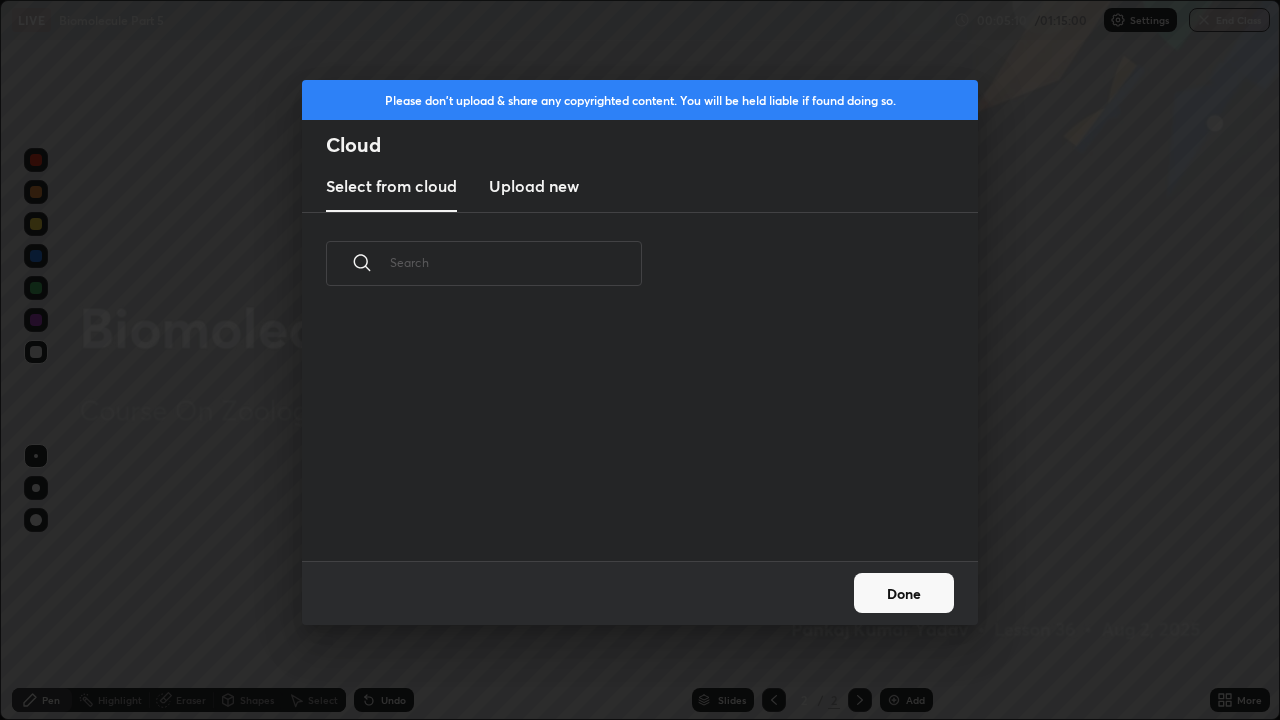 click on "Upload new" at bounding box center (534, 186) 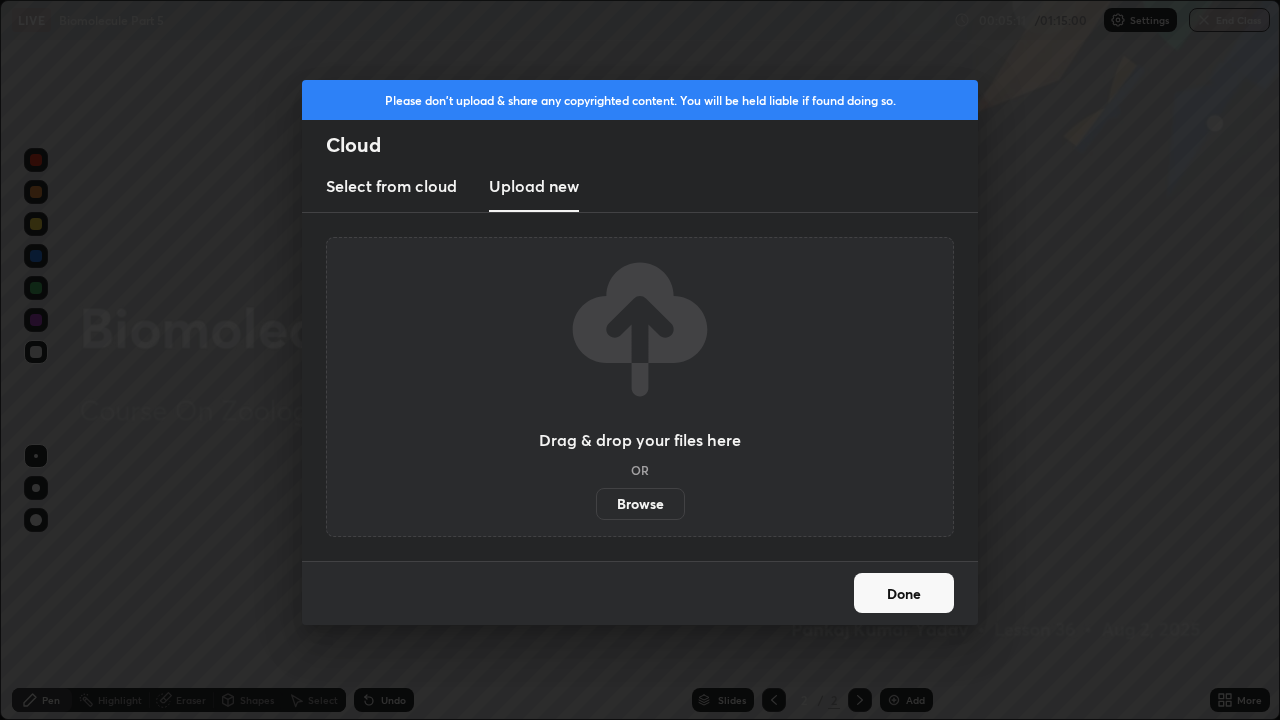 click on "Browse" at bounding box center (640, 504) 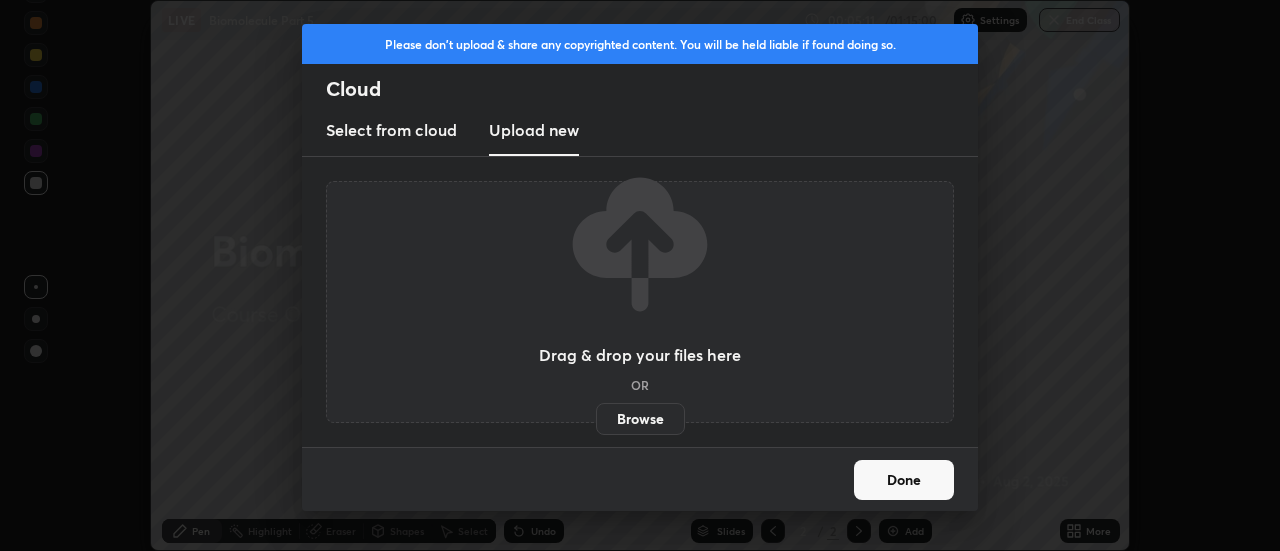 scroll, scrollTop: 551, scrollLeft: 1280, axis: both 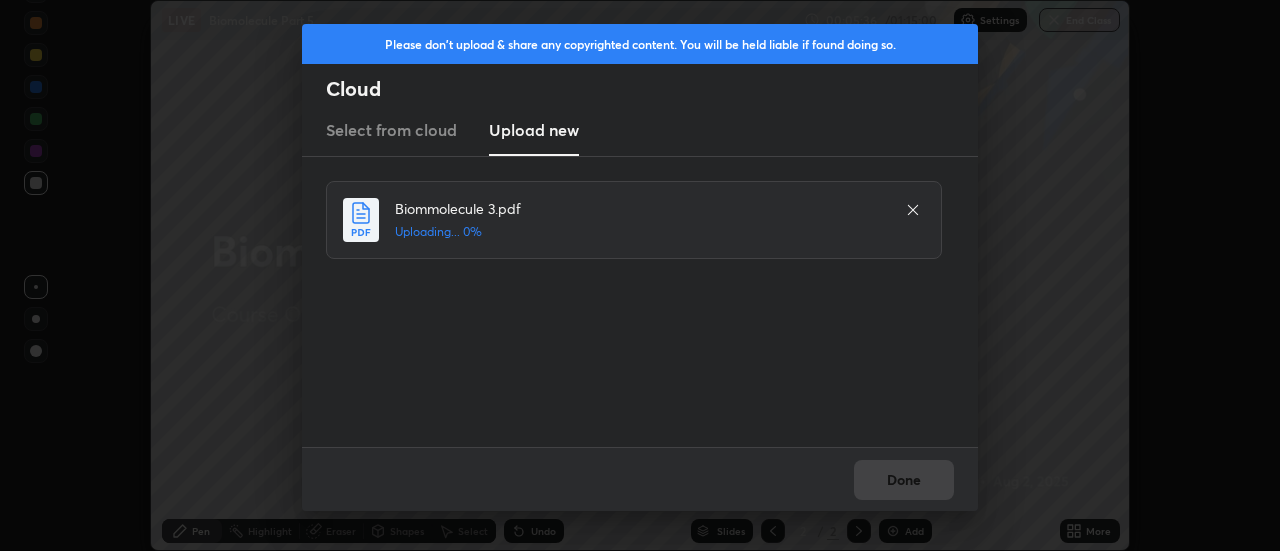 click on "Select from cloud Upload new" at bounding box center [640, 131] 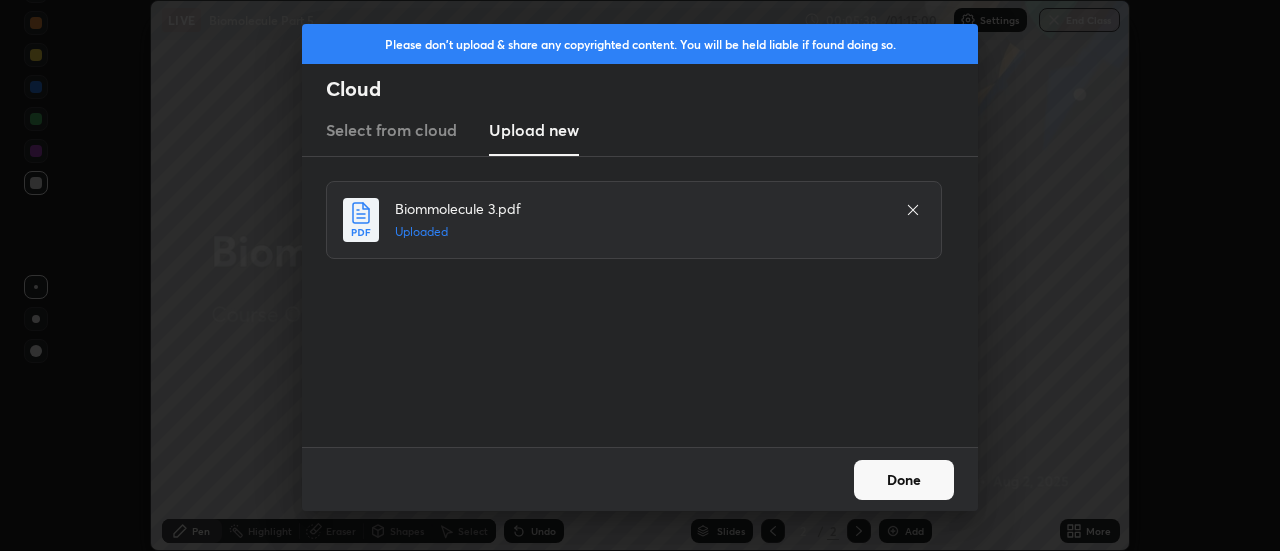click on "Done" at bounding box center (904, 480) 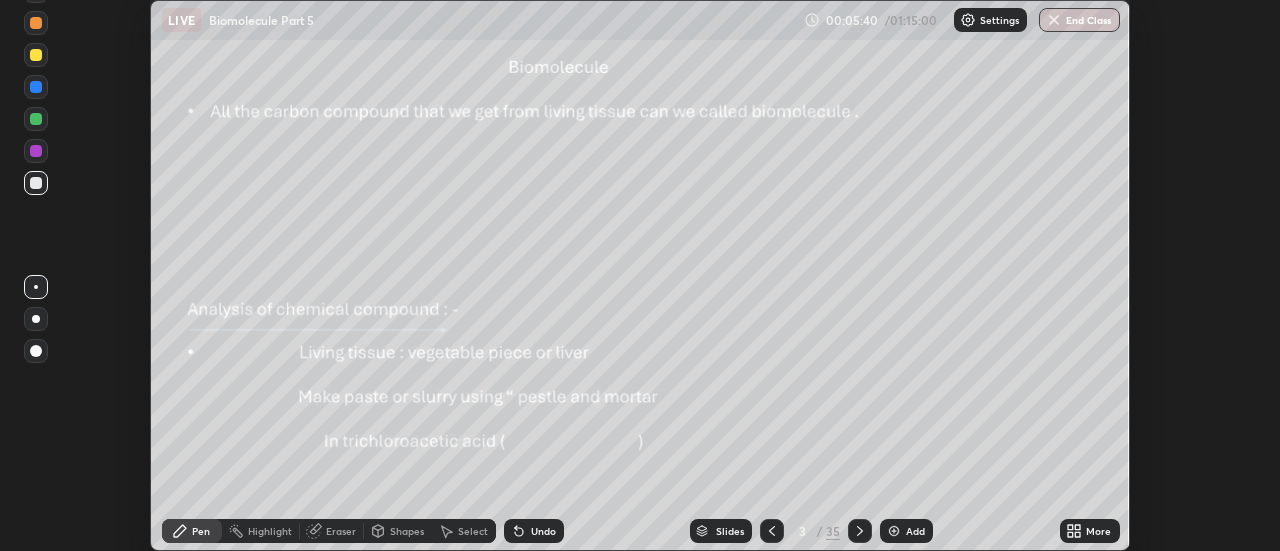 click on "Slides" at bounding box center (730, 531) 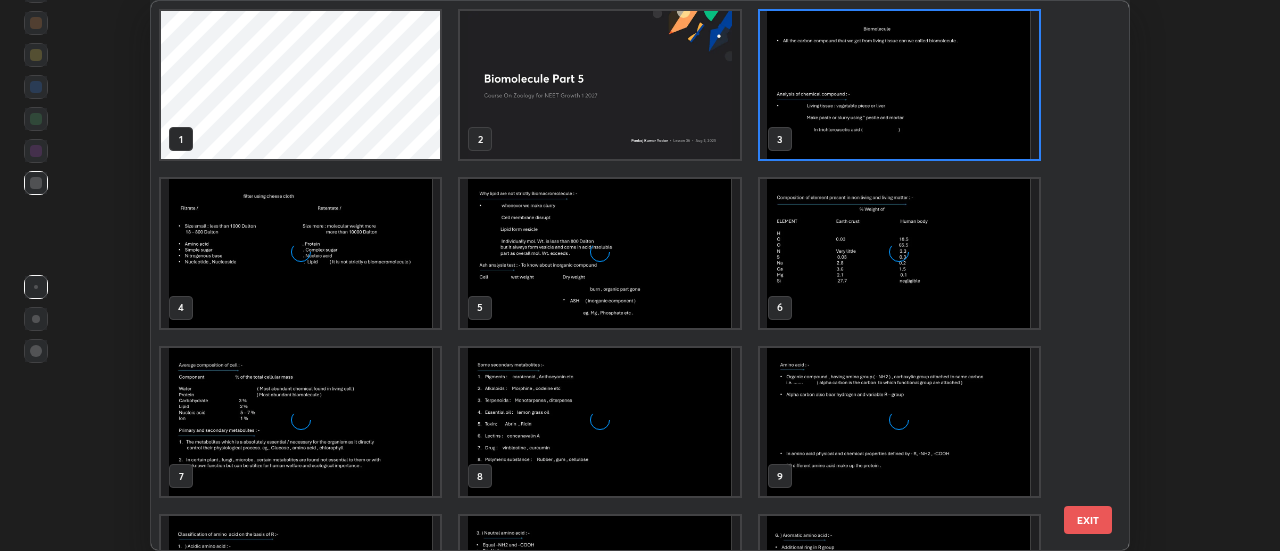 scroll, scrollTop: 7, scrollLeft: 11, axis: both 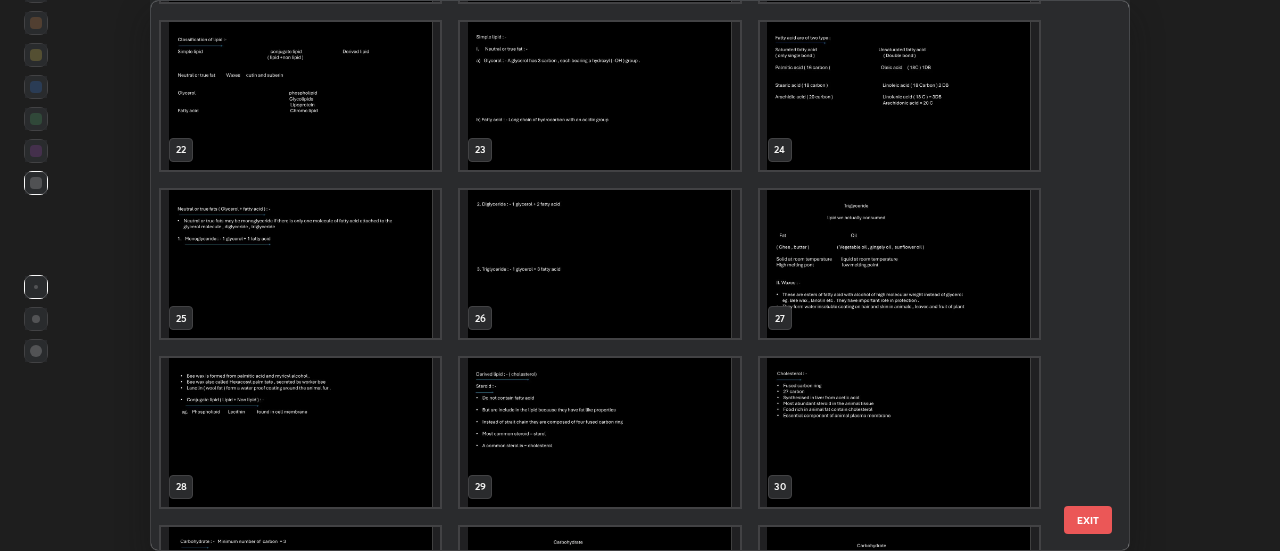 click at bounding box center (899, 264) 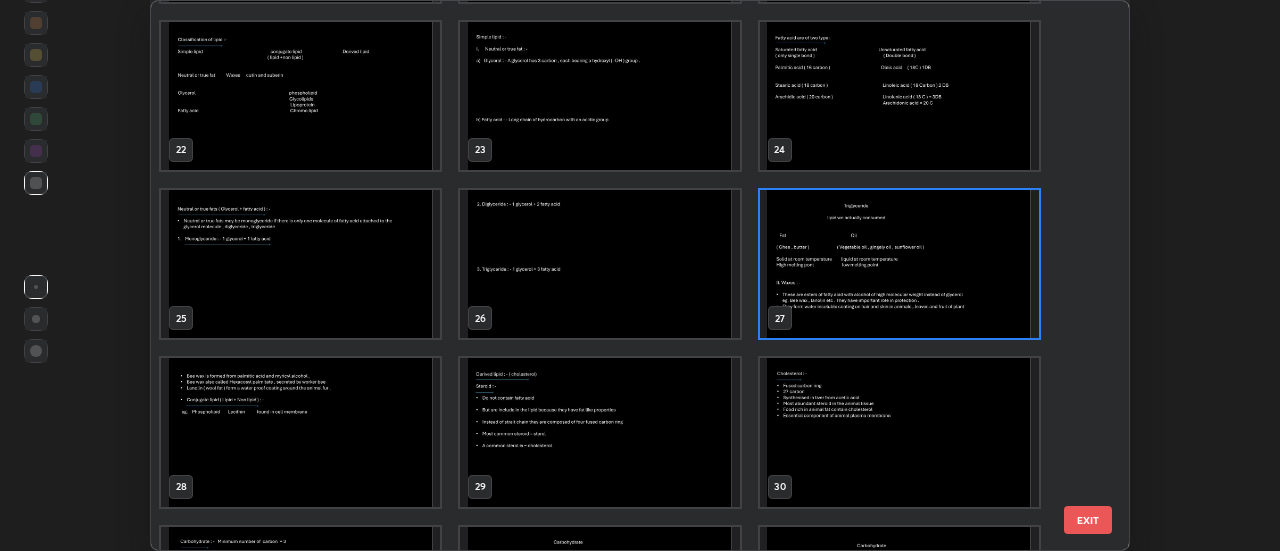 click at bounding box center [899, 264] 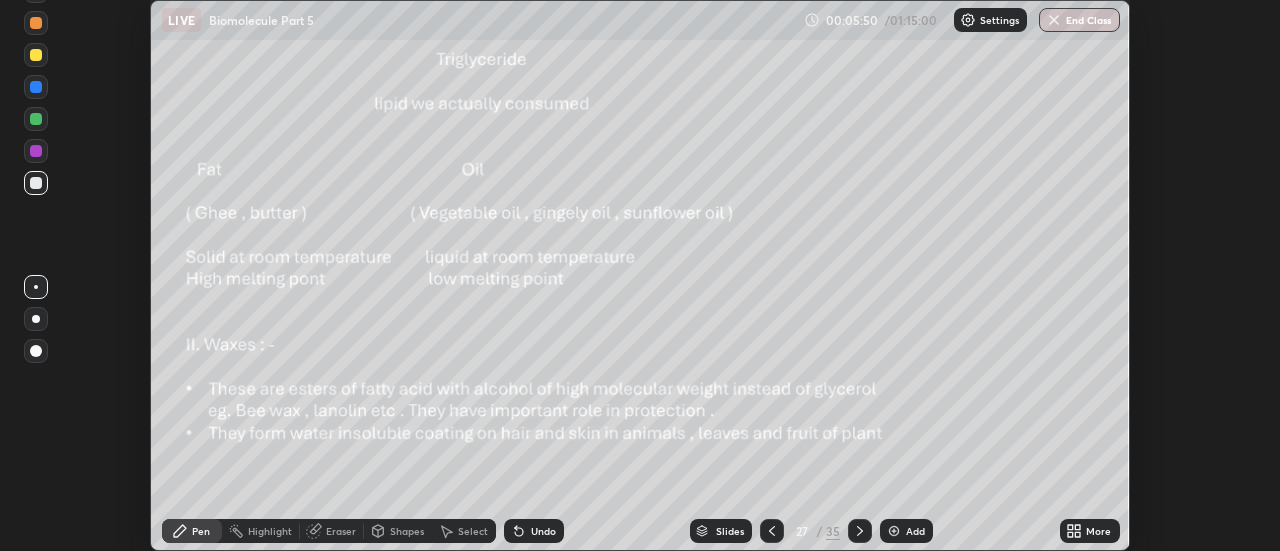 click at bounding box center [860, 531] 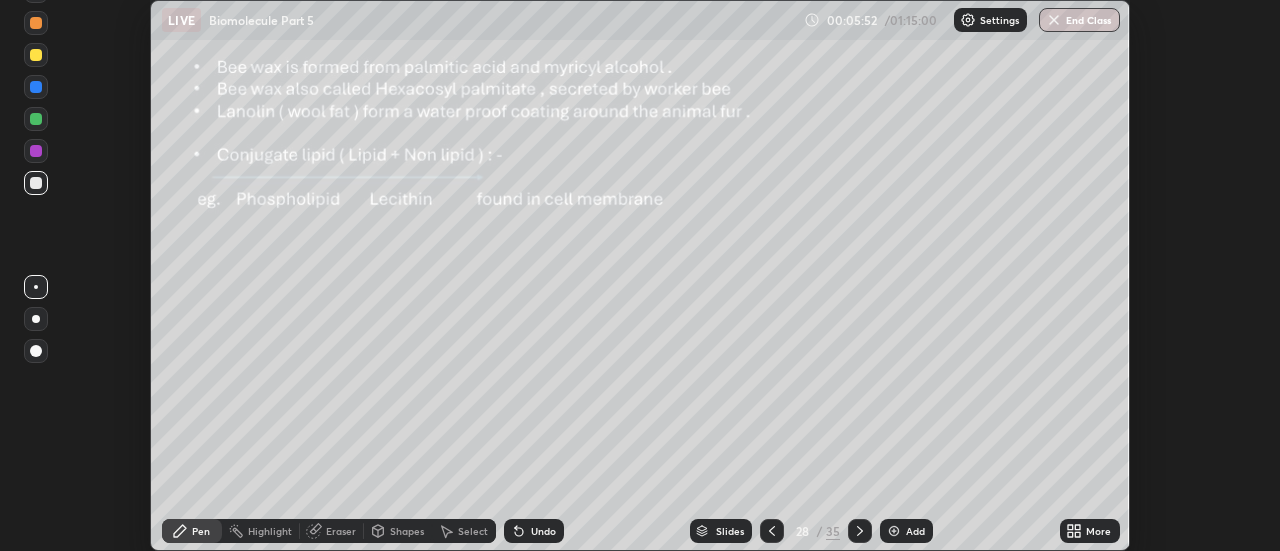click at bounding box center [860, 531] 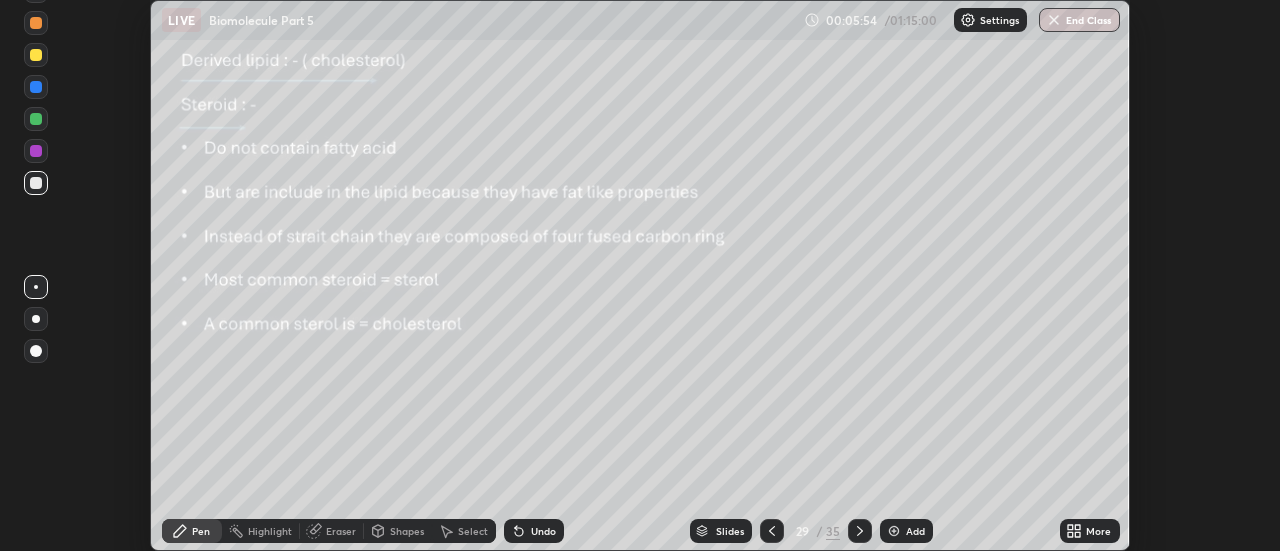 click 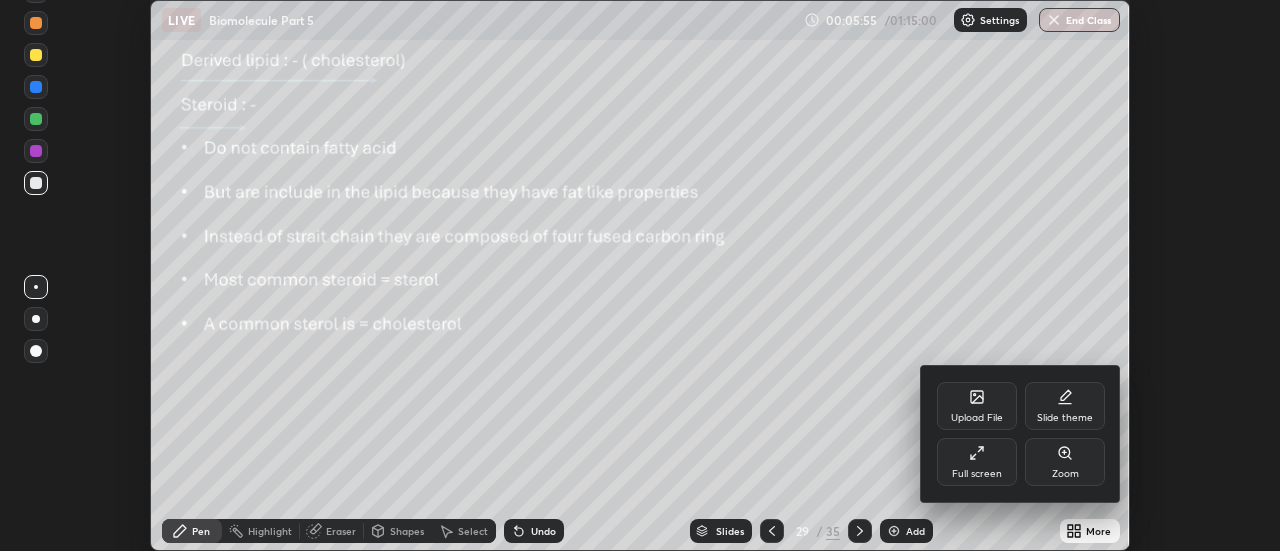 click on "Full screen" at bounding box center [977, 462] 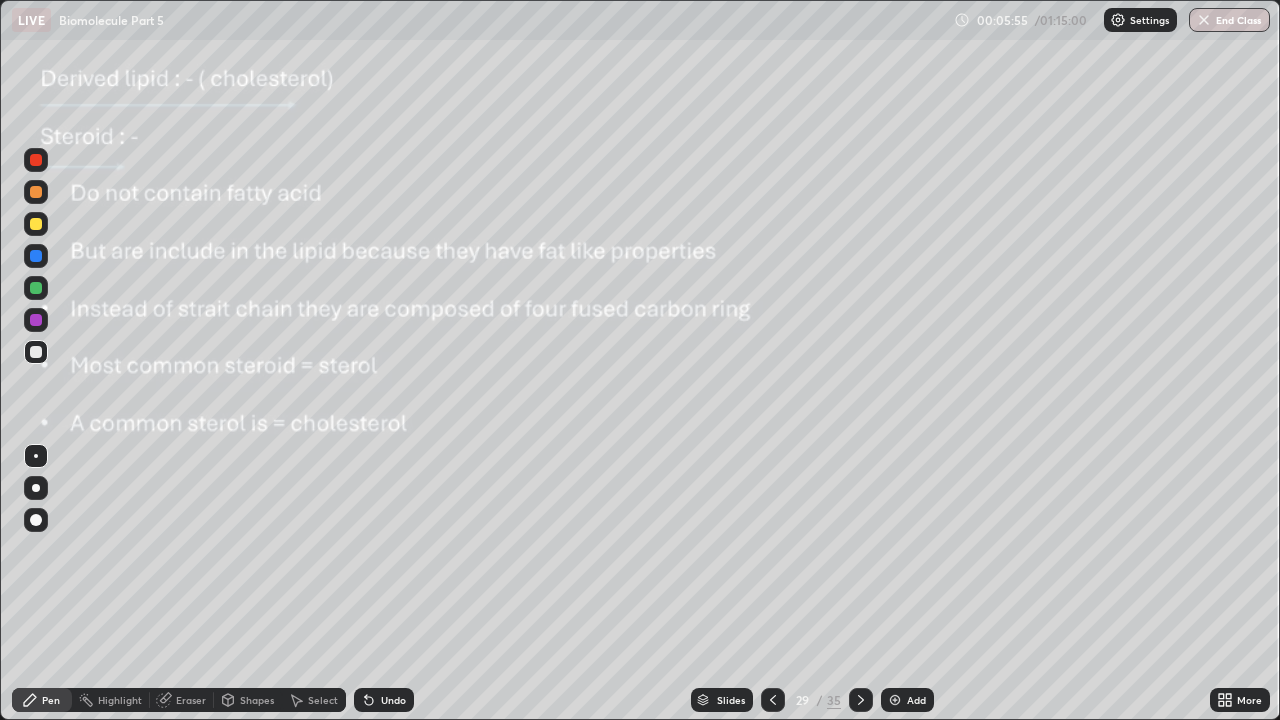 scroll, scrollTop: 99280, scrollLeft: 98720, axis: both 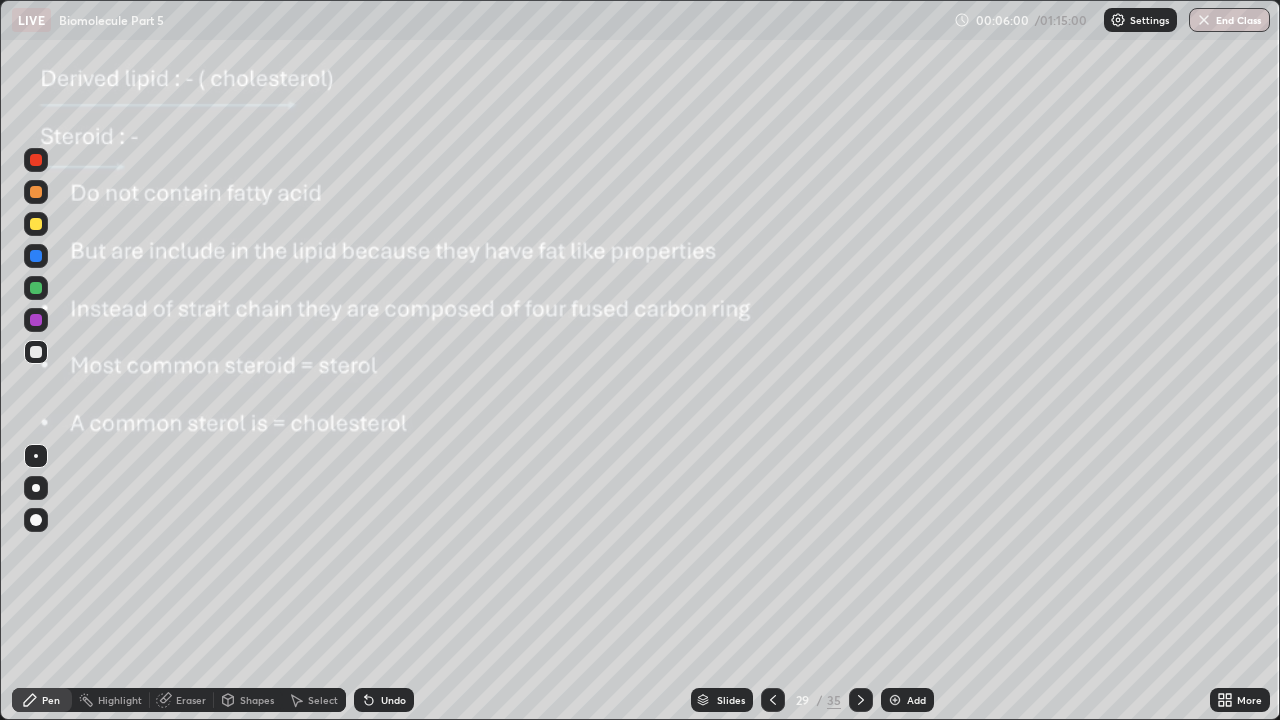 click at bounding box center (773, 700) 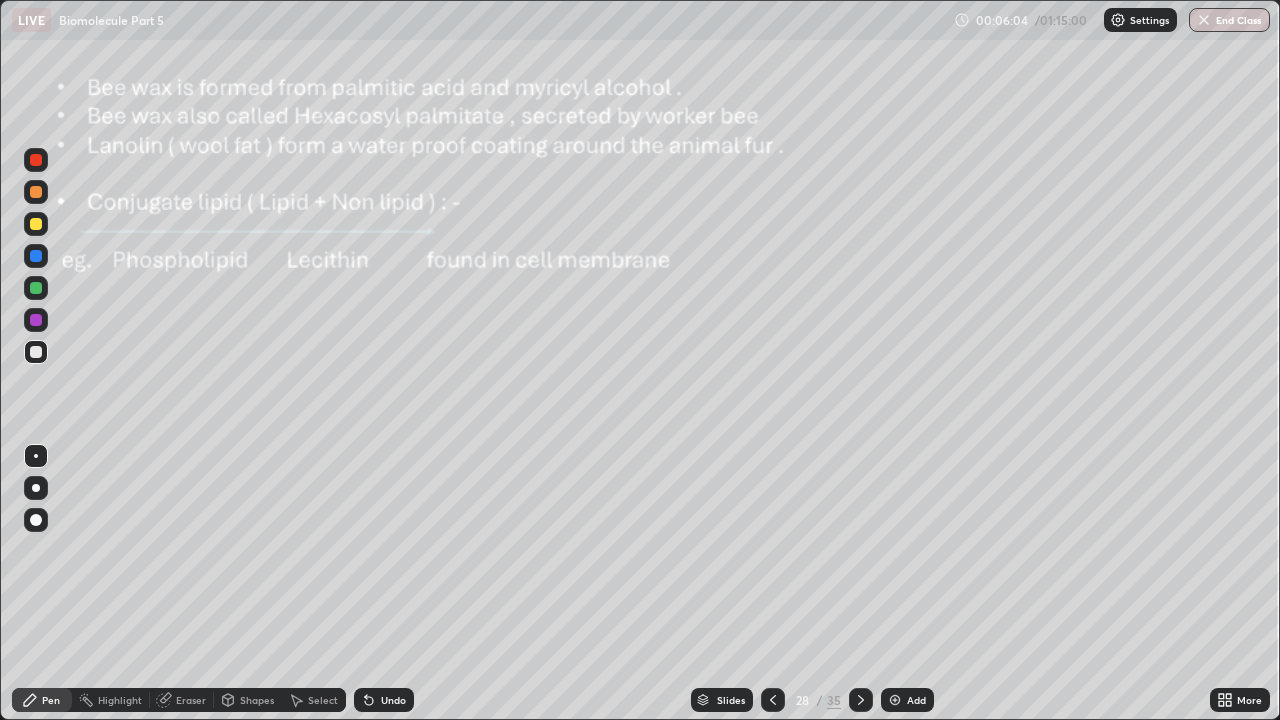 click 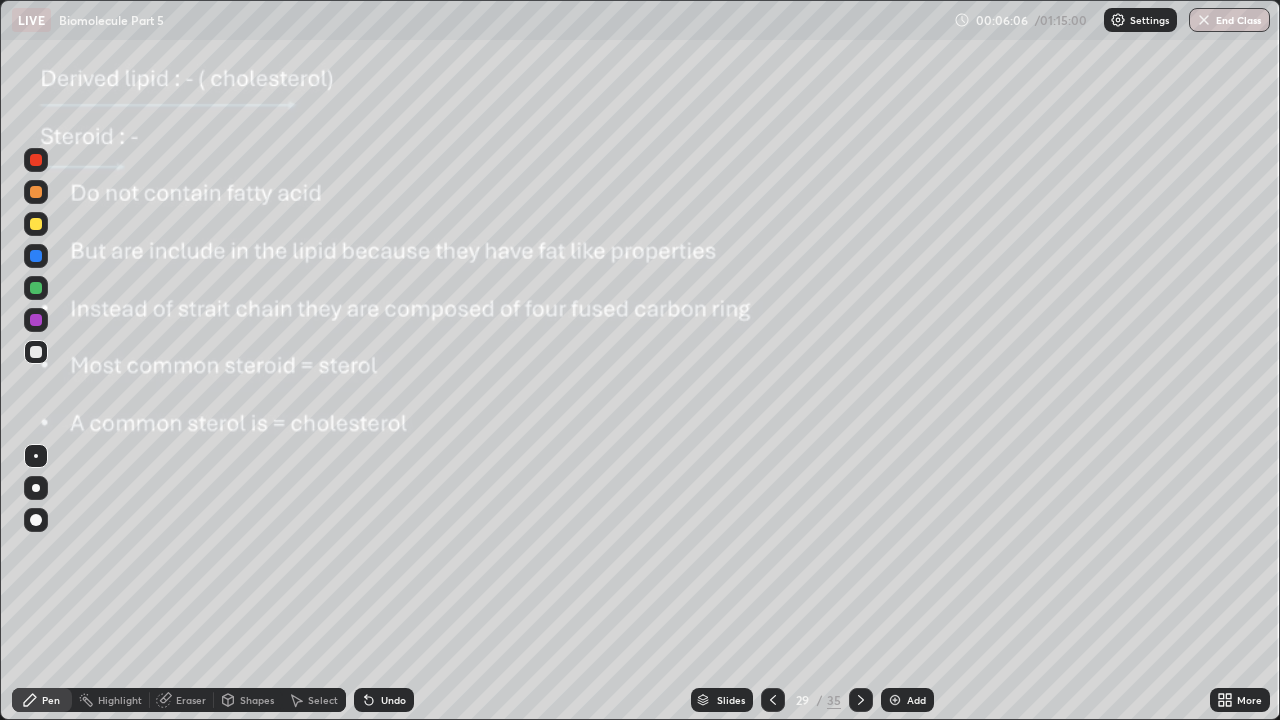 click 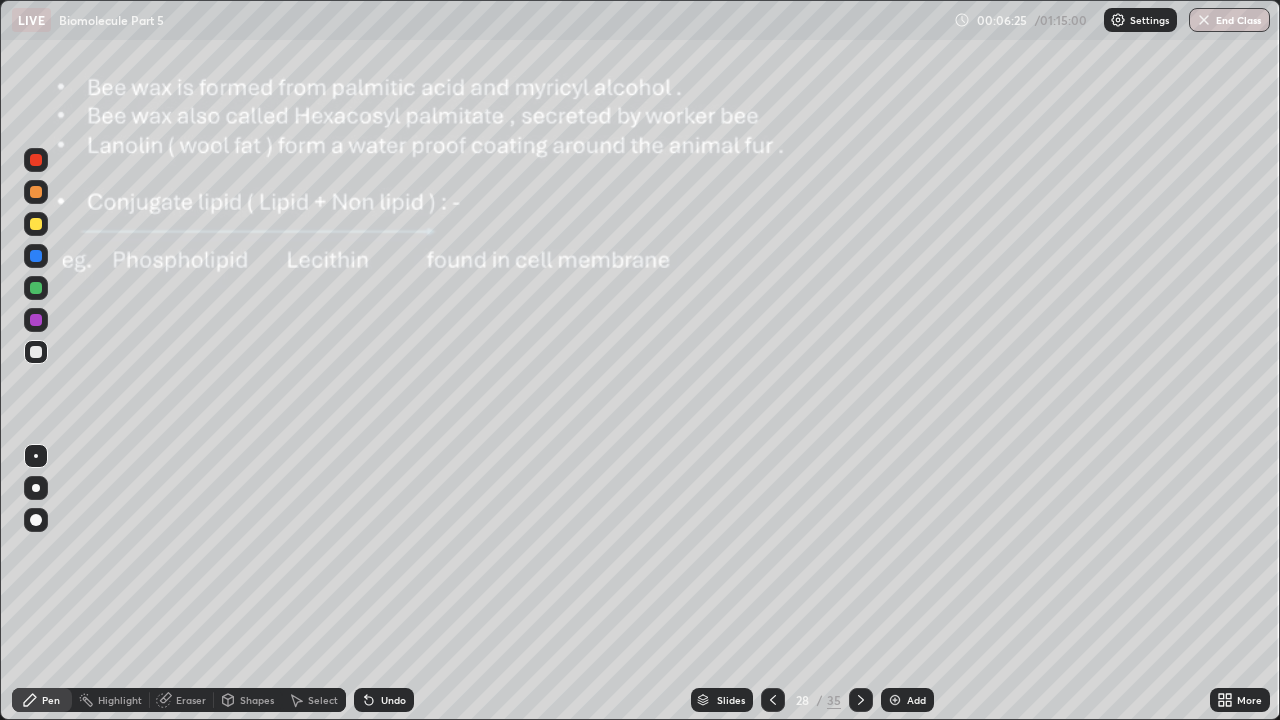 click 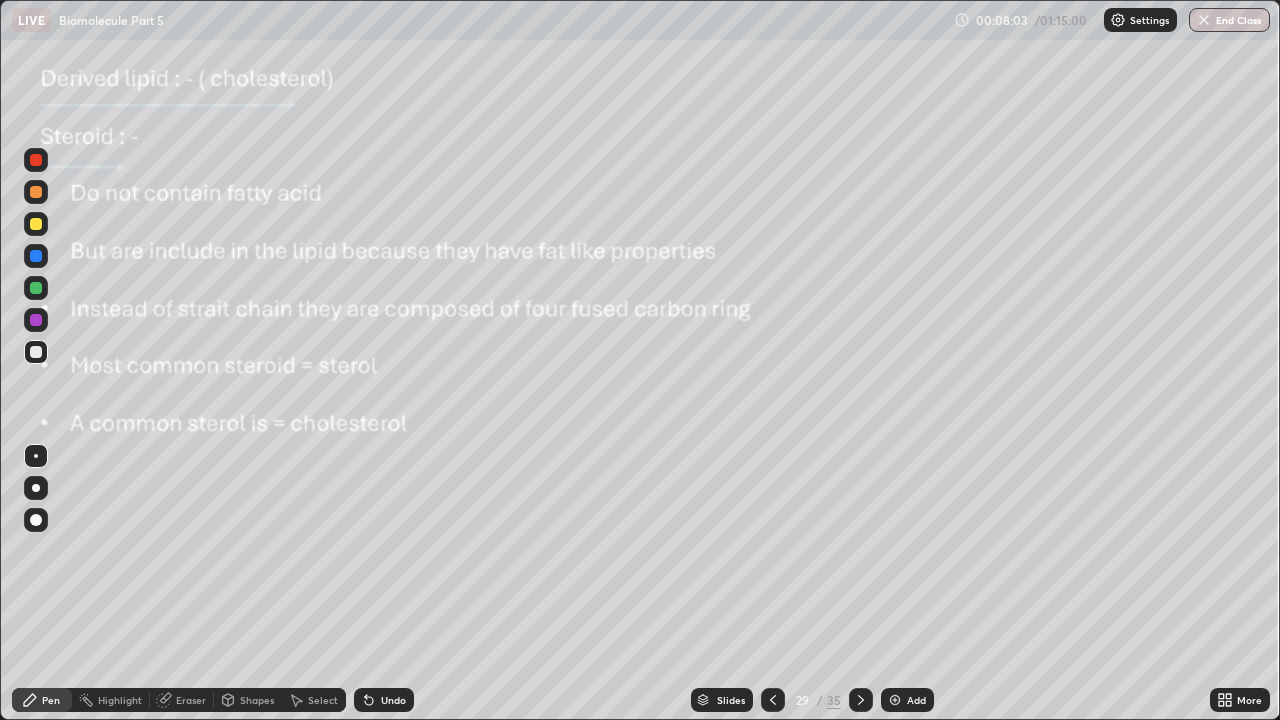click on "Undo" at bounding box center (393, 700) 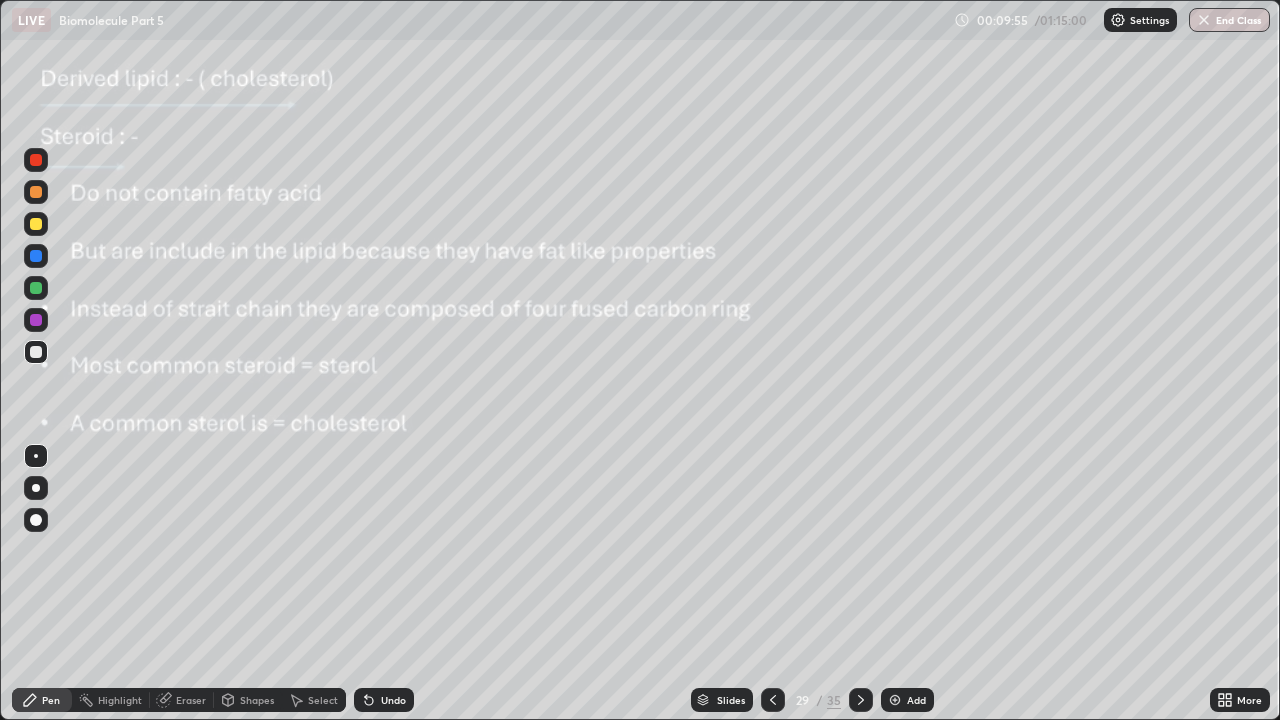 click on "Eraser" at bounding box center [191, 700] 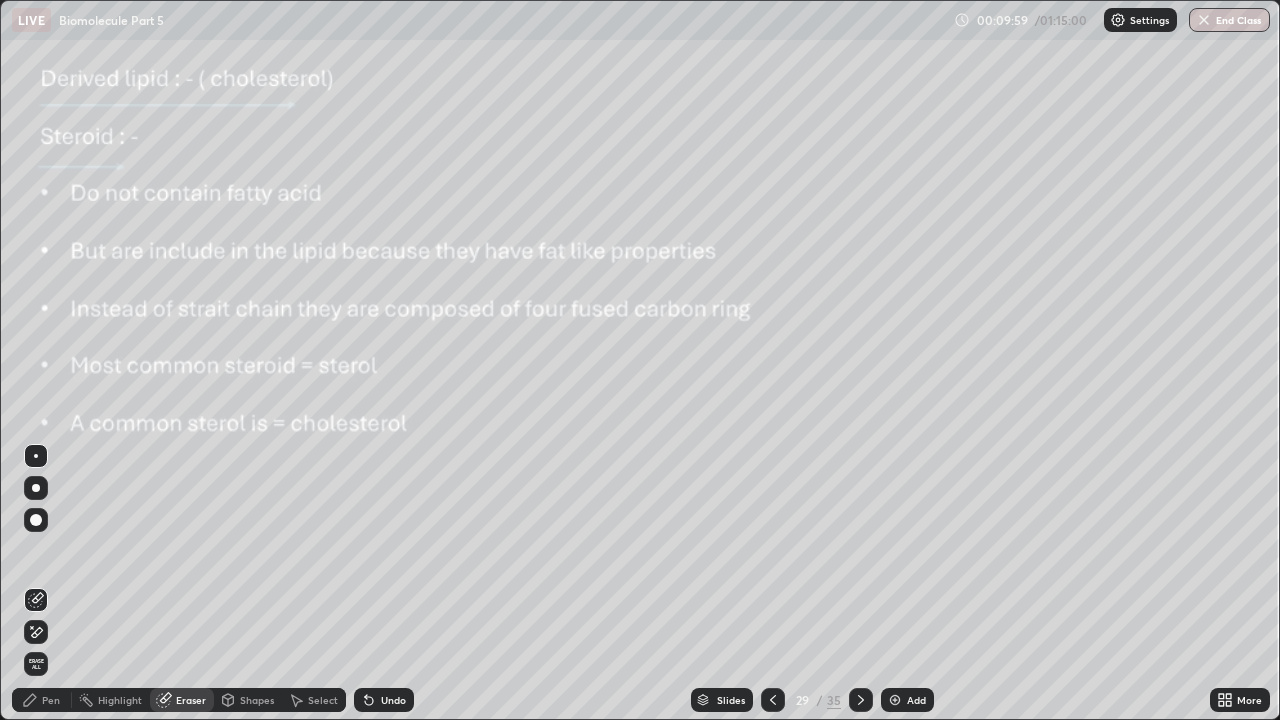 click on "Pen" at bounding box center (42, 700) 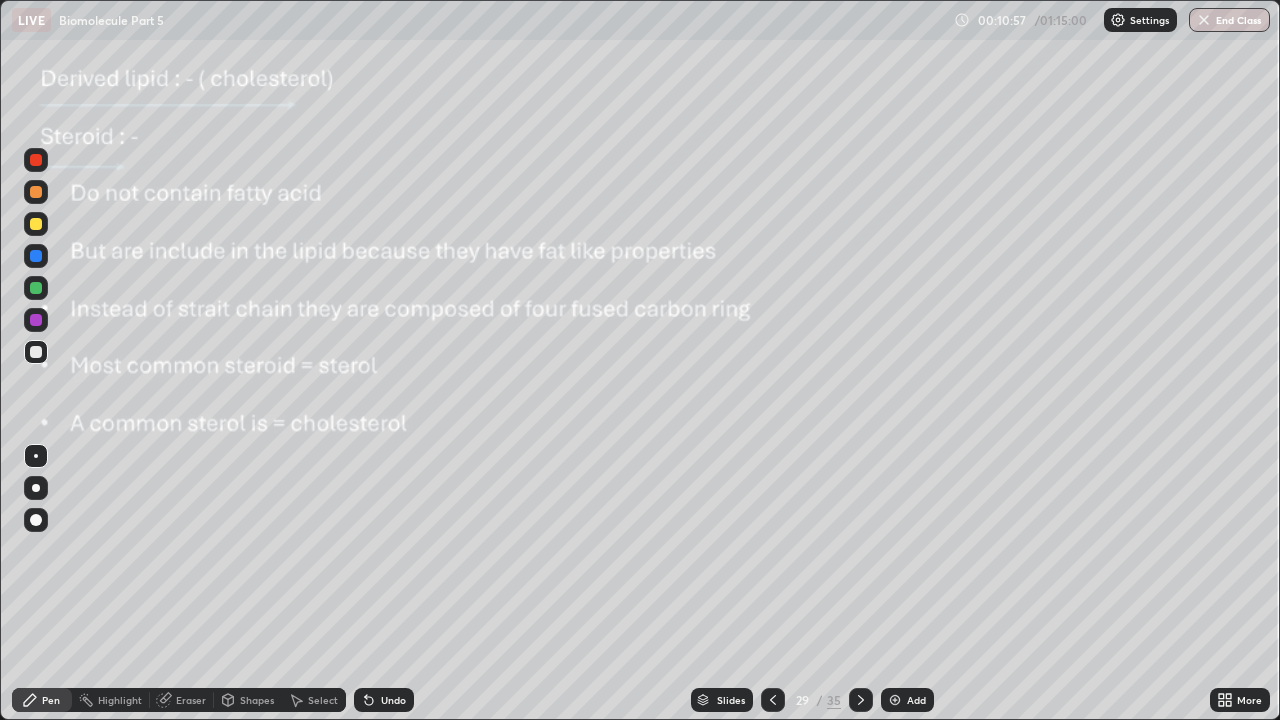 click on "Eraser" at bounding box center [191, 700] 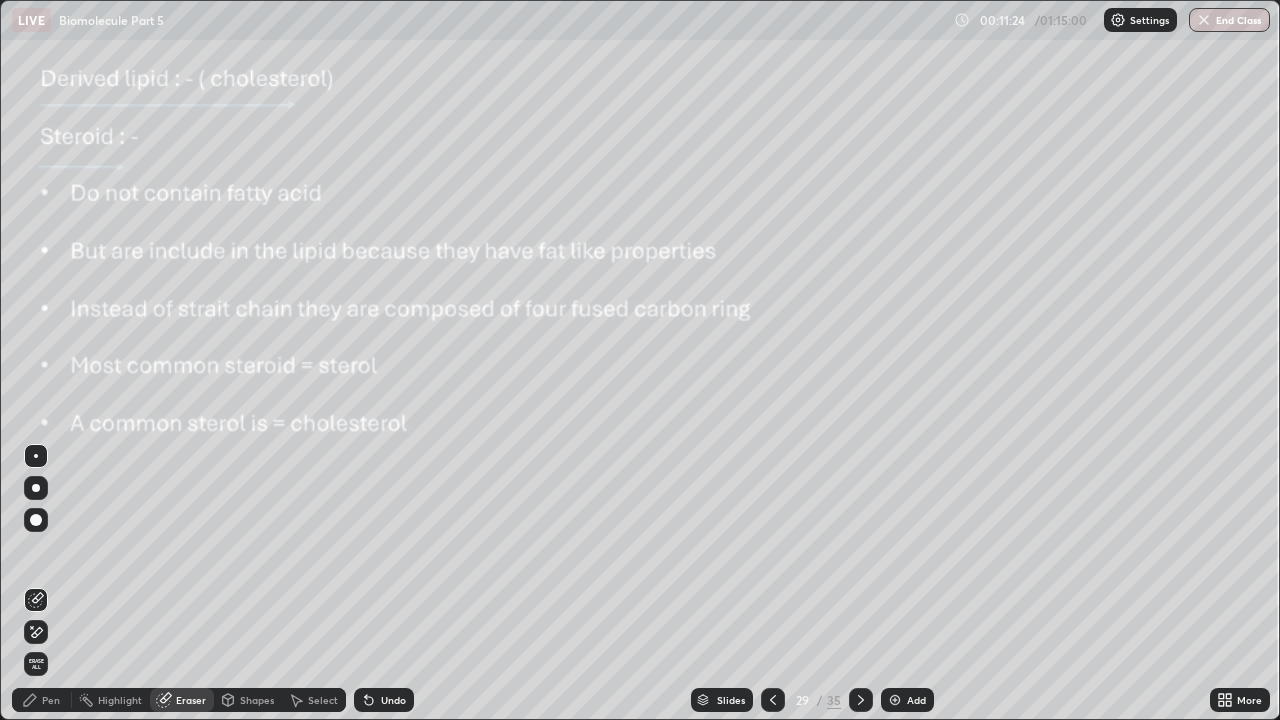click on "Pen" at bounding box center [51, 700] 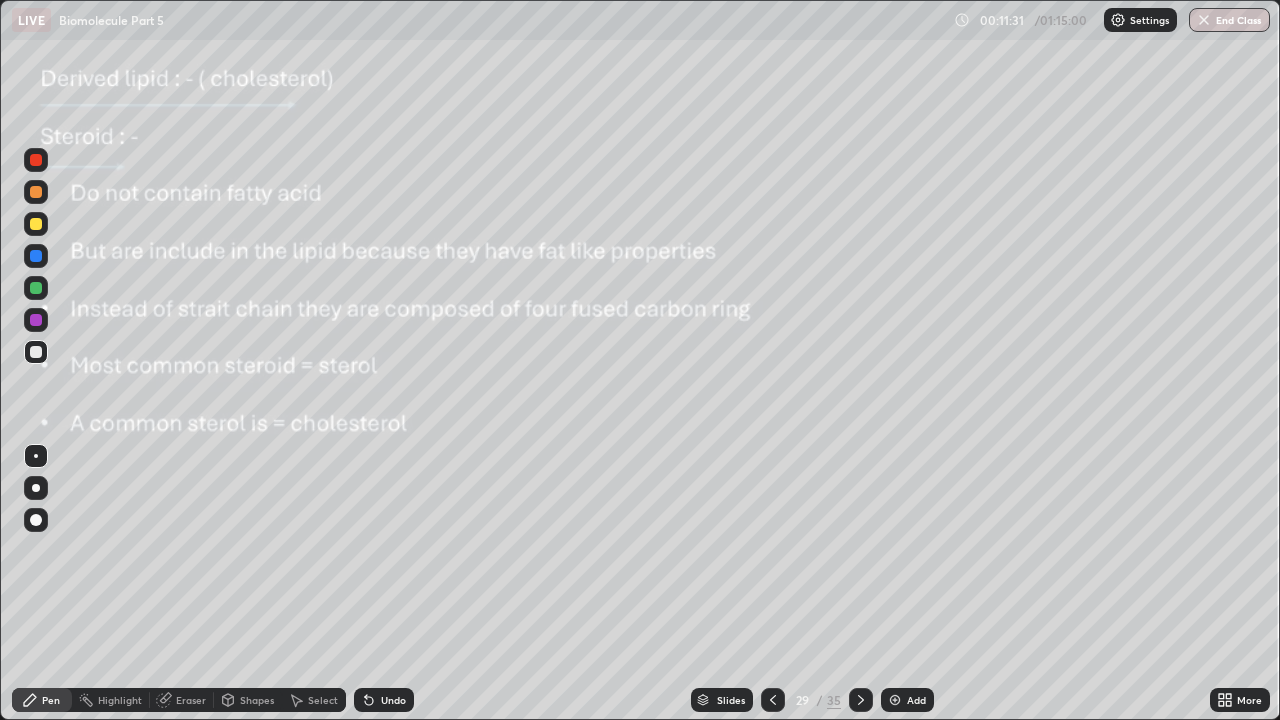 click 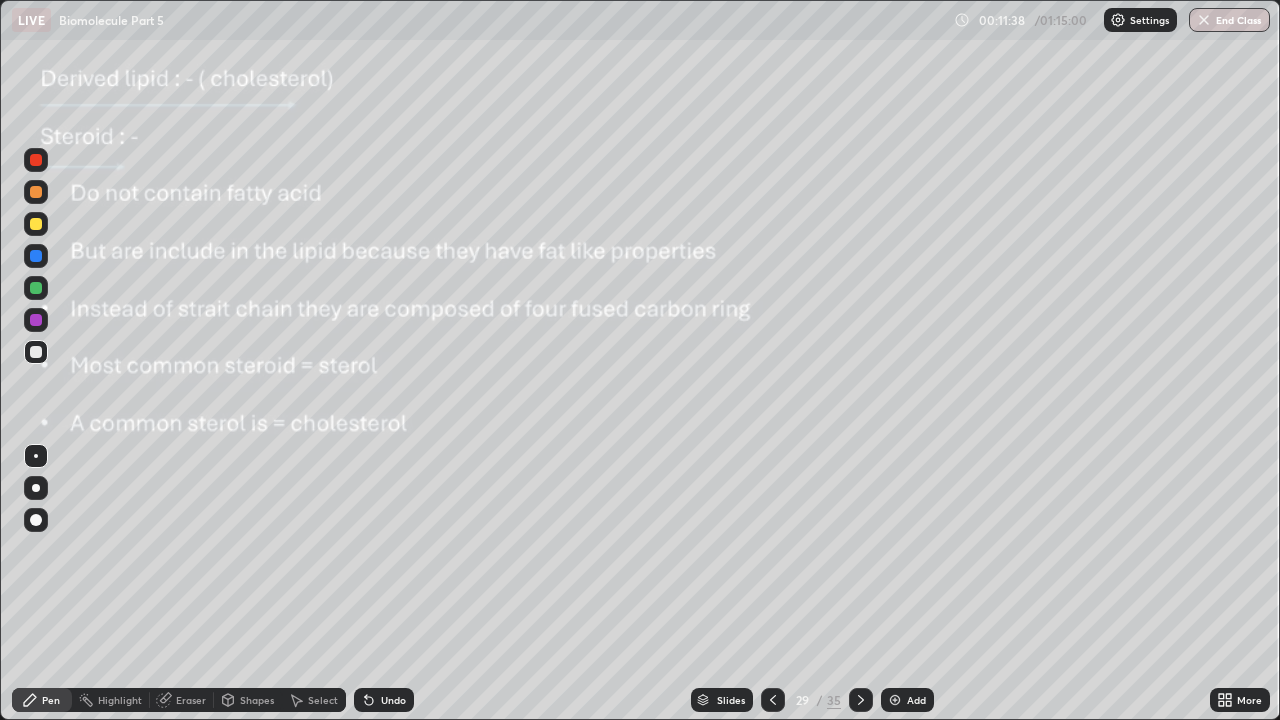 click on "Undo" at bounding box center [393, 700] 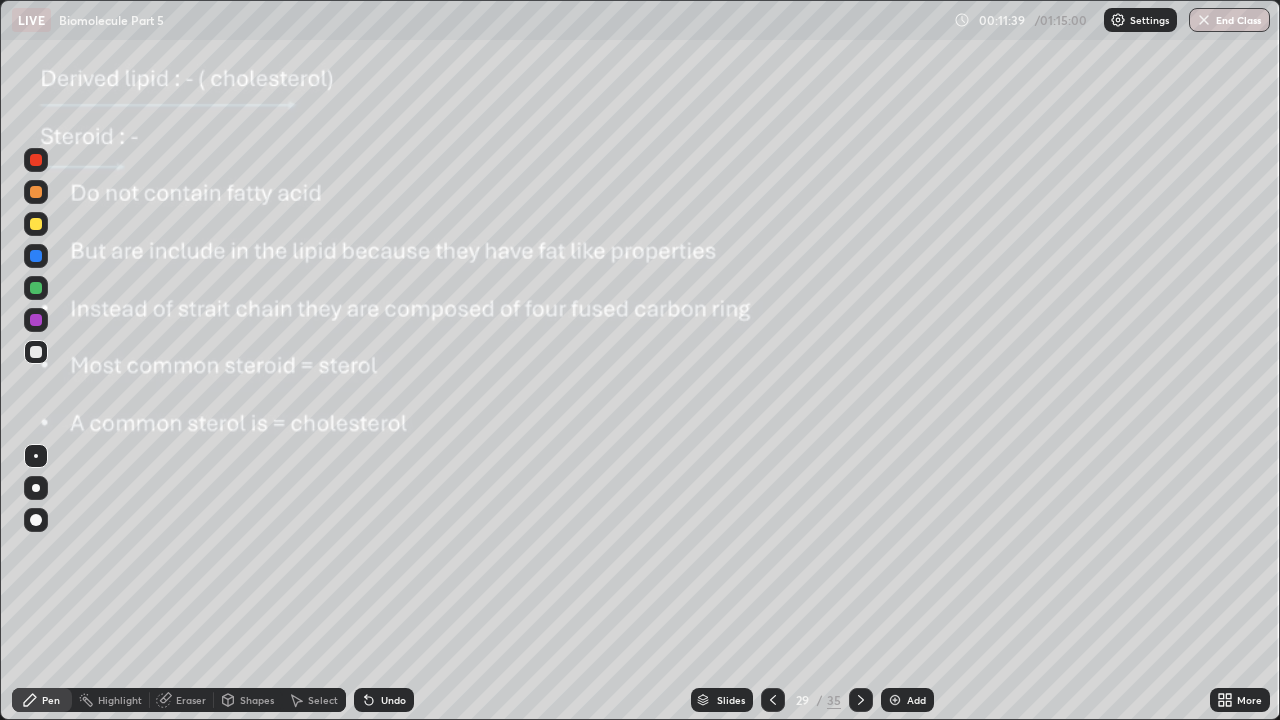 click on "Undo" at bounding box center (393, 700) 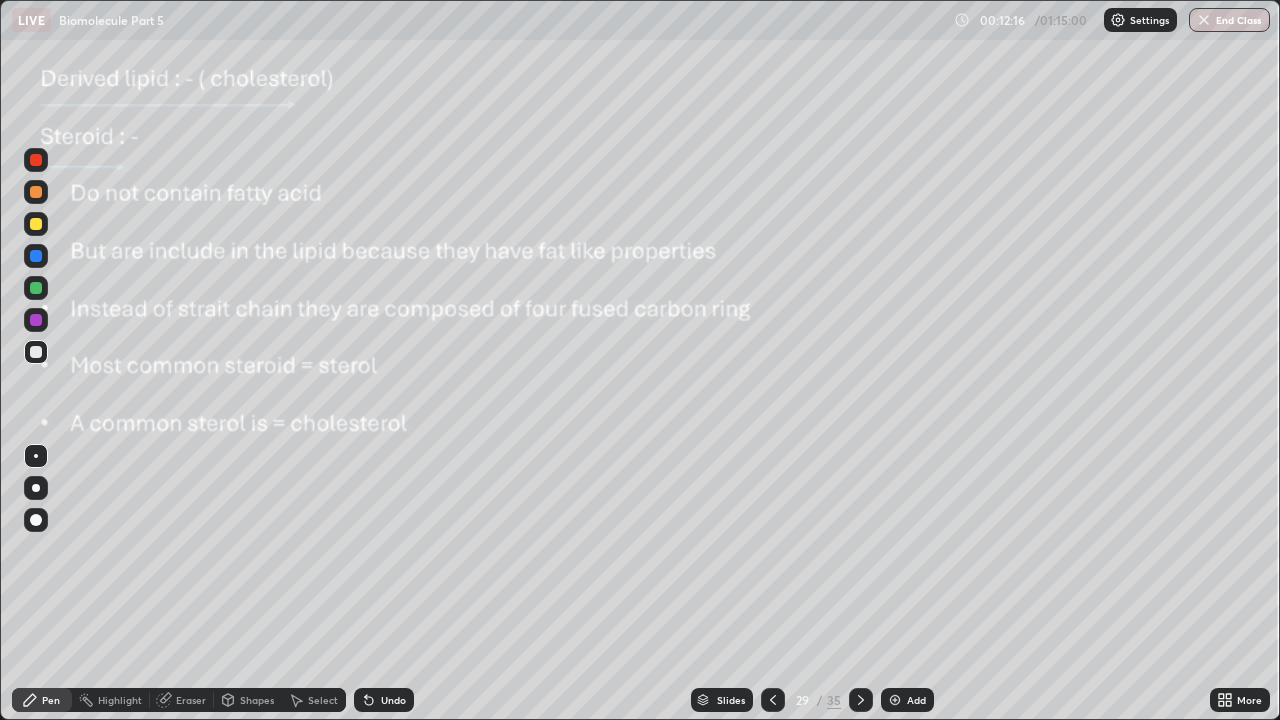 click on "Eraser" at bounding box center (191, 700) 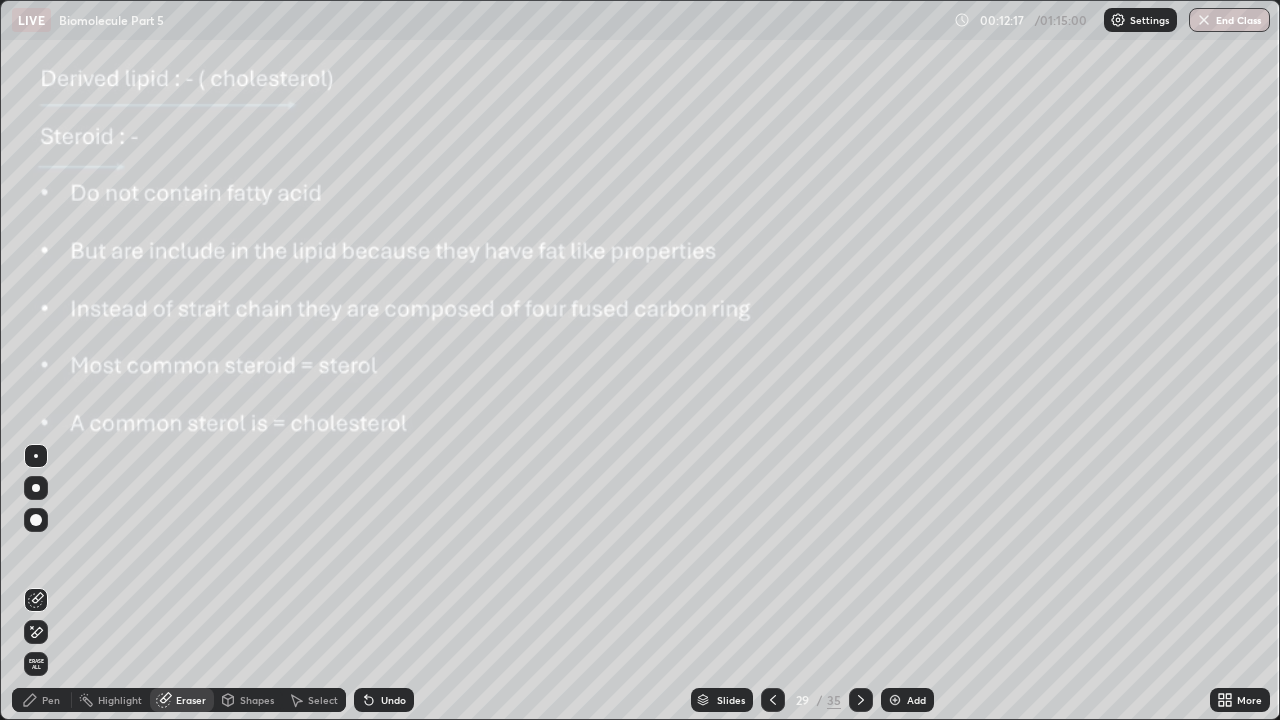 click on "Eraser" at bounding box center [191, 700] 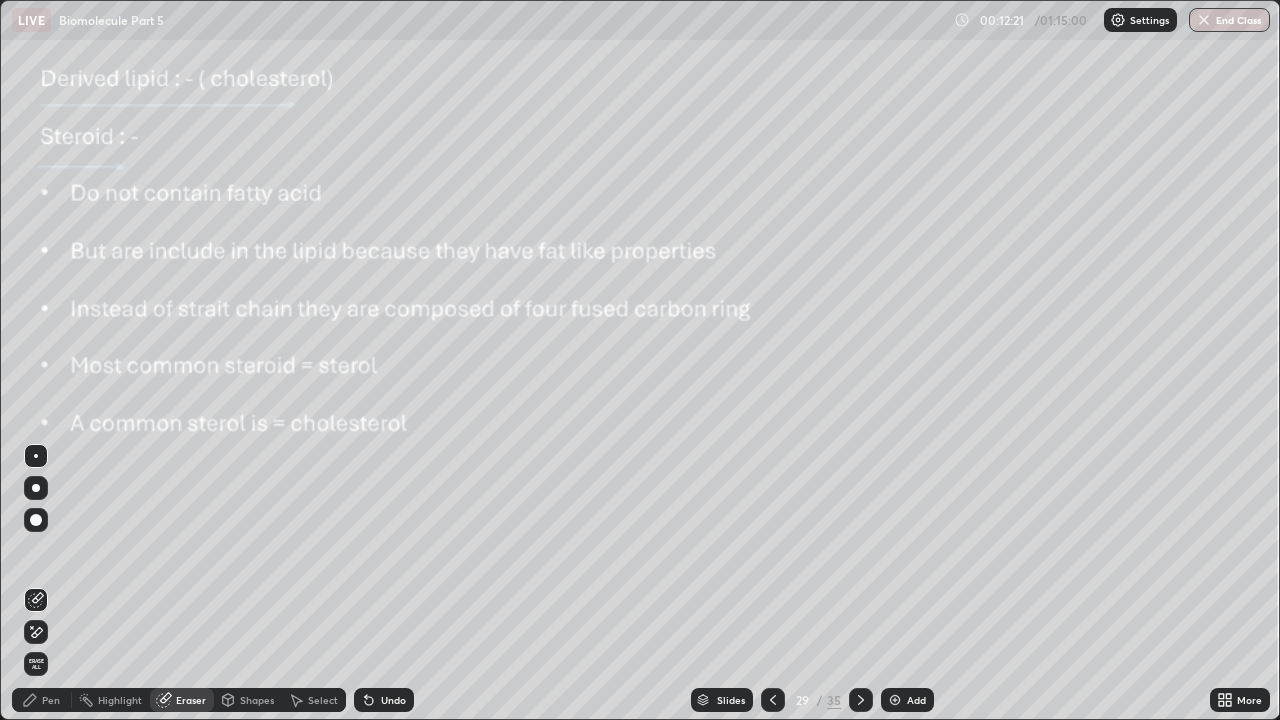 click on "Pen" at bounding box center [42, 700] 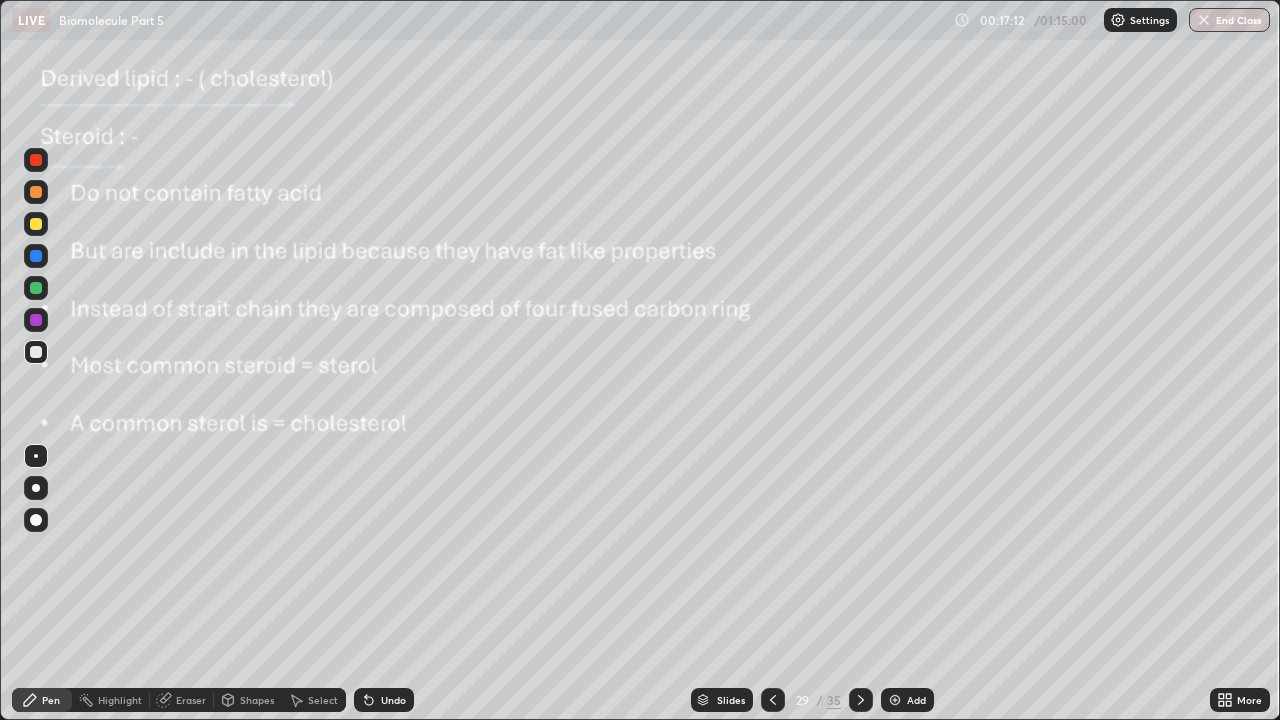 click on "Eraser" at bounding box center [182, 700] 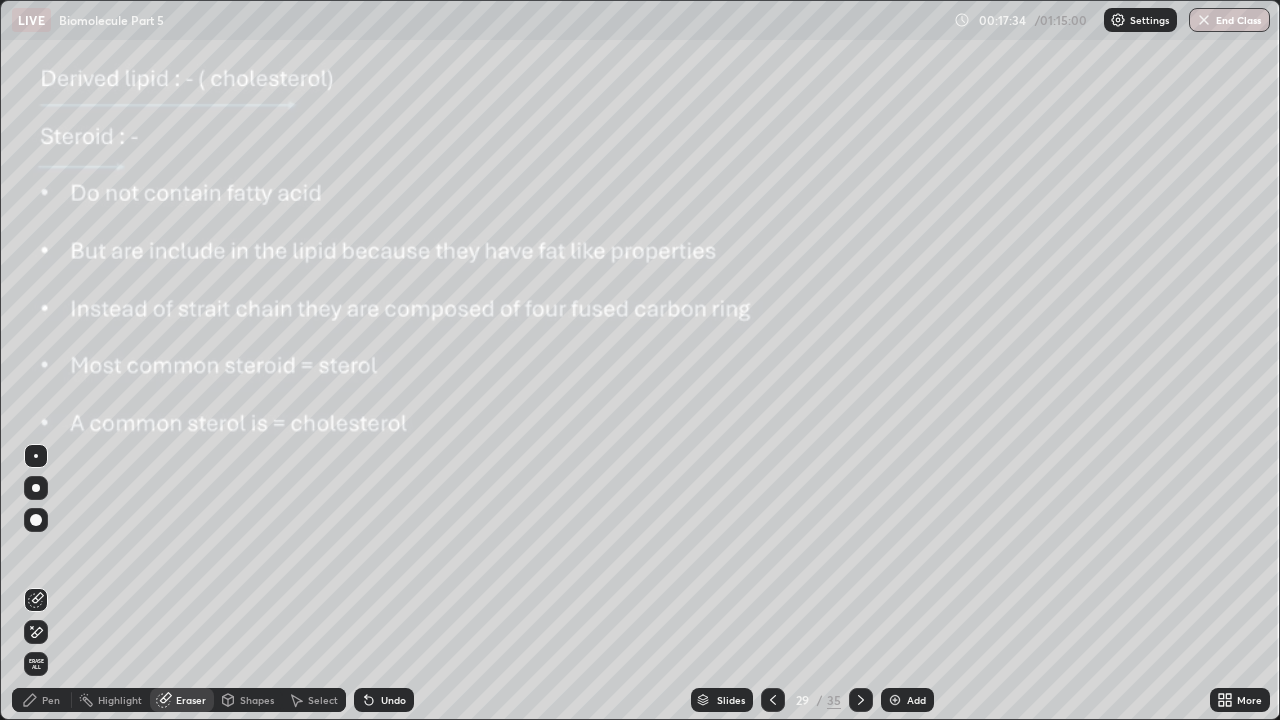 click 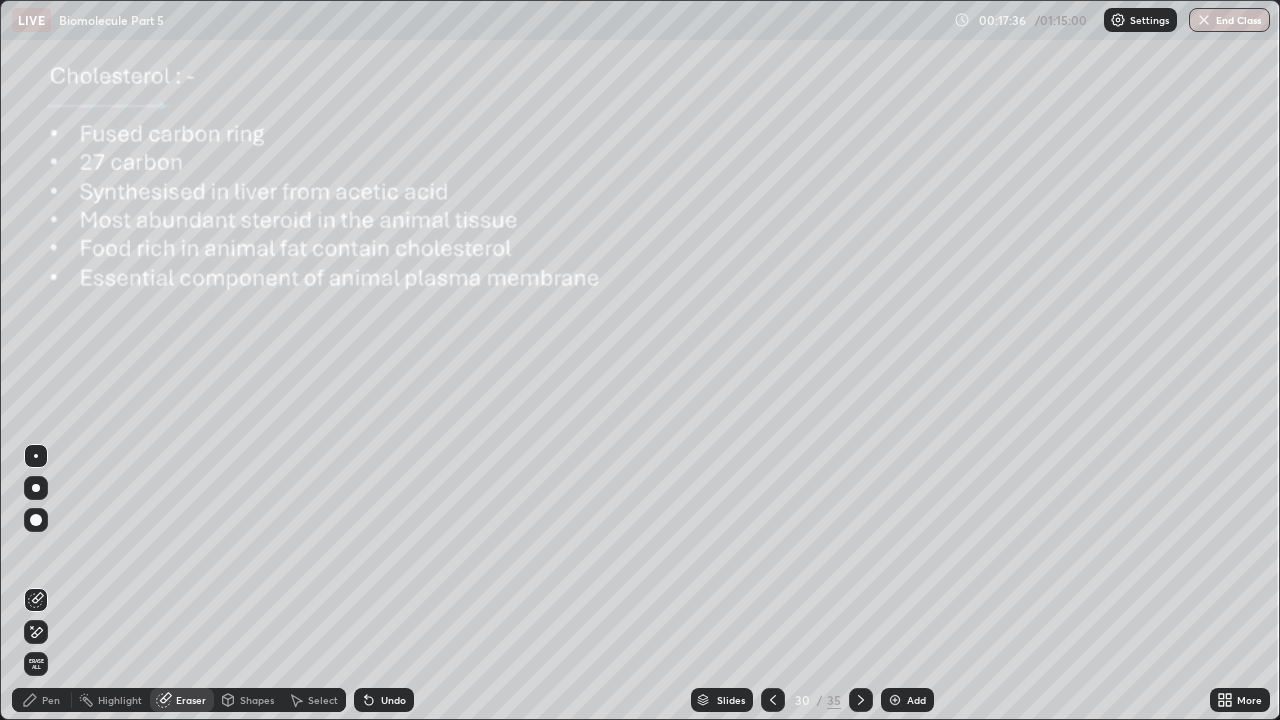 click at bounding box center [773, 700] 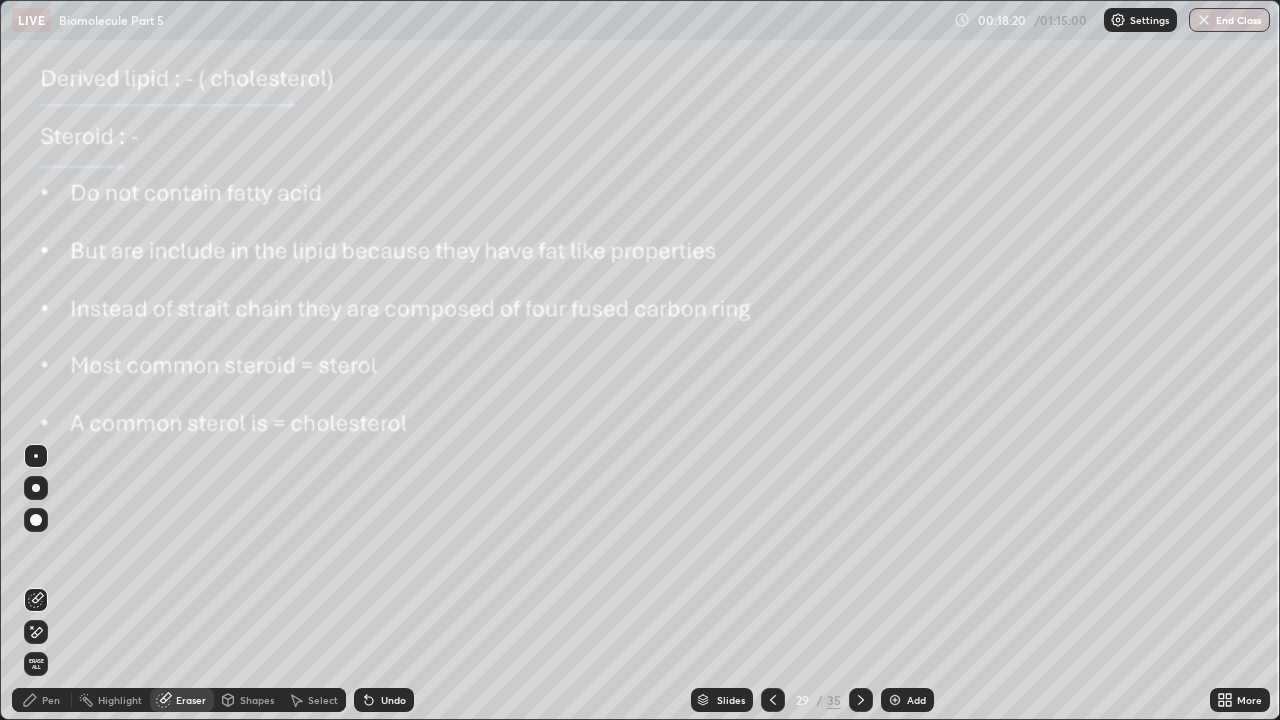 click 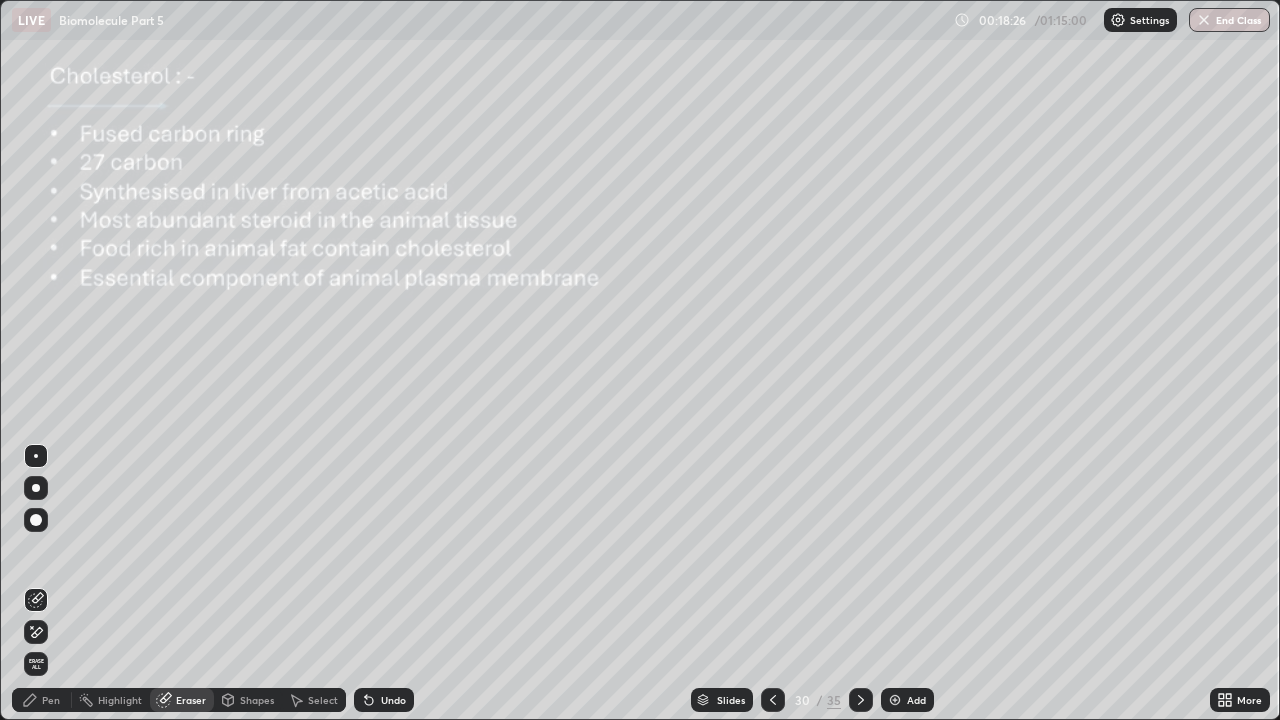 click on "Erase all" at bounding box center [36, 360] 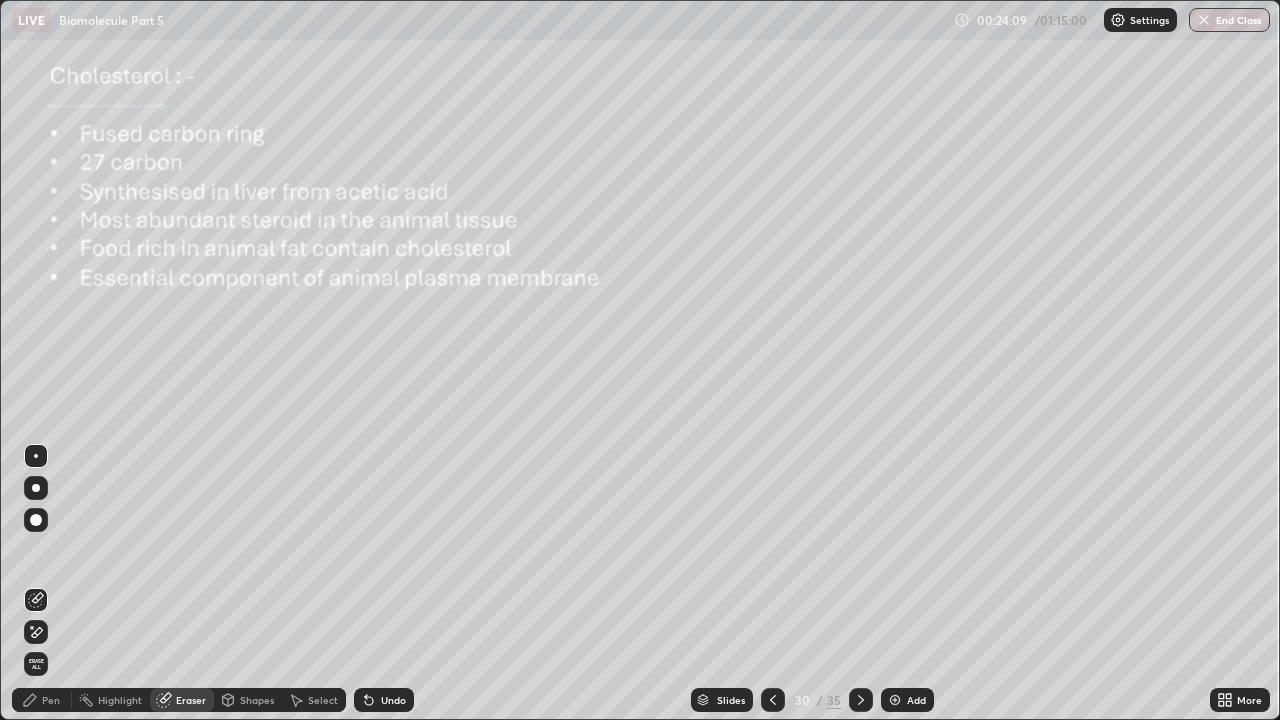 click 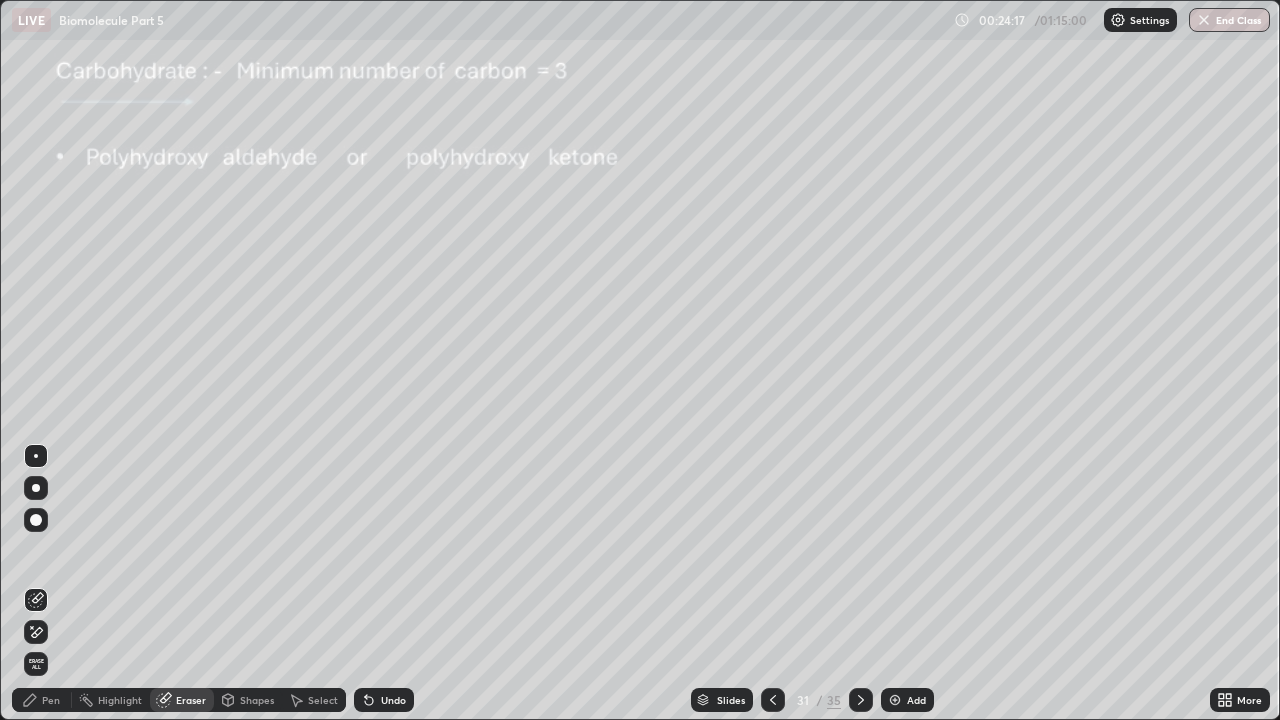 click at bounding box center [861, 700] 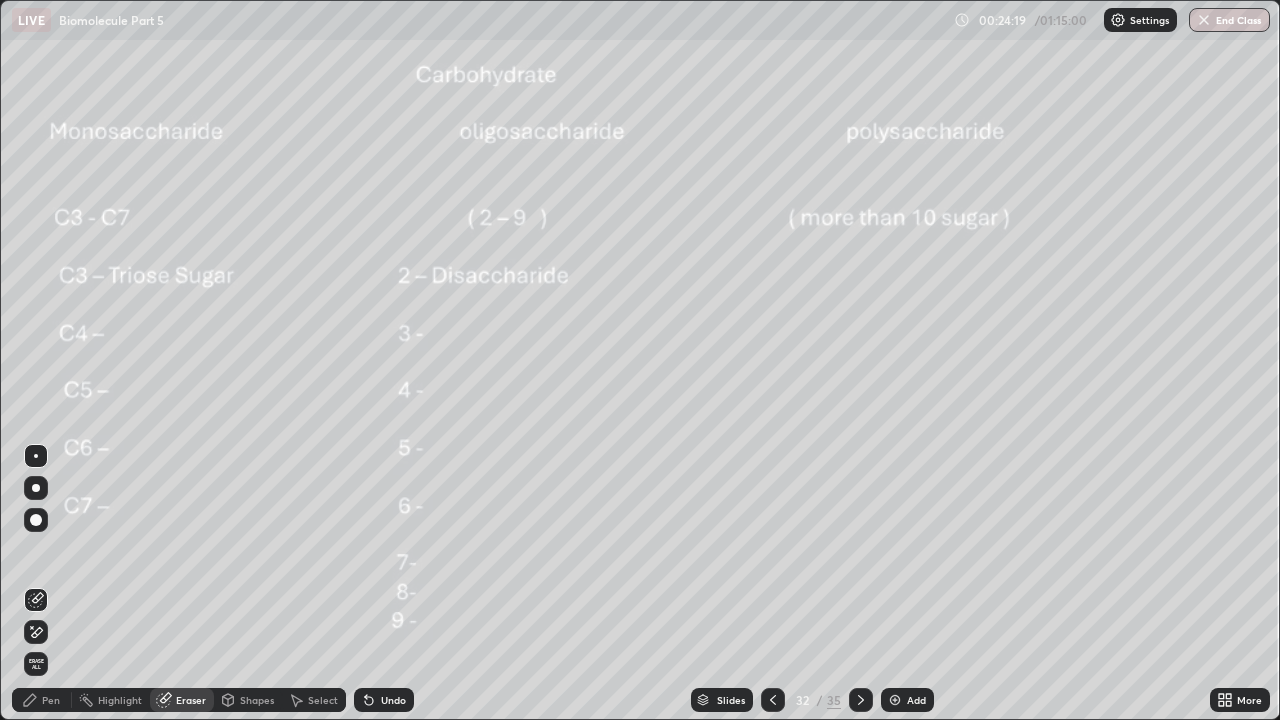 click 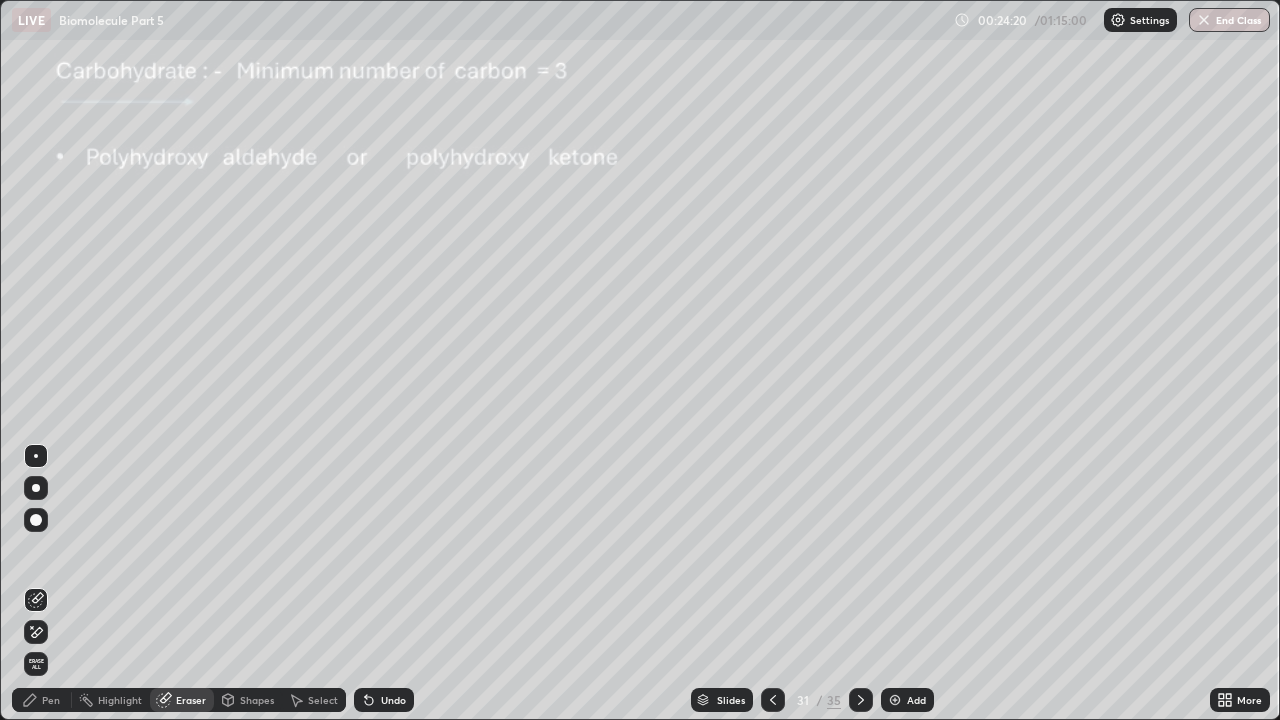 click 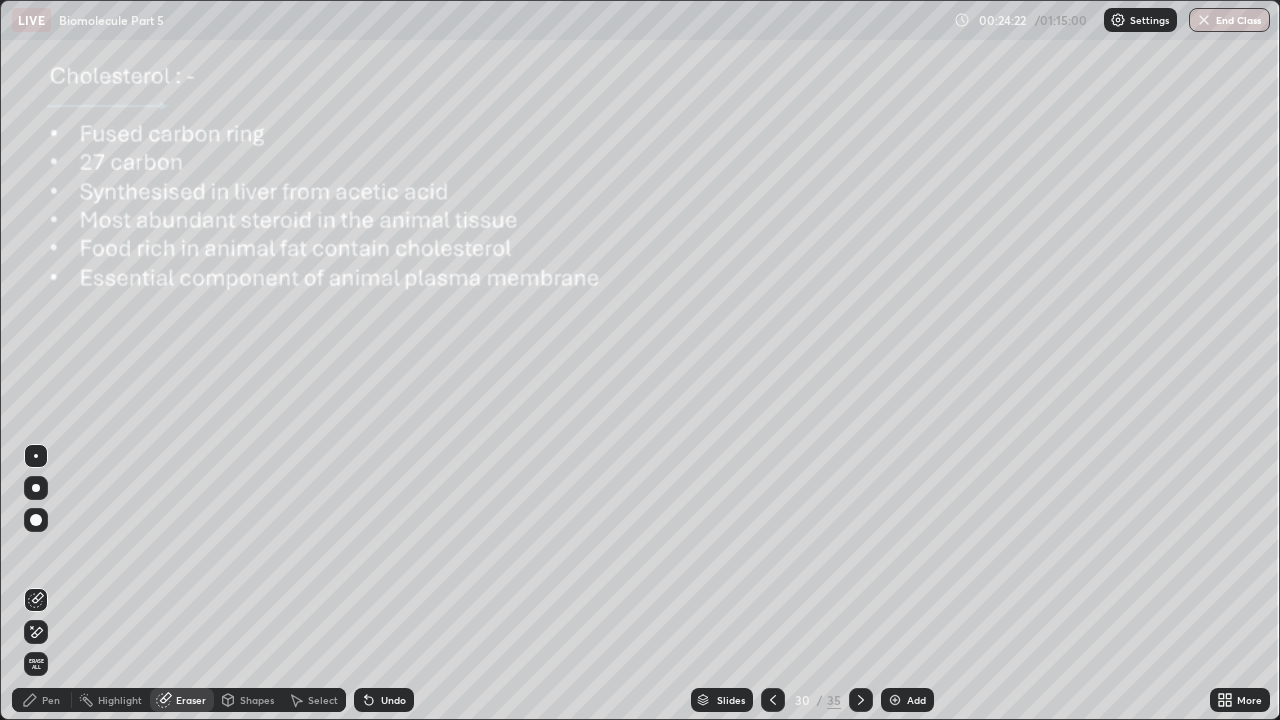 click 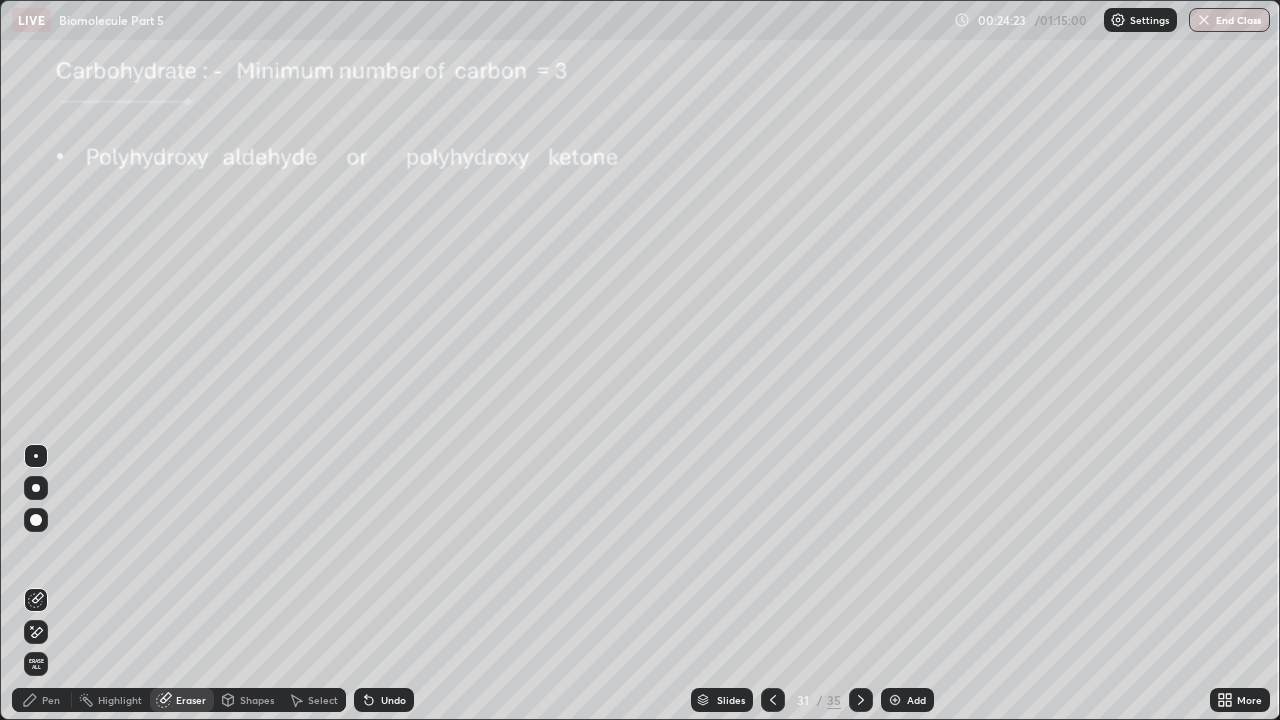 click 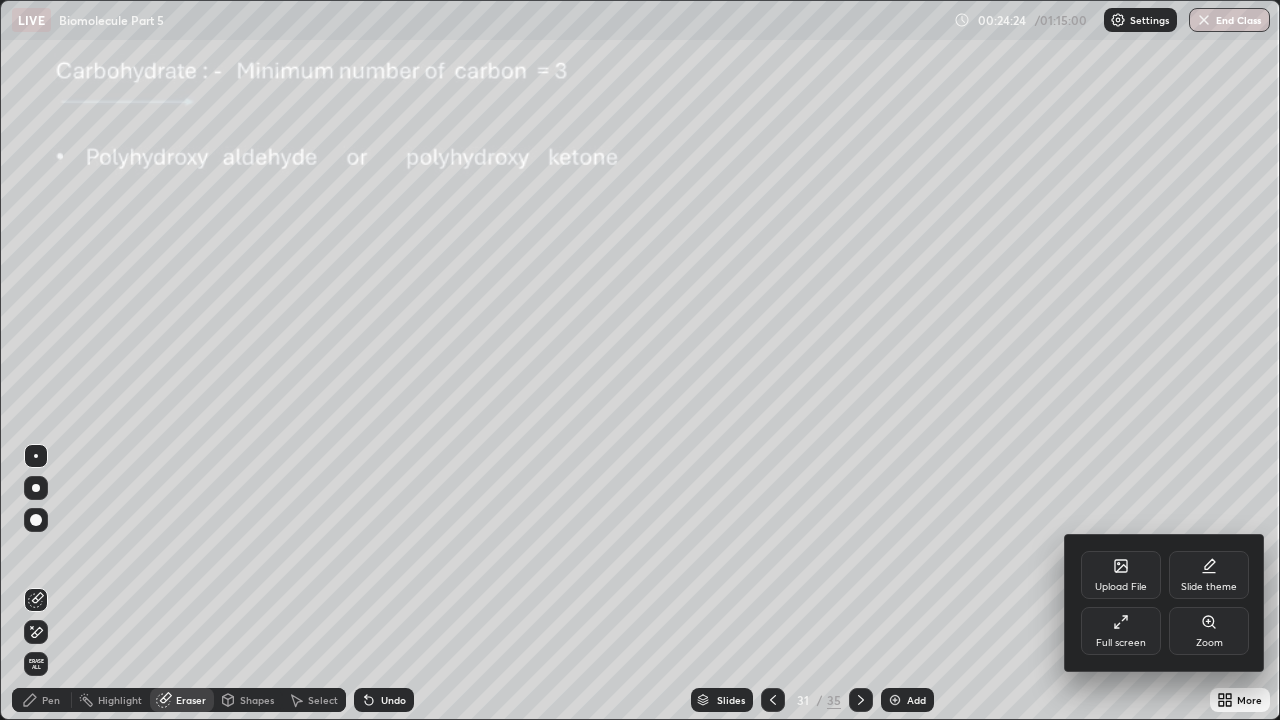 click on "Upload File" at bounding box center (1121, 587) 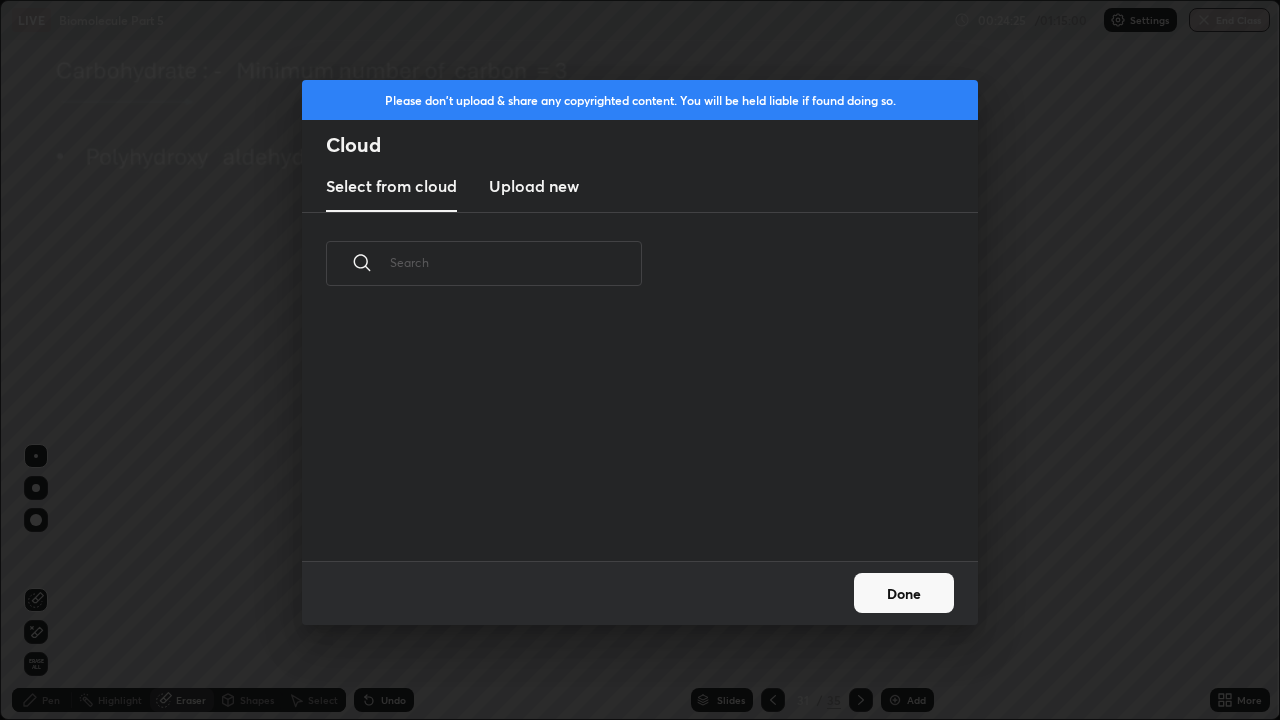scroll, scrollTop: 7, scrollLeft: 11, axis: both 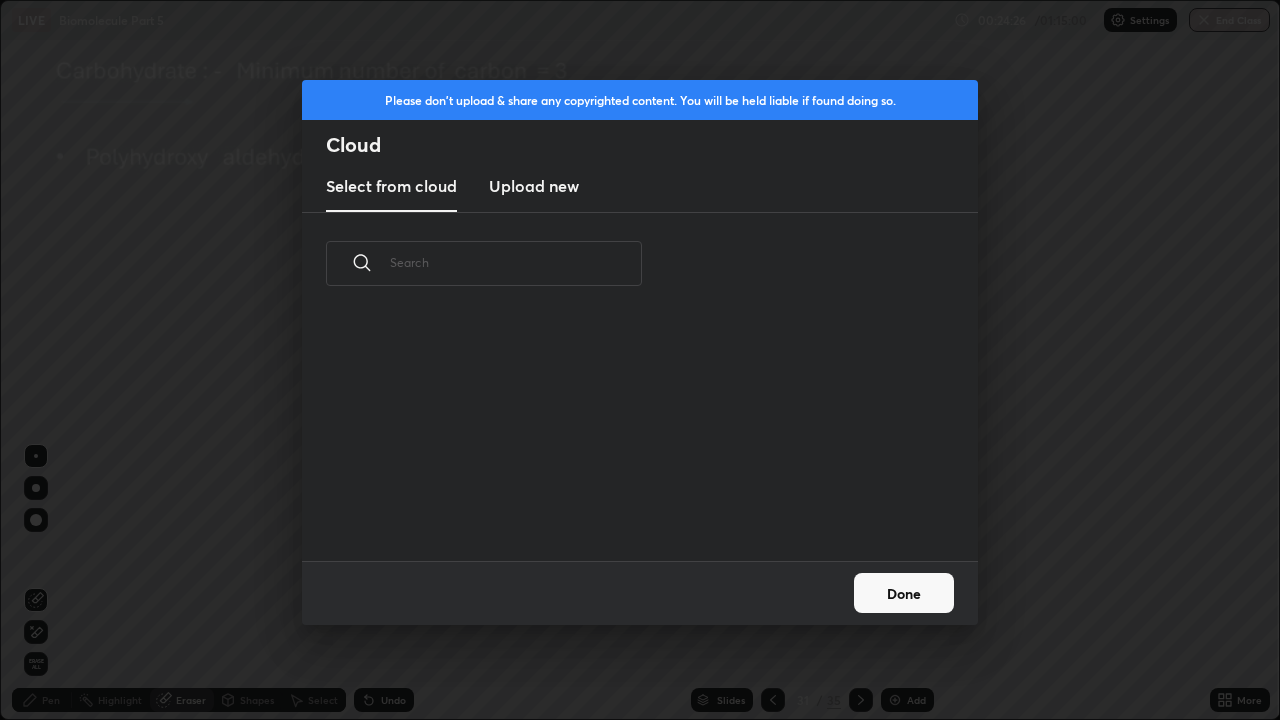 click on "Upload new" at bounding box center (534, 186) 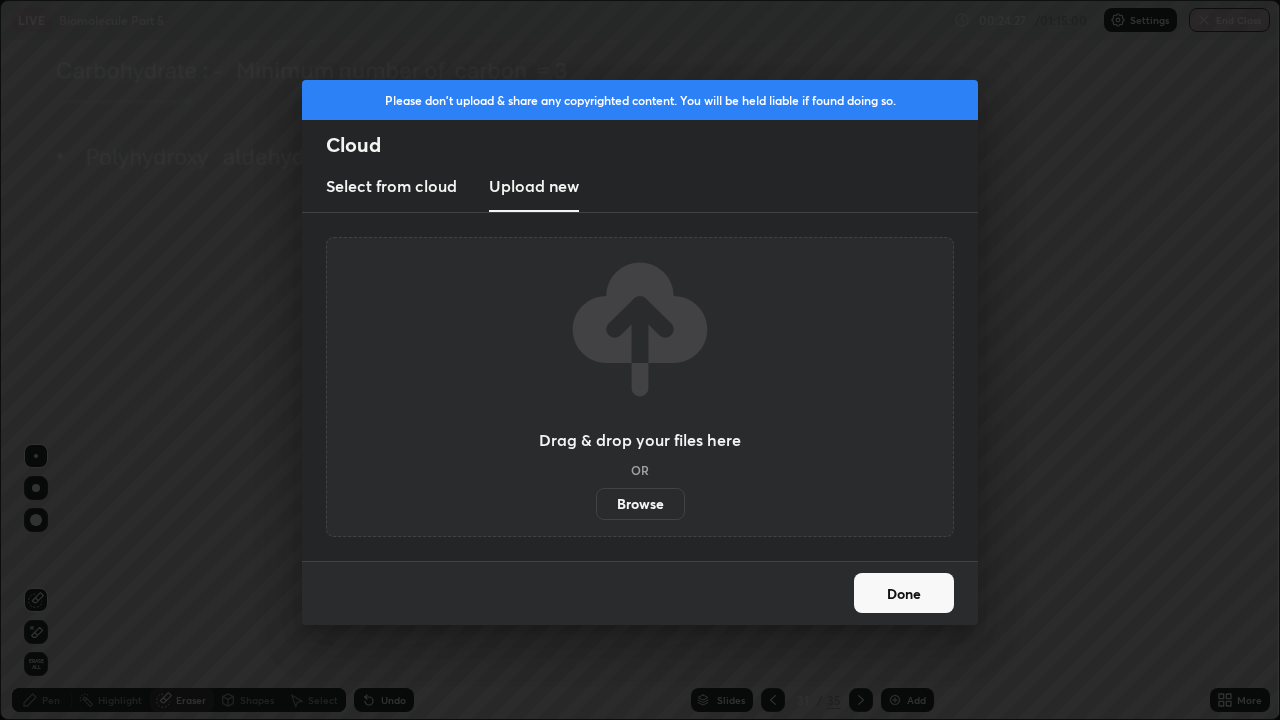 click on "Browse" at bounding box center [640, 504] 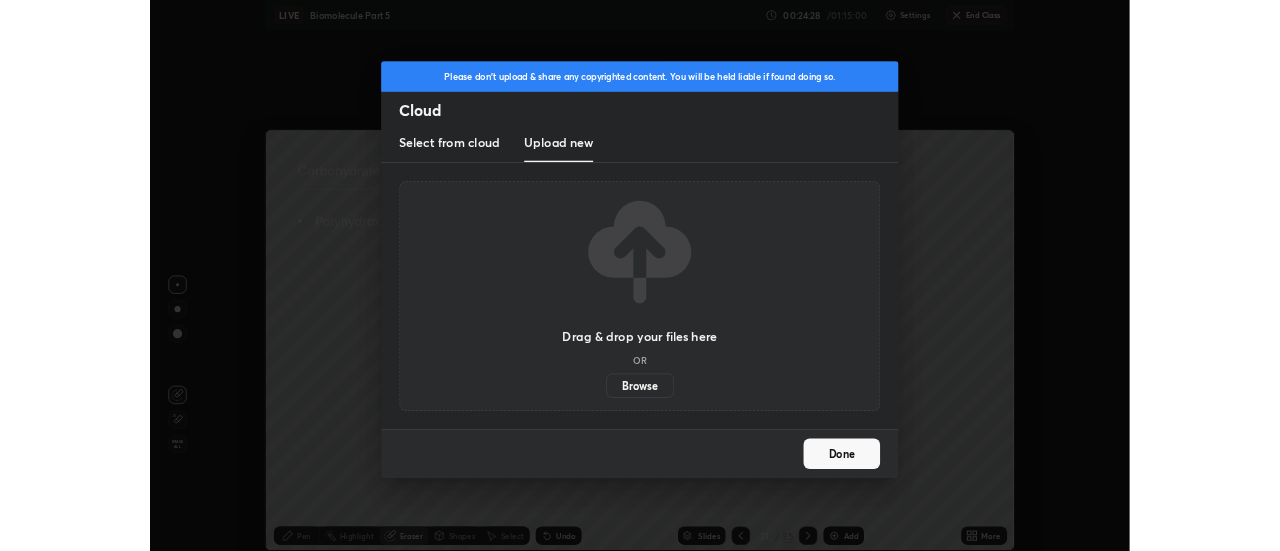 scroll, scrollTop: 551, scrollLeft: 1280, axis: both 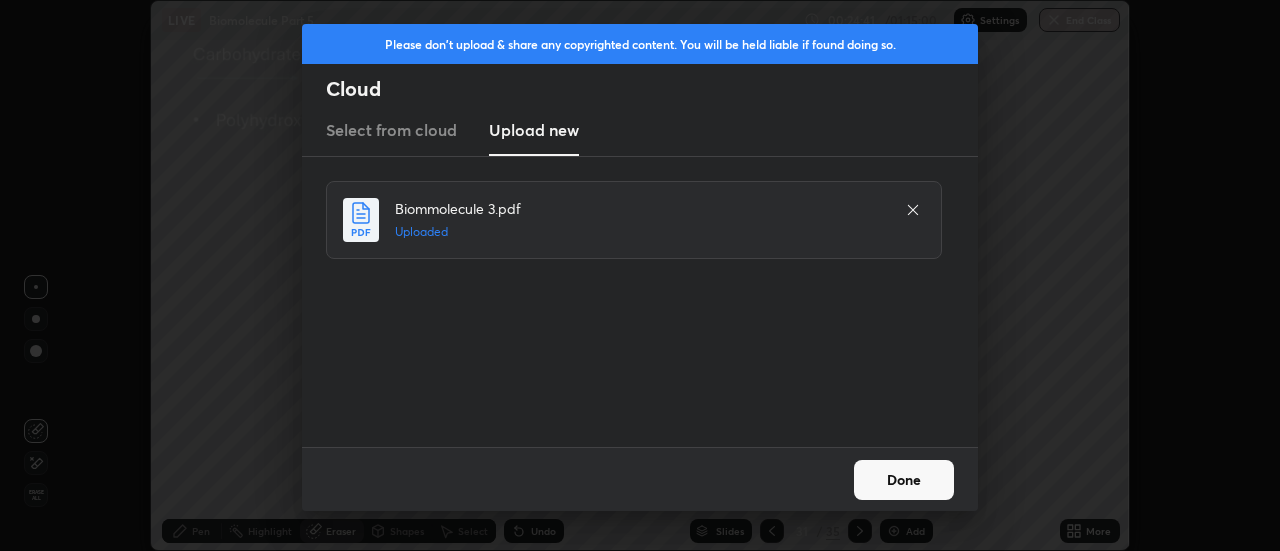 click on "Done" at bounding box center (904, 480) 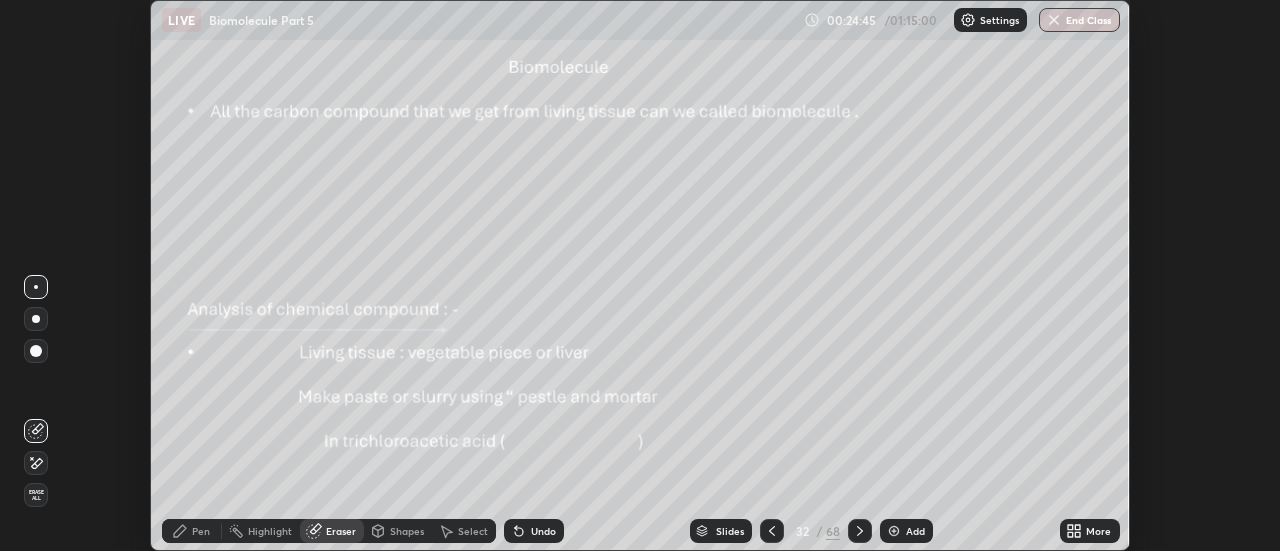 click on "Slides" at bounding box center (730, 531) 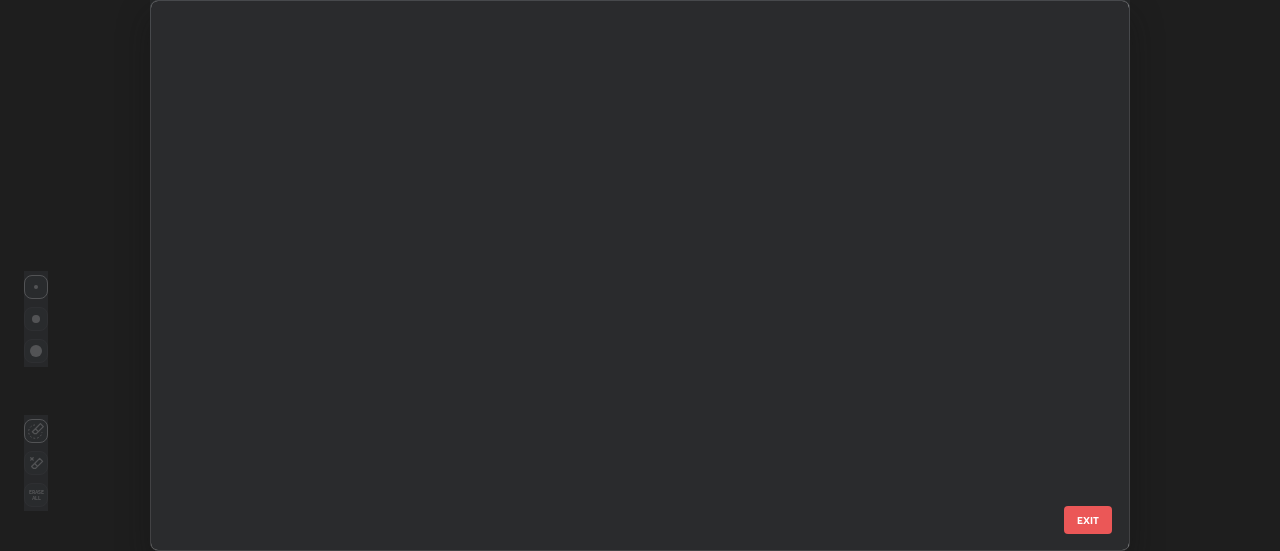 scroll, scrollTop: 1303, scrollLeft: 0, axis: vertical 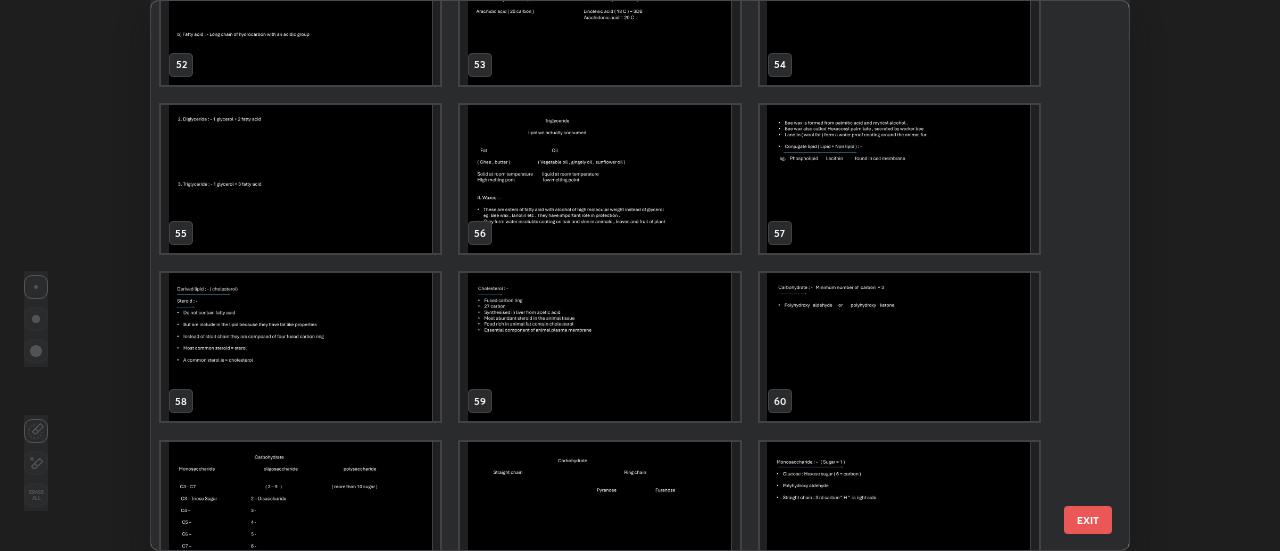 click at bounding box center (899, 347) 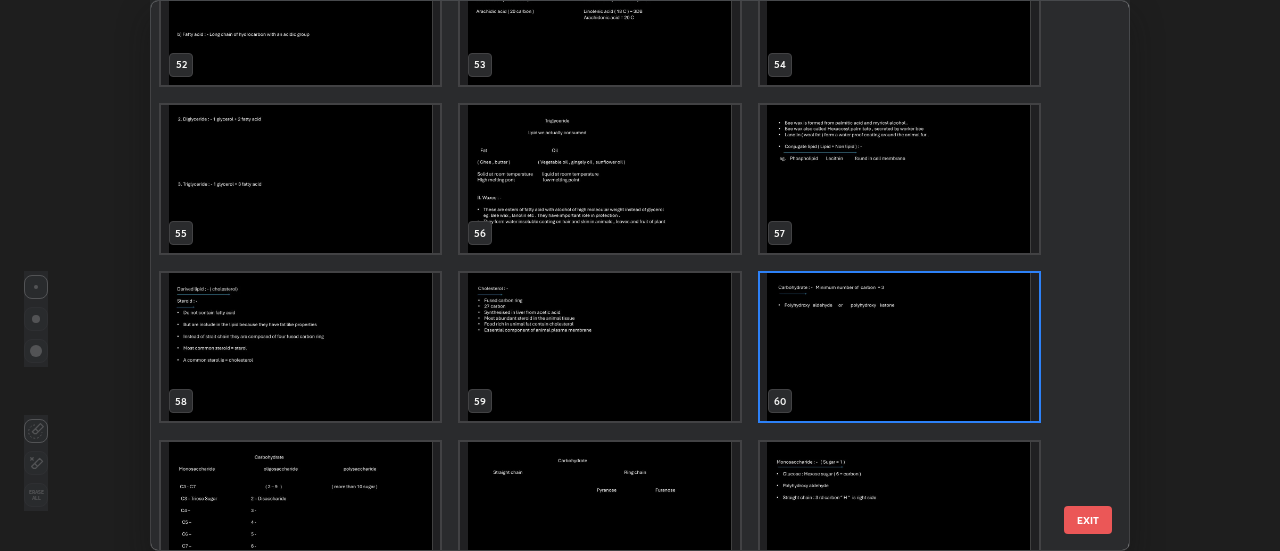 click at bounding box center [899, 347] 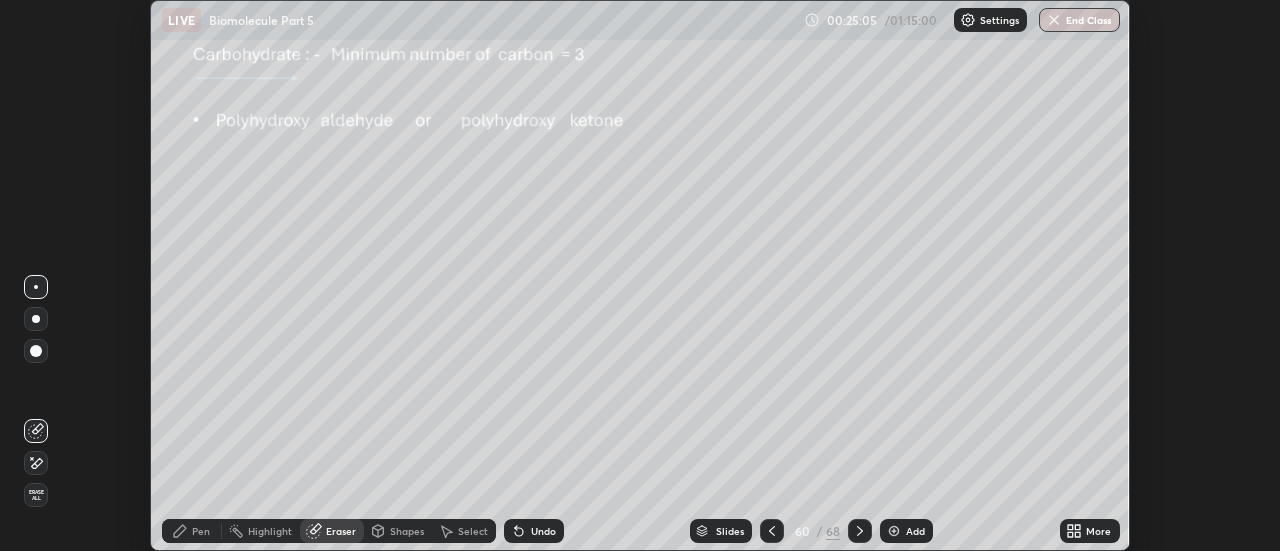 click 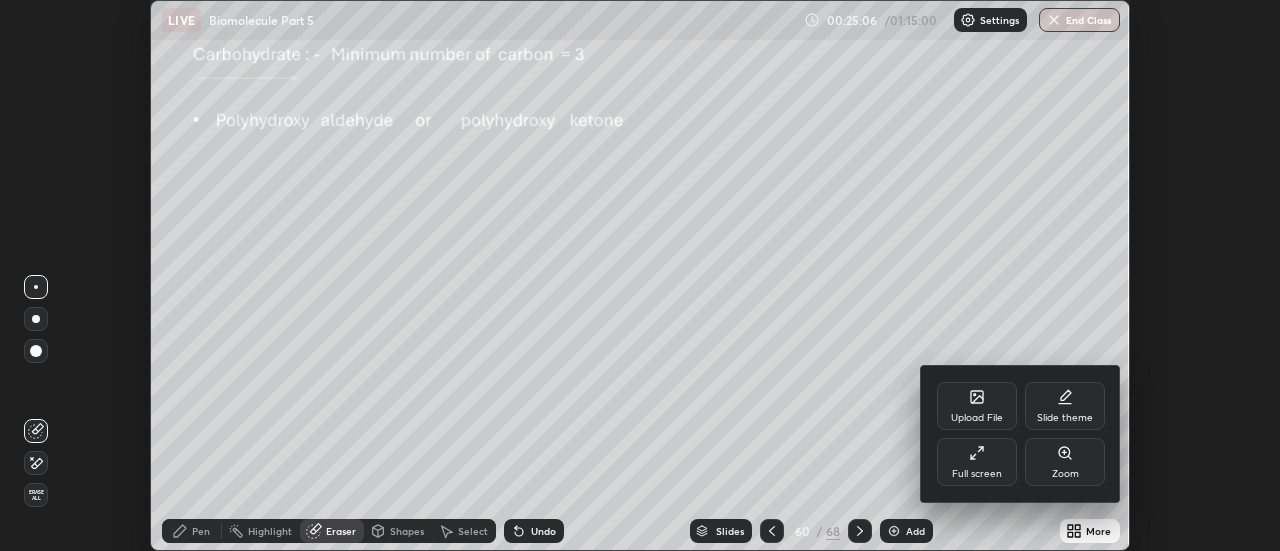 click on "Full screen" at bounding box center [977, 462] 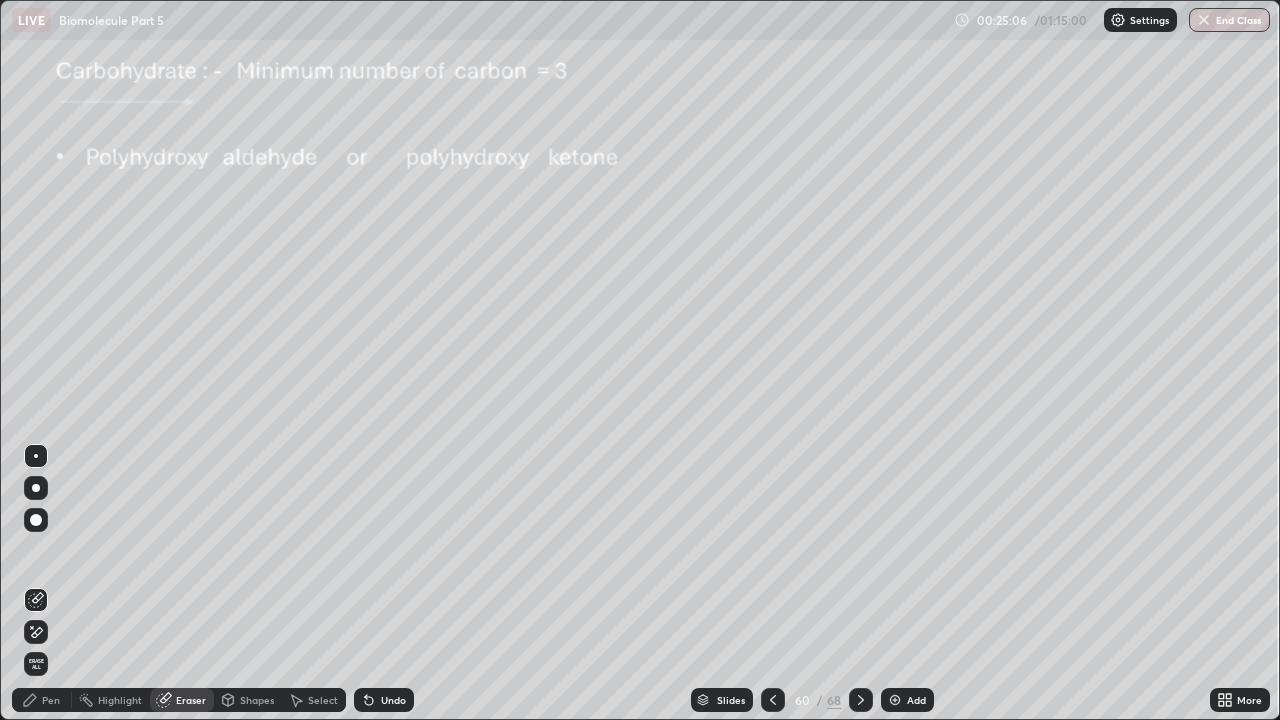 scroll, scrollTop: 99280, scrollLeft: 98720, axis: both 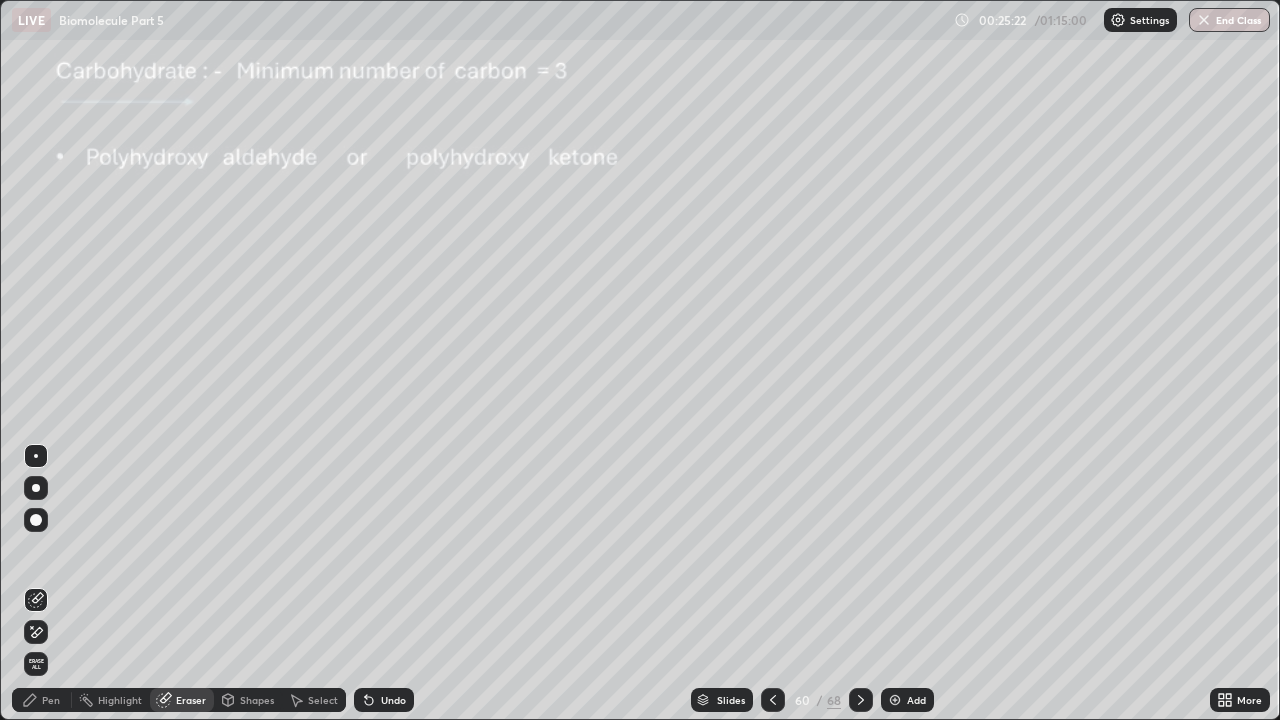 click on "Pen" at bounding box center (42, 700) 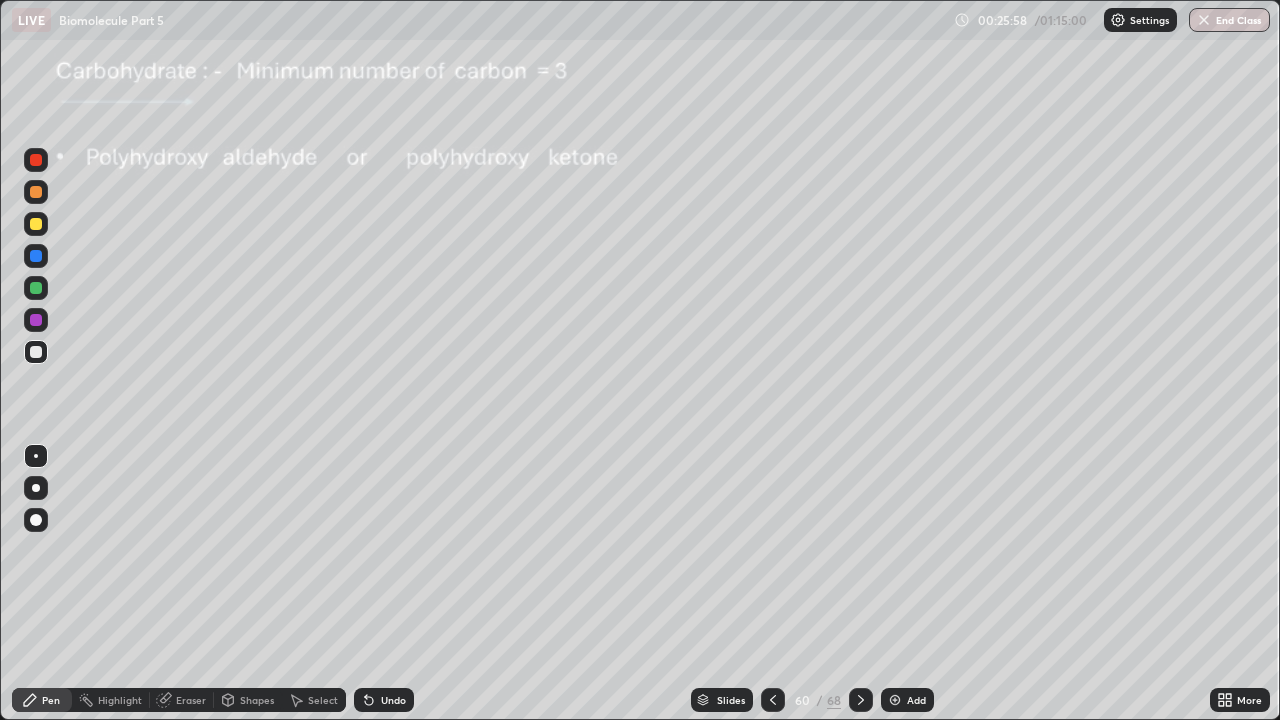 click at bounding box center (36, 160) 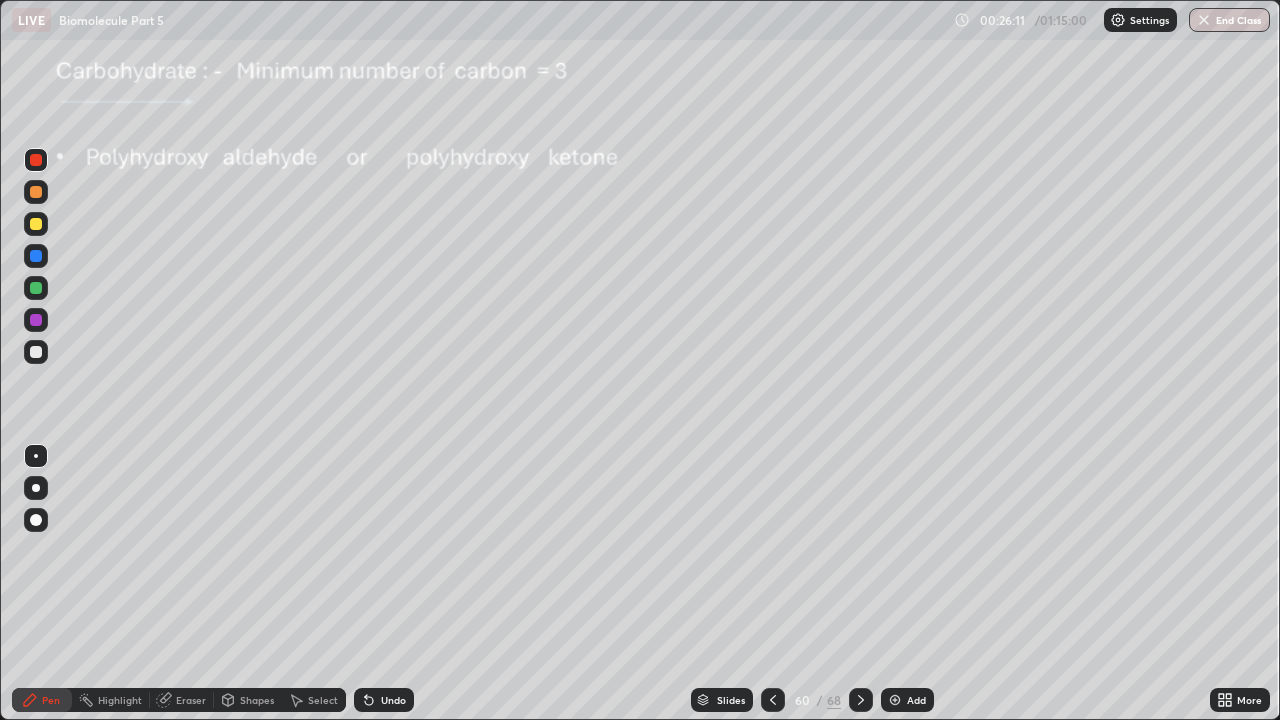 click 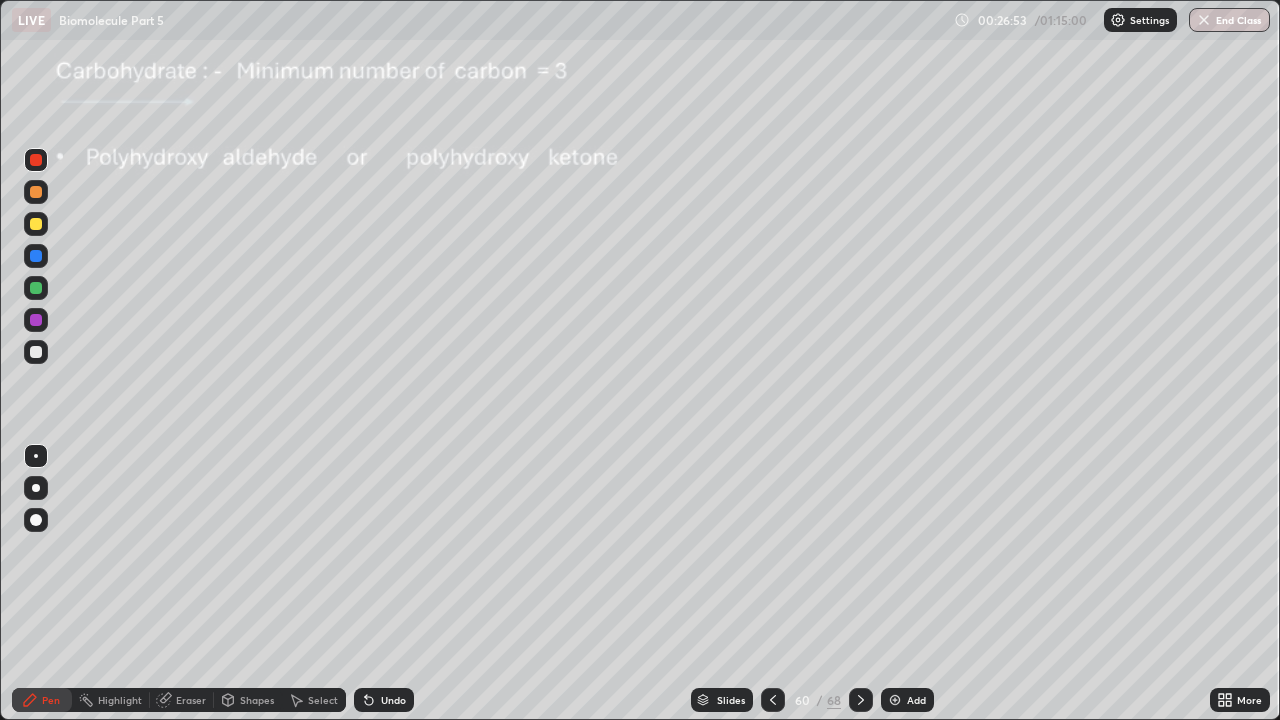 click 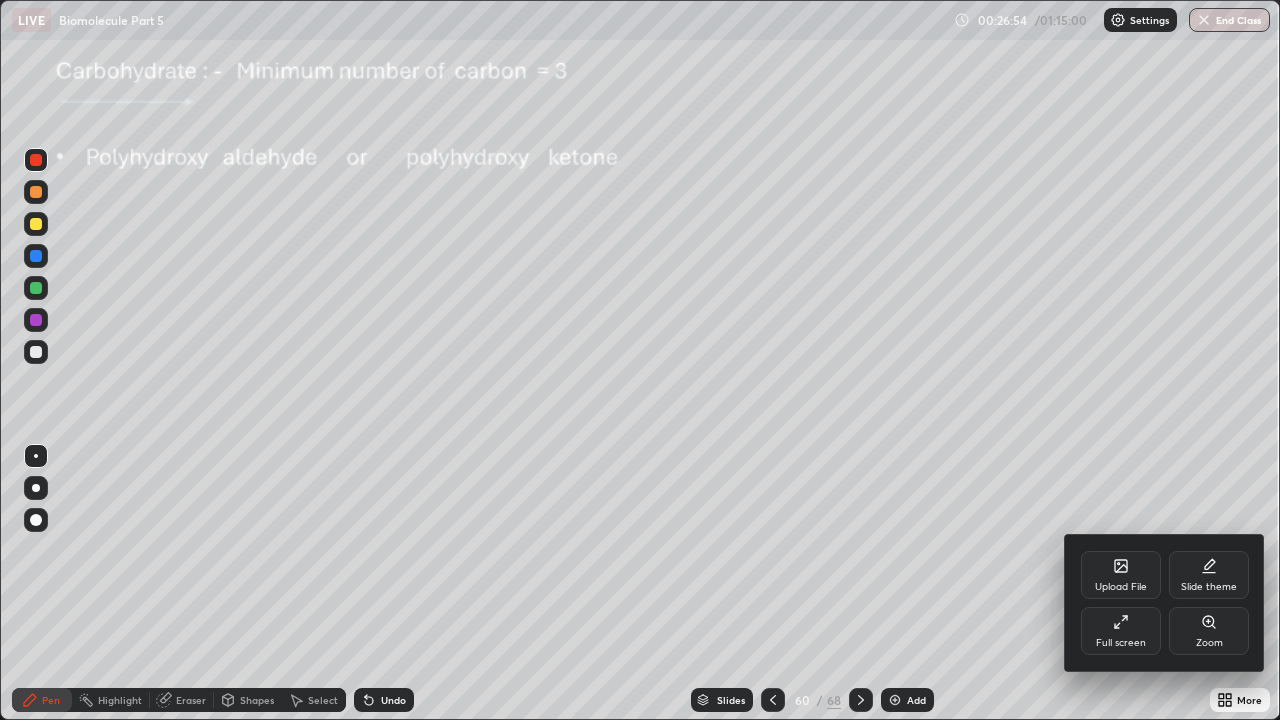 click 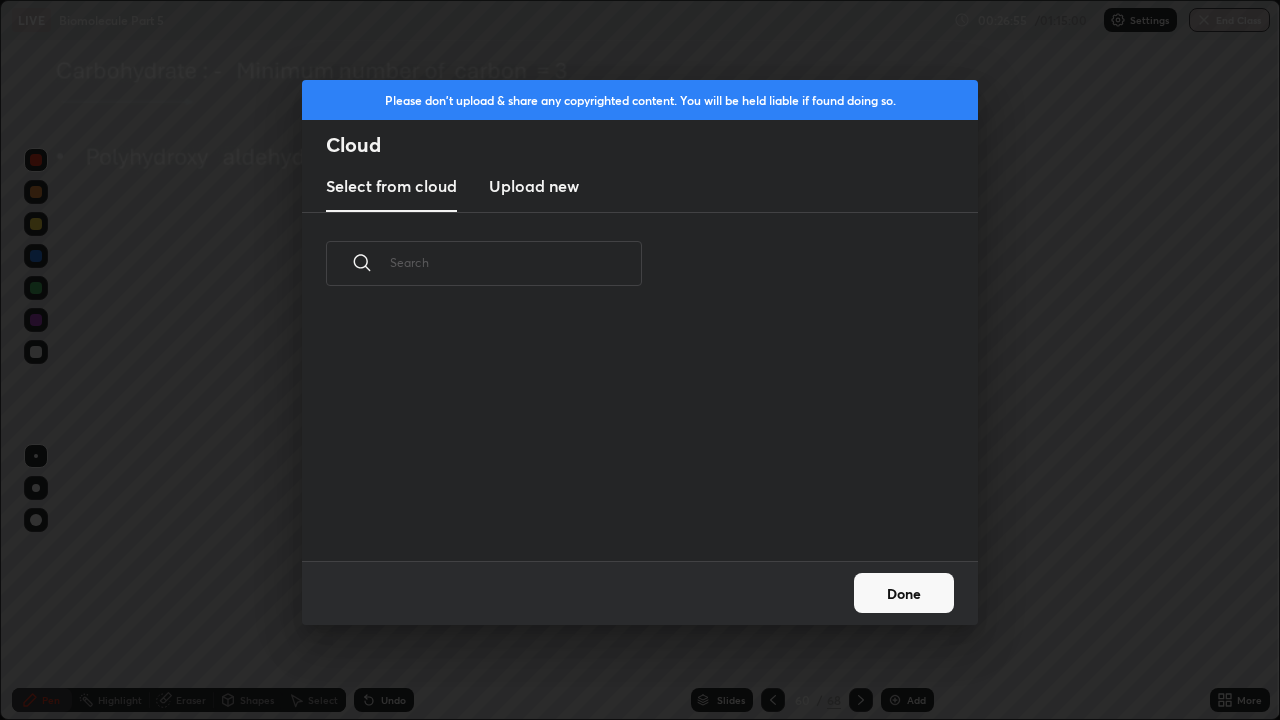 scroll, scrollTop: 7, scrollLeft: 11, axis: both 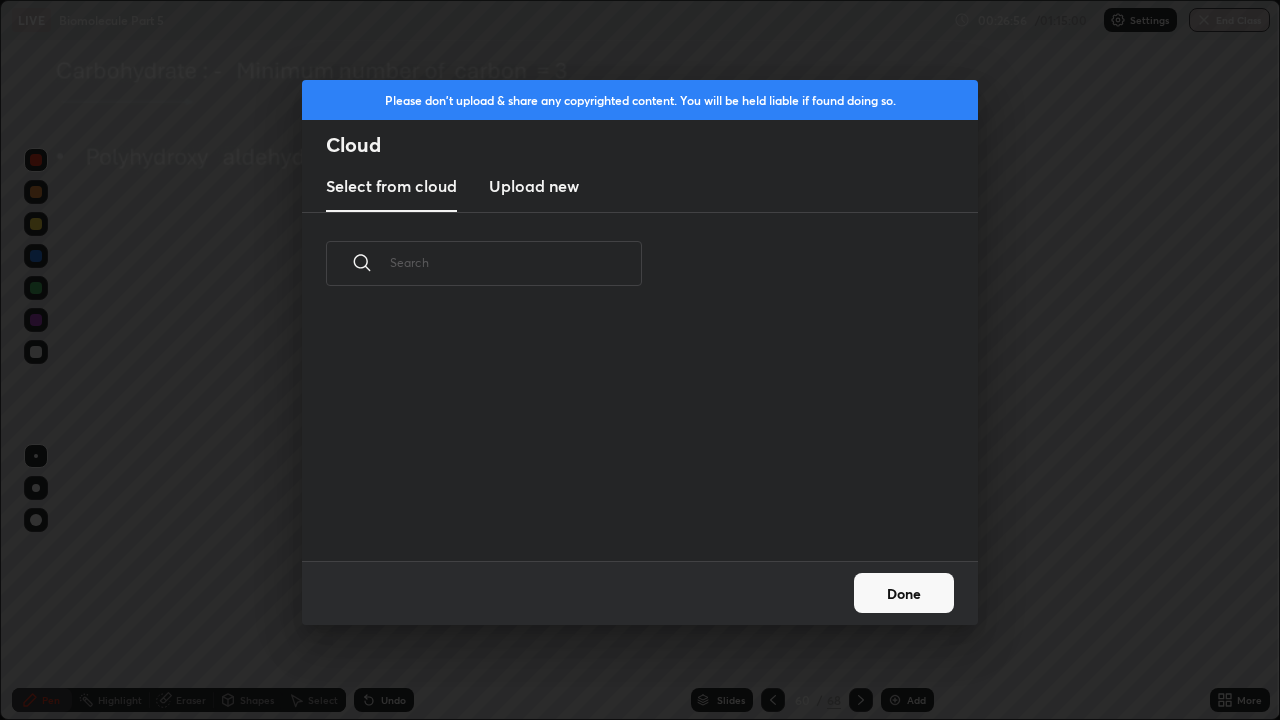 click on "Upload new" at bounding box center (534, 186) 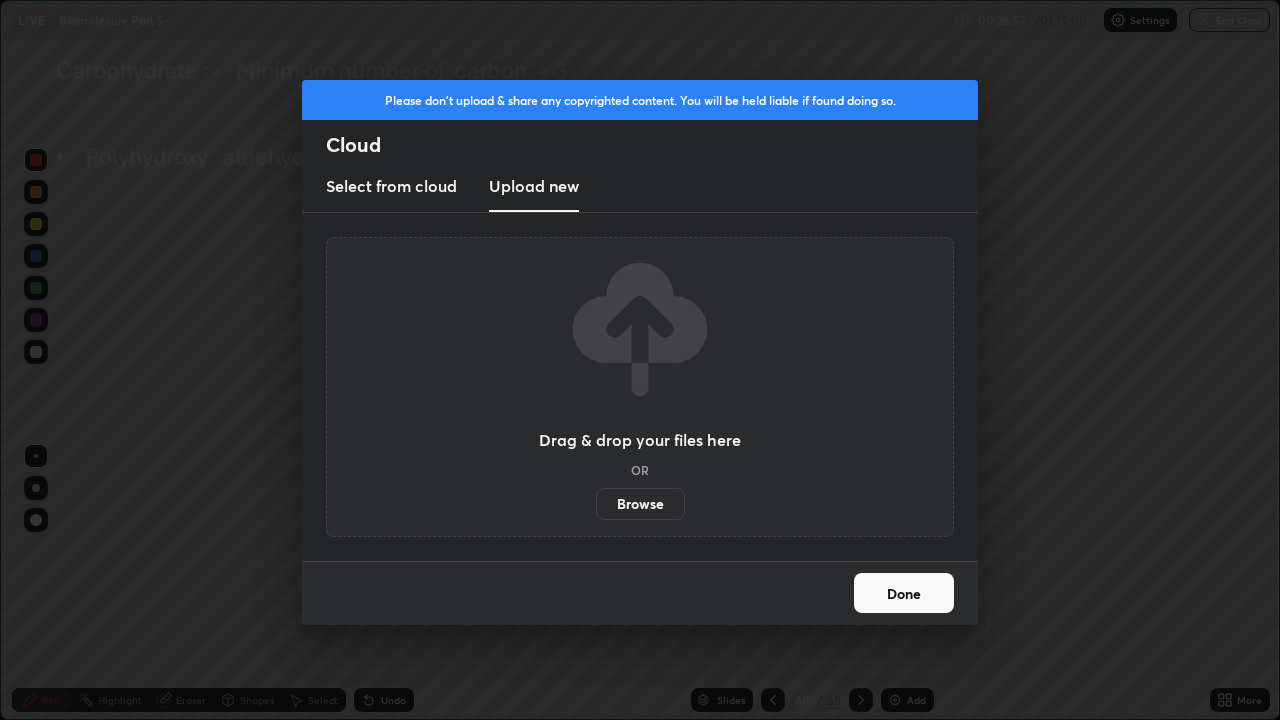click on "Browse" at bounding box center (640, 504) 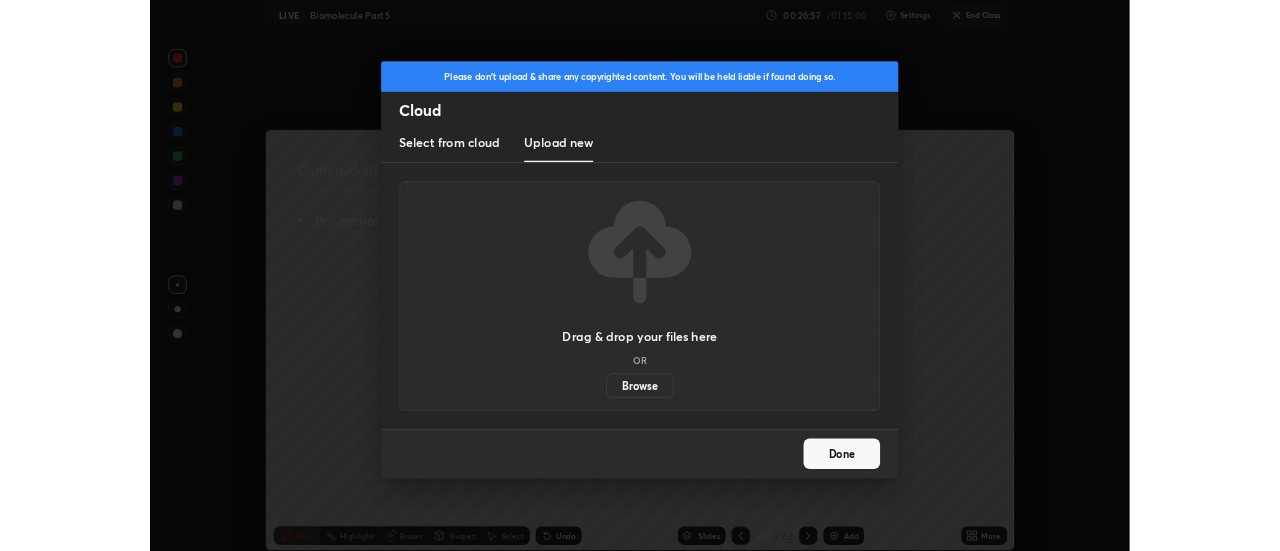 scroll, scrollTop: 551, scrollLeft: 1280, axis: both 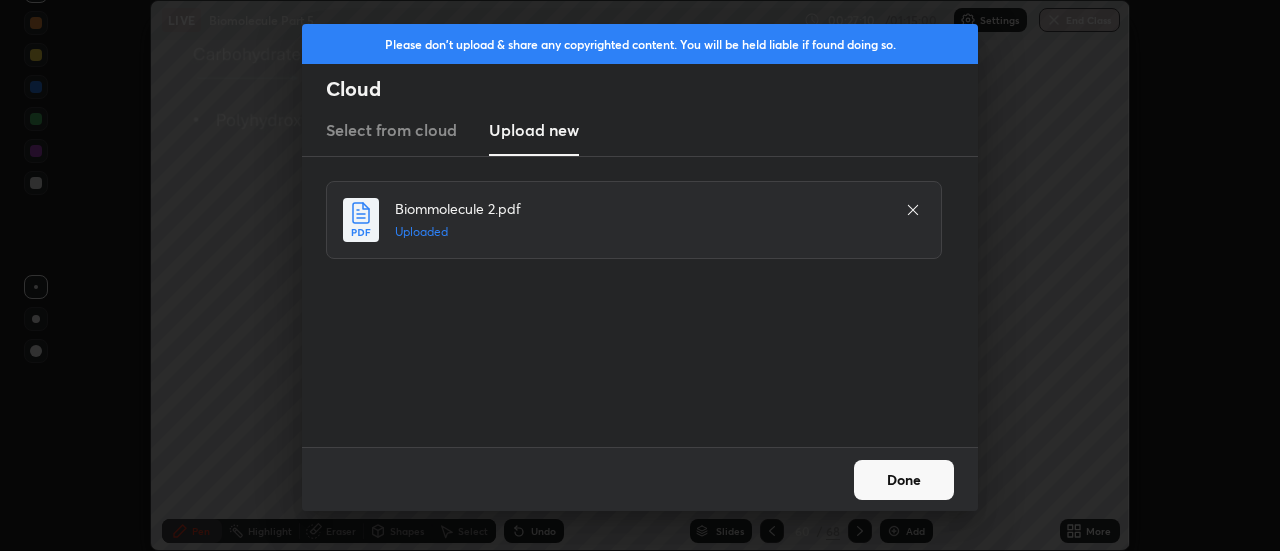 click on "Done" at bounding box center [904, 480] 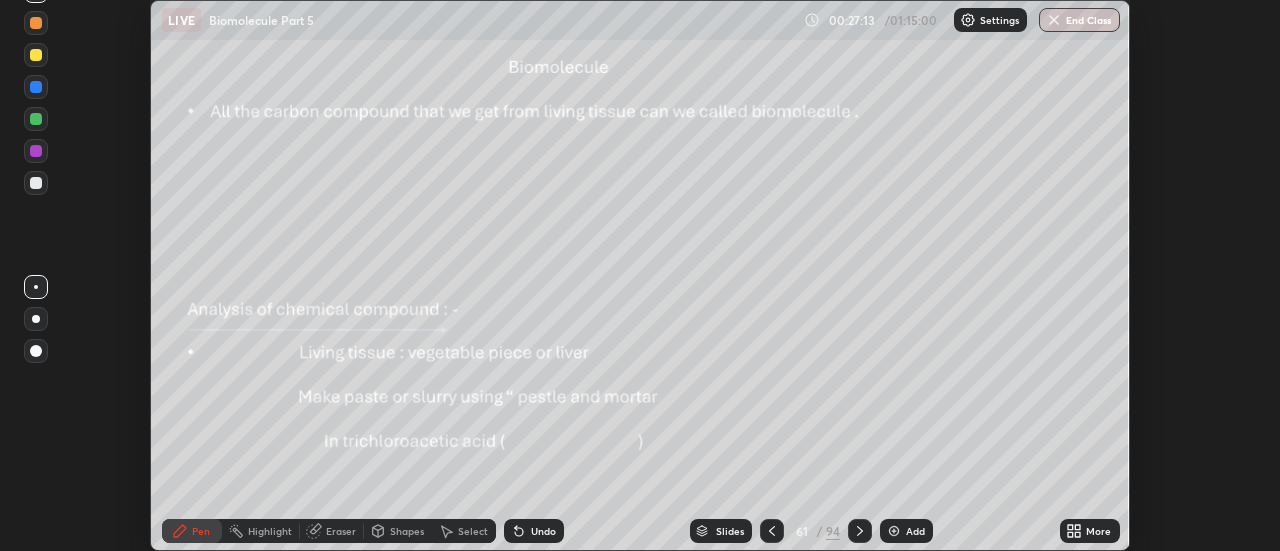 click on "Slides" at bounding box center [730, 531] 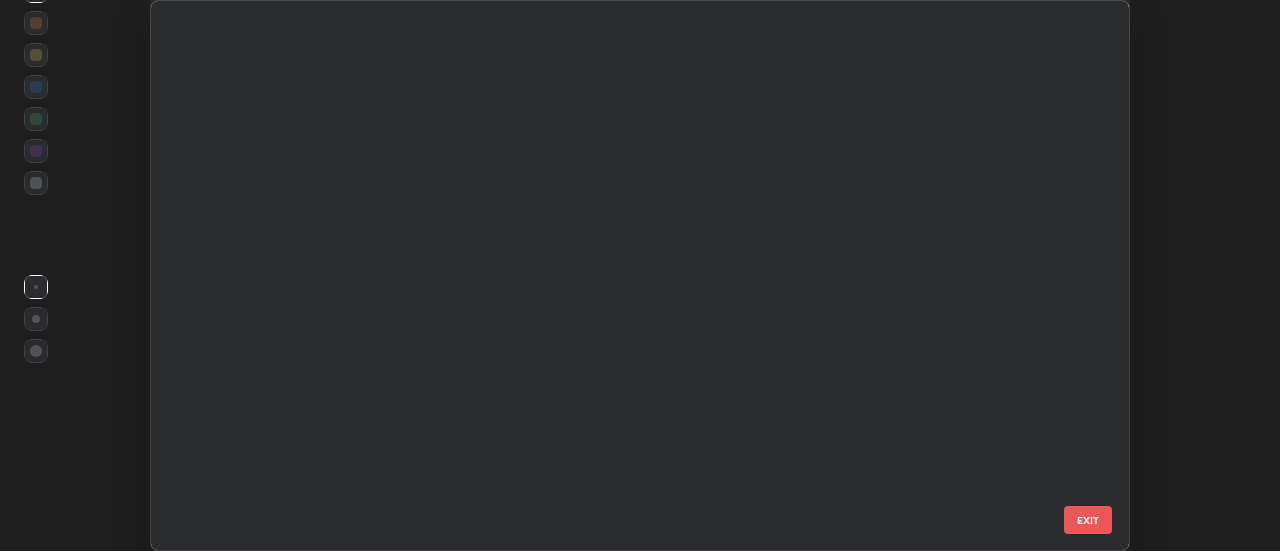 scroll, scrollTop: 2987, scrollLeft: 0, axis: vertical 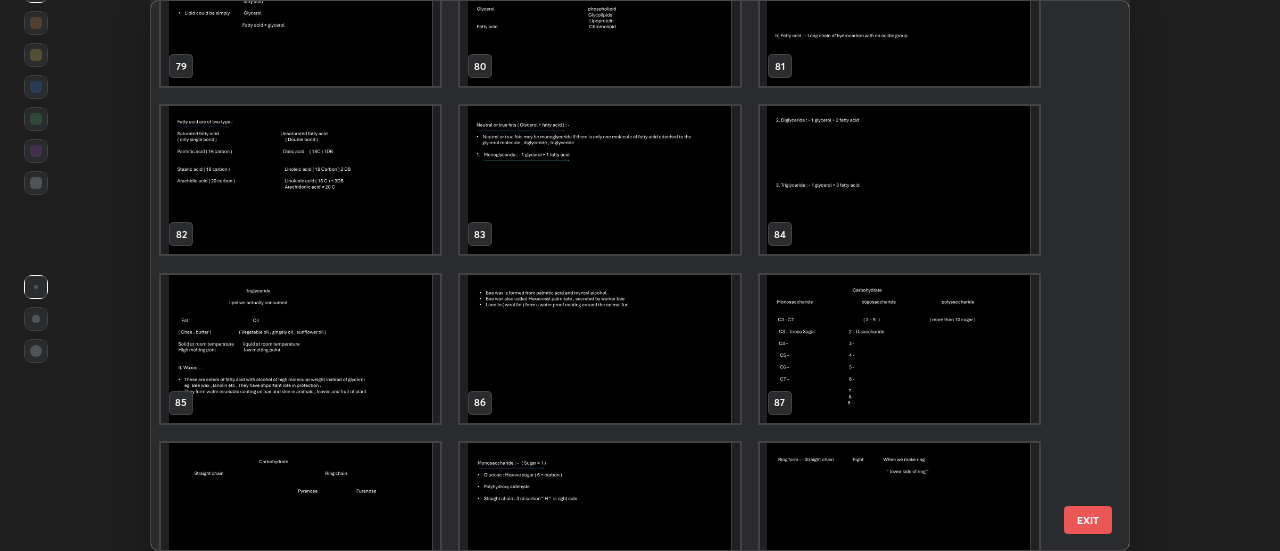 click on "EXIT" at bounding box center (1088, 520) 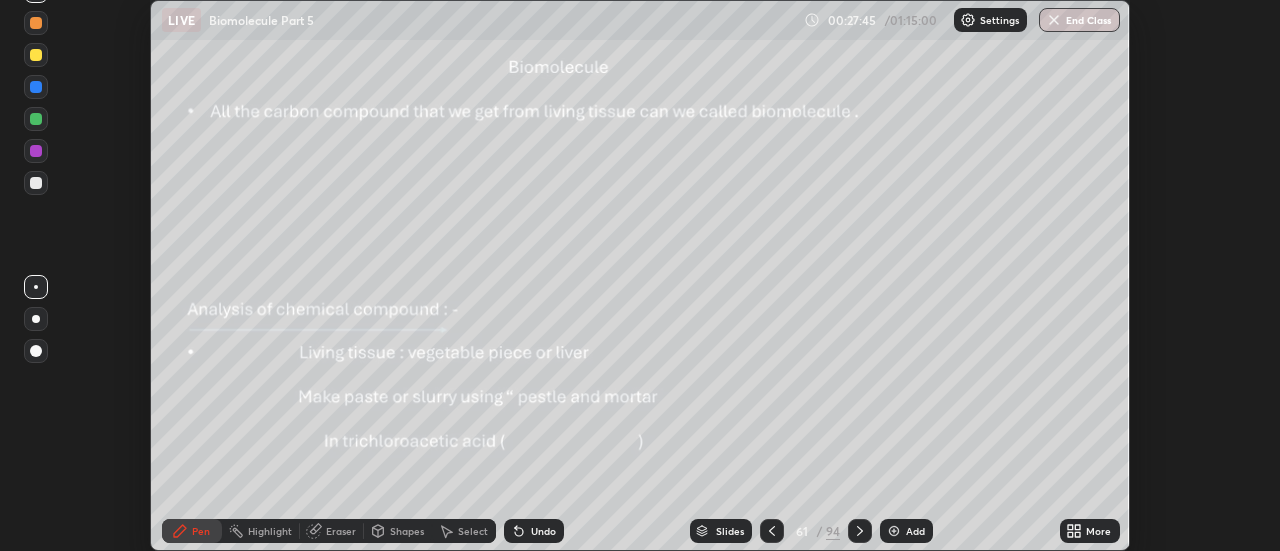 click 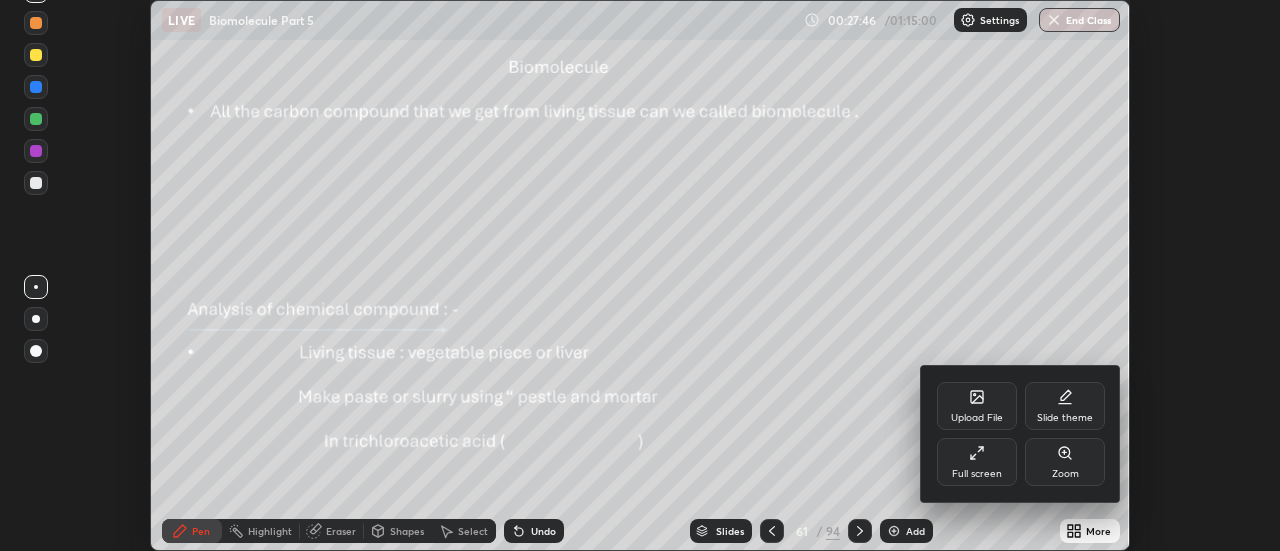 click on "Upload File" at bounding box center [977, 418] 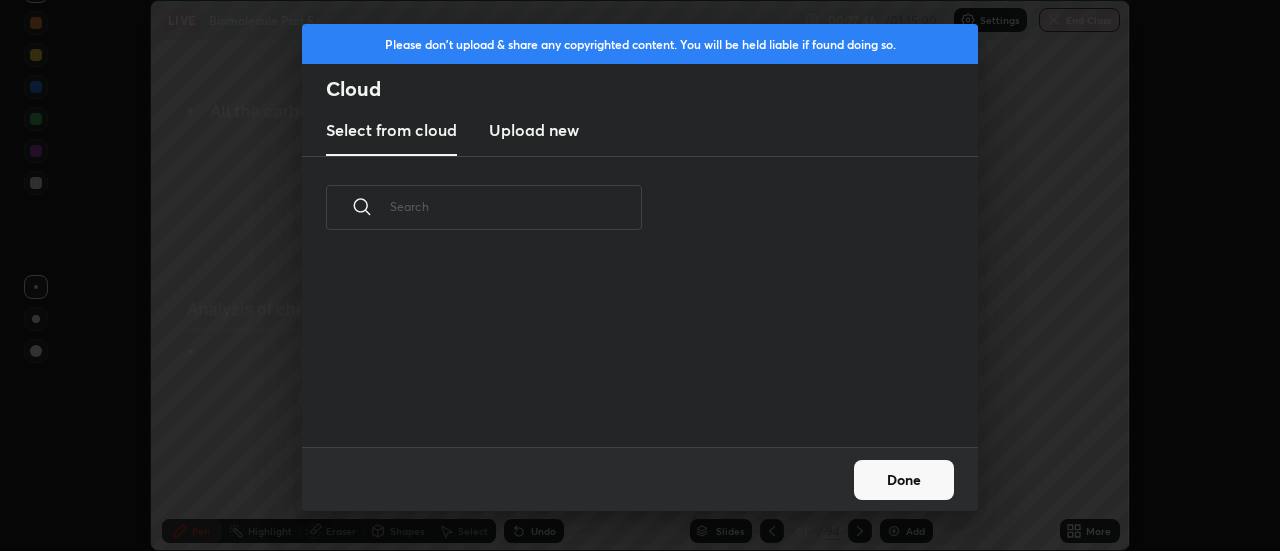 scroll, scrollTop: 7, scrollLeft: 11, axis: both 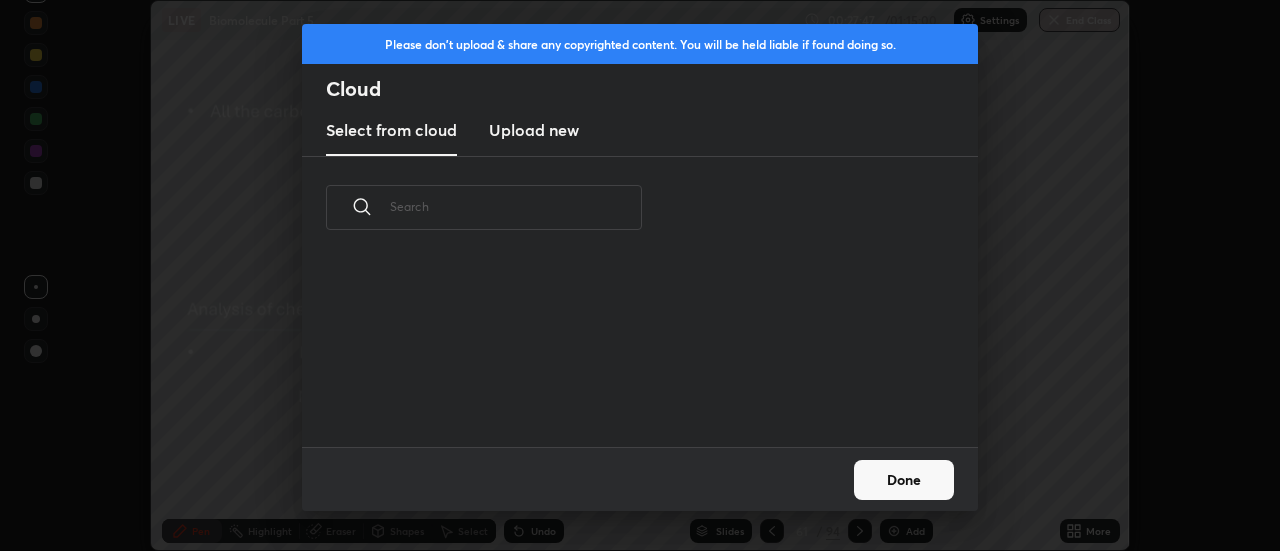click on "Upload new" at bounding box center (534, 130) 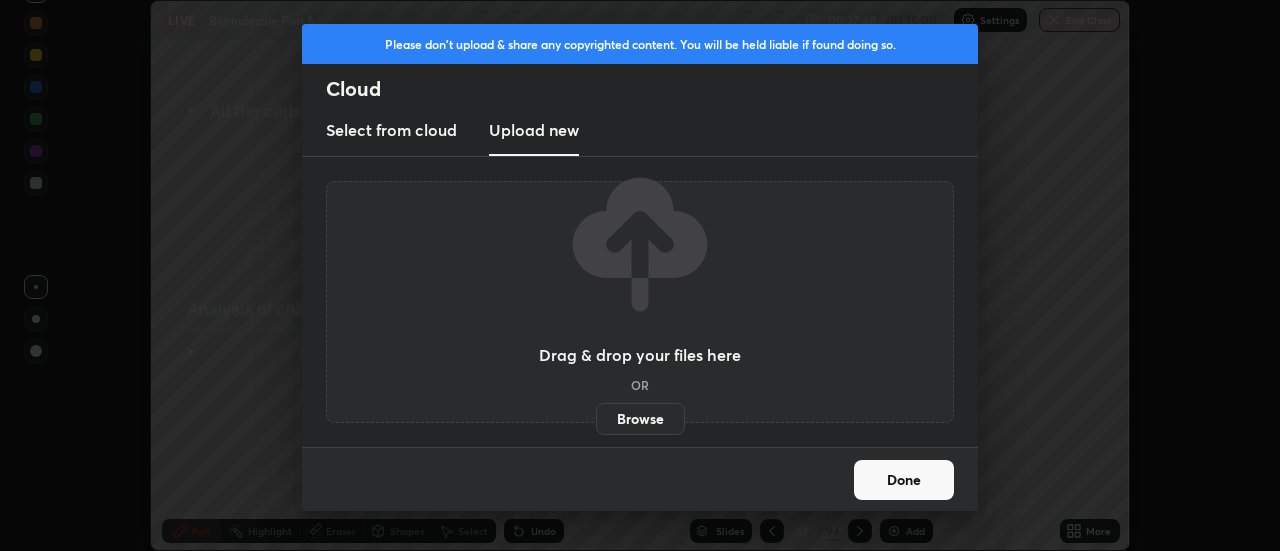 click on "Browse" at bounding box center (640, 419) 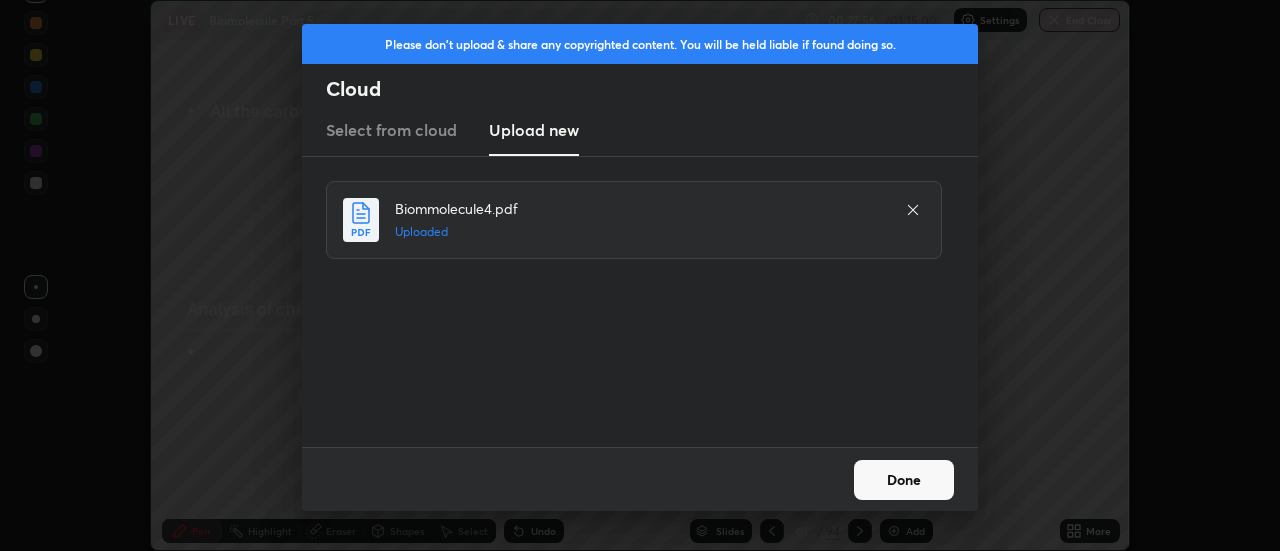 click on "Done" at bounding box center [904, 480] 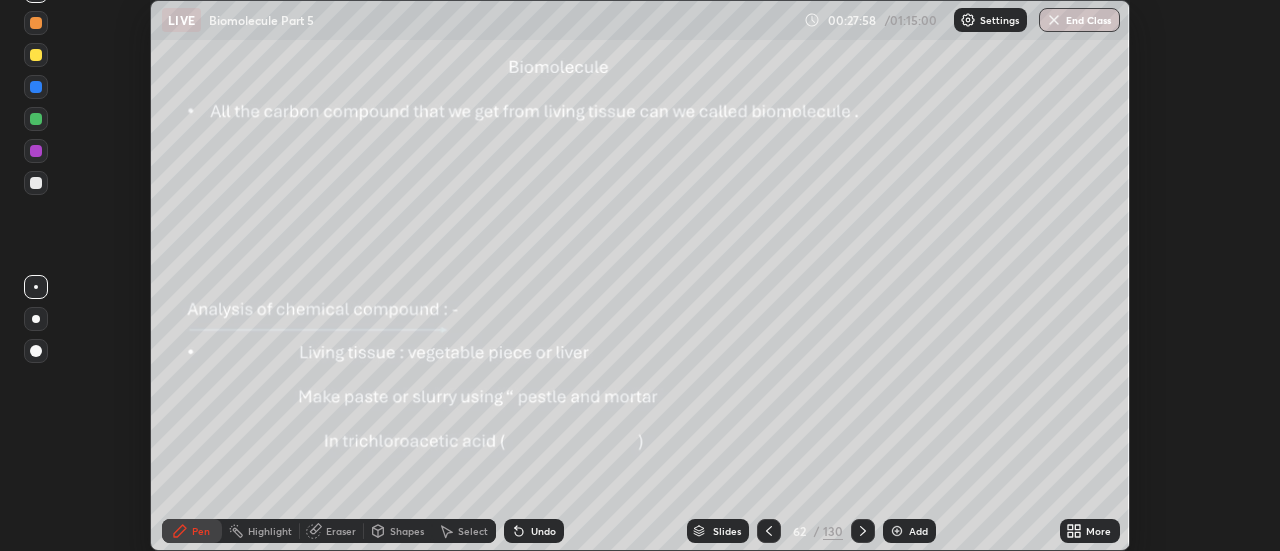 click 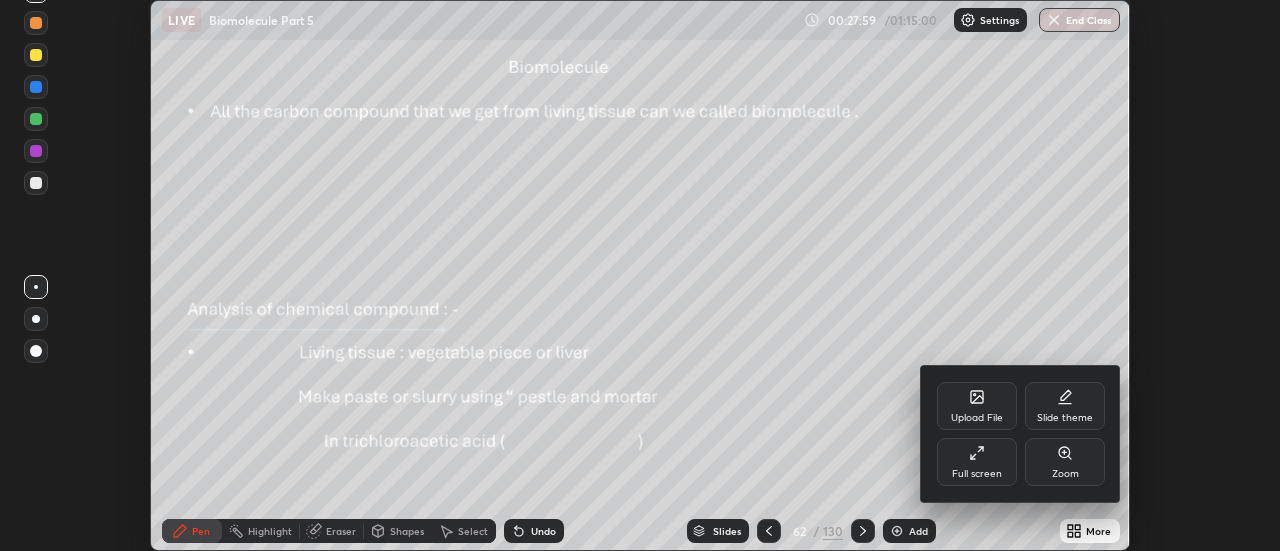 click 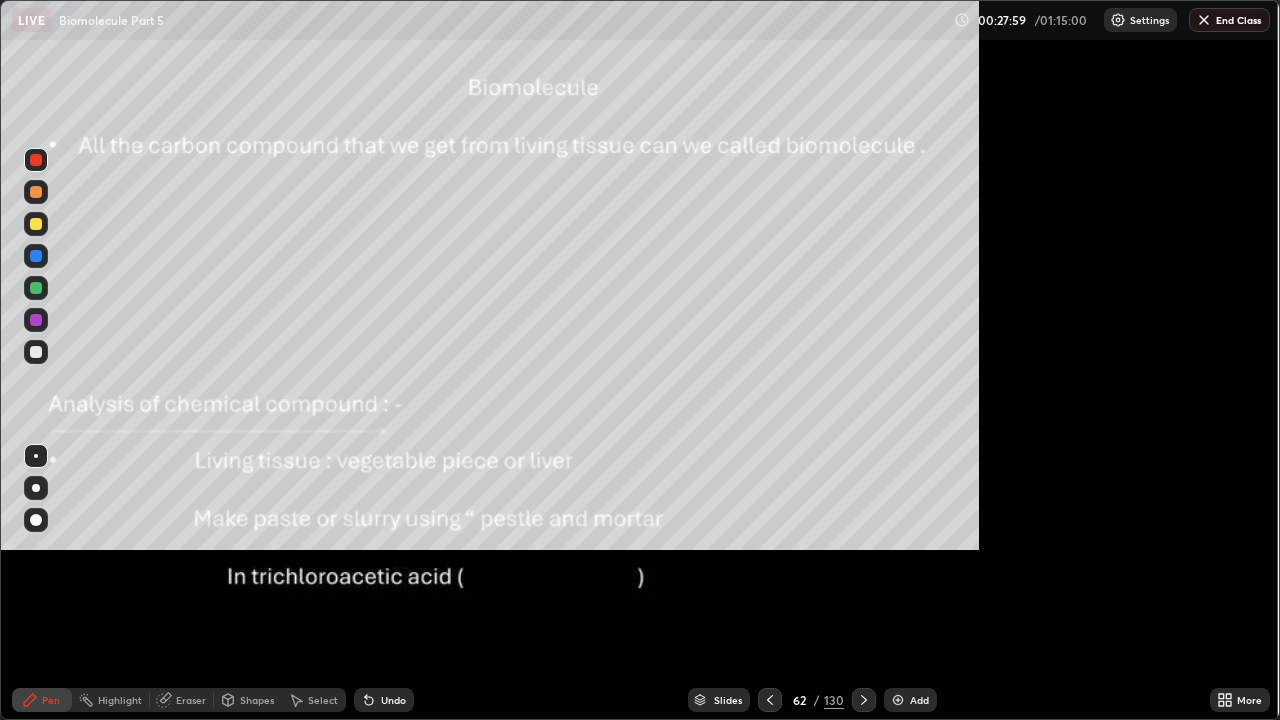 scroll, scrollTop: 99280, scrollLeft: 98720, axis: both 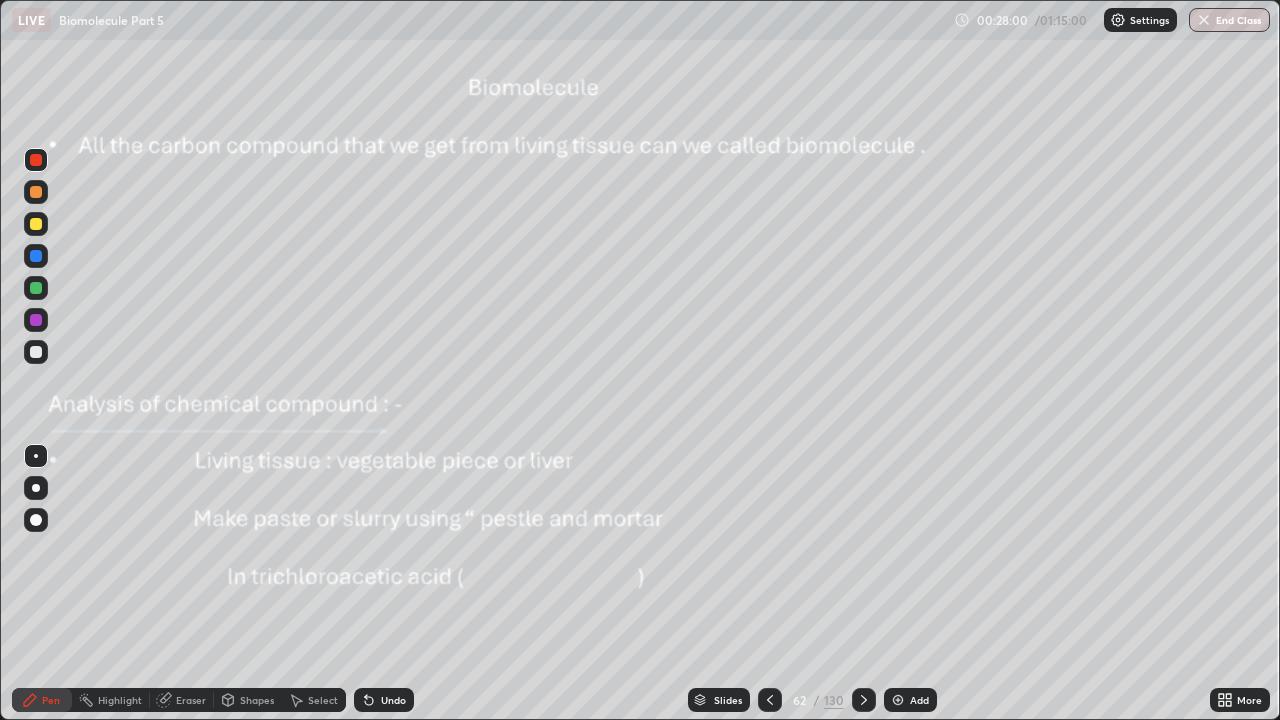 click on "Slides" at bounding box center [728, 700] 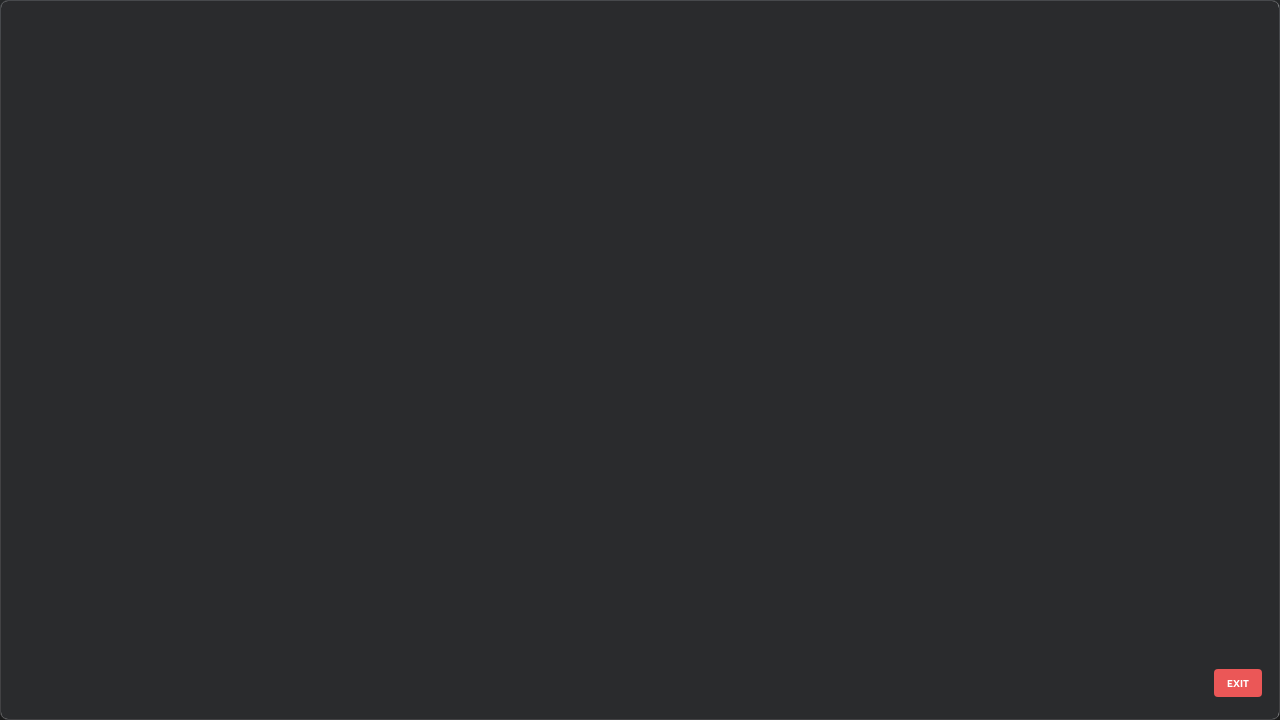 scroll, scrollTop: 3999, scrollLeft: 0, axis: vertical 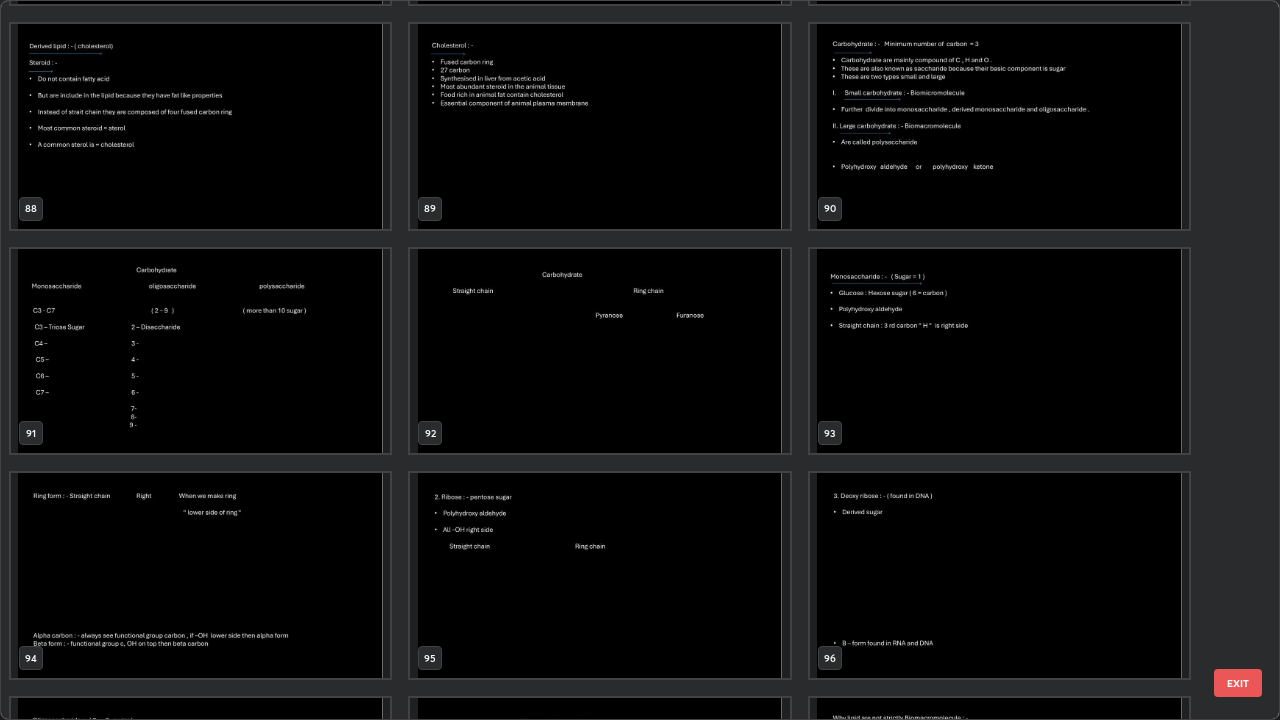 click at bounding box center (999, 126) 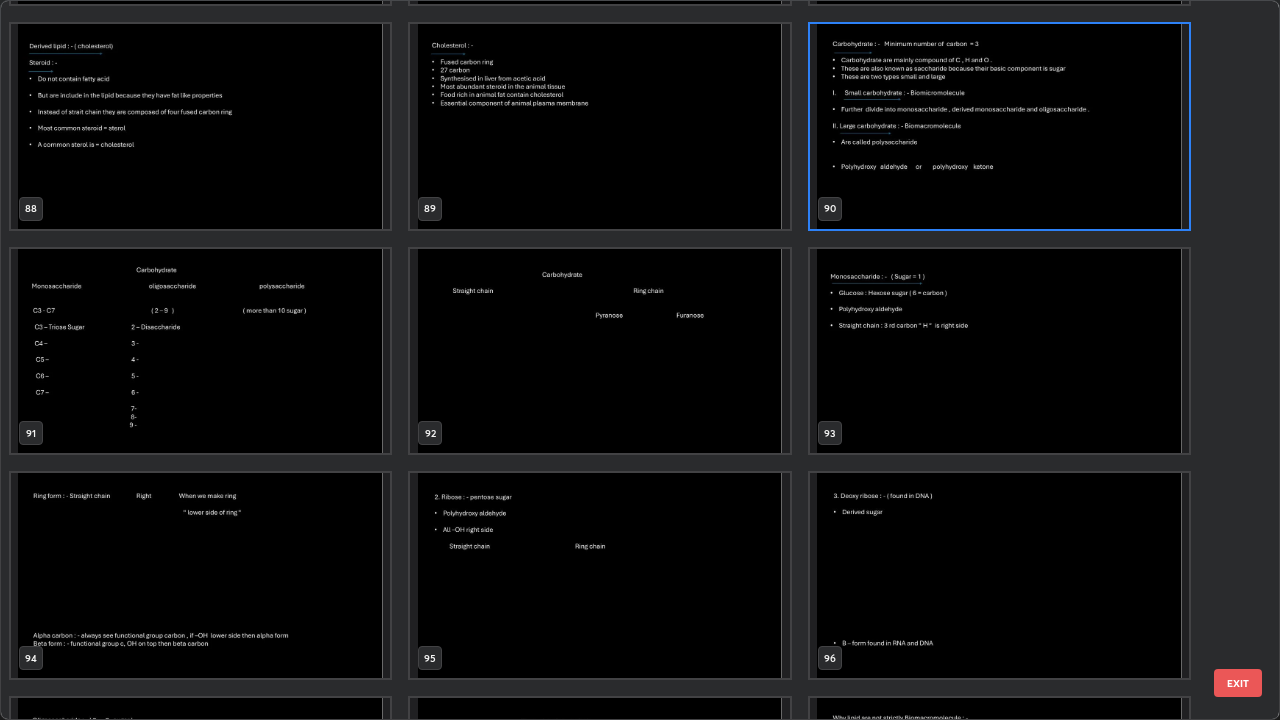 click at bounding box center (999, 126) 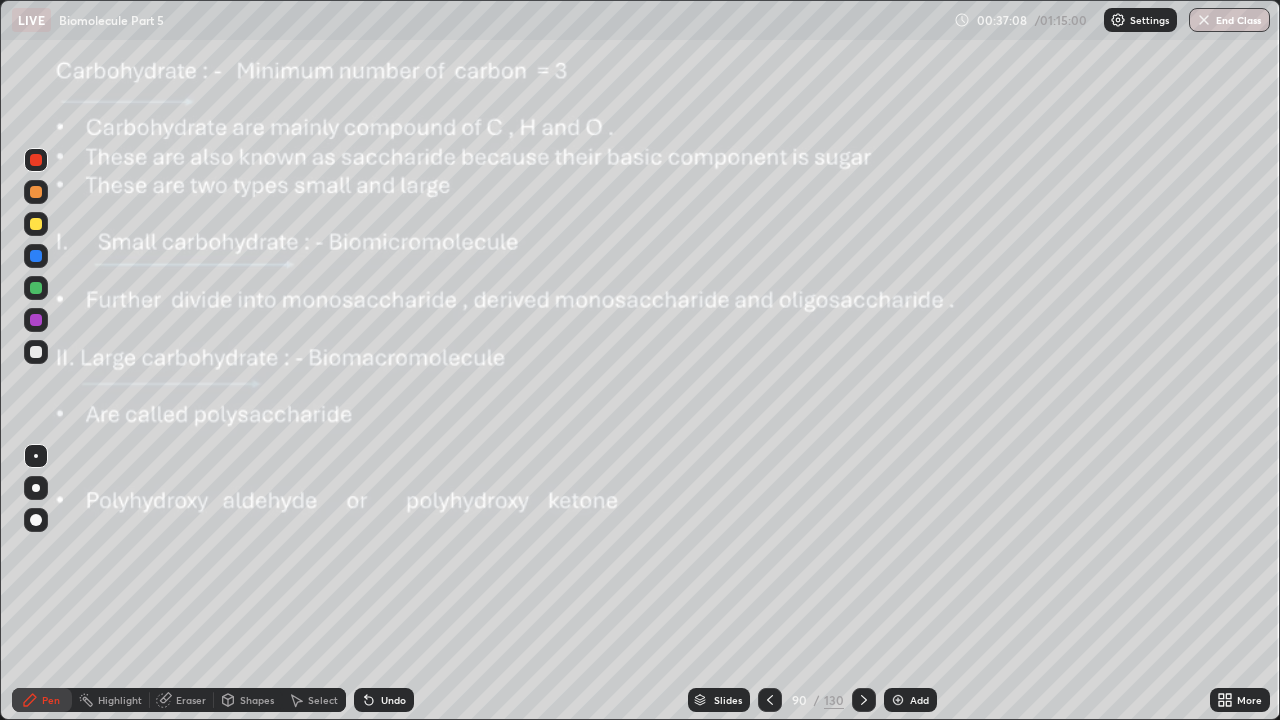 click at bounding box center [898, 700] 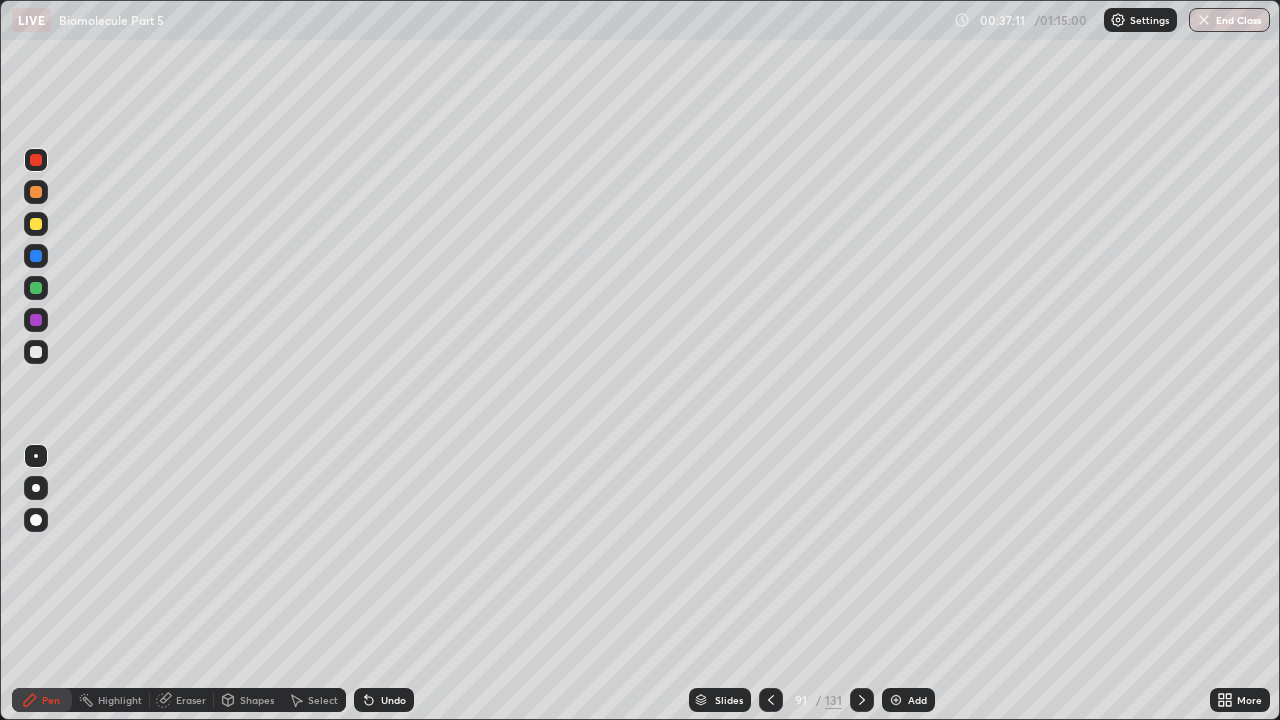 click at bounding box center (36, 160) 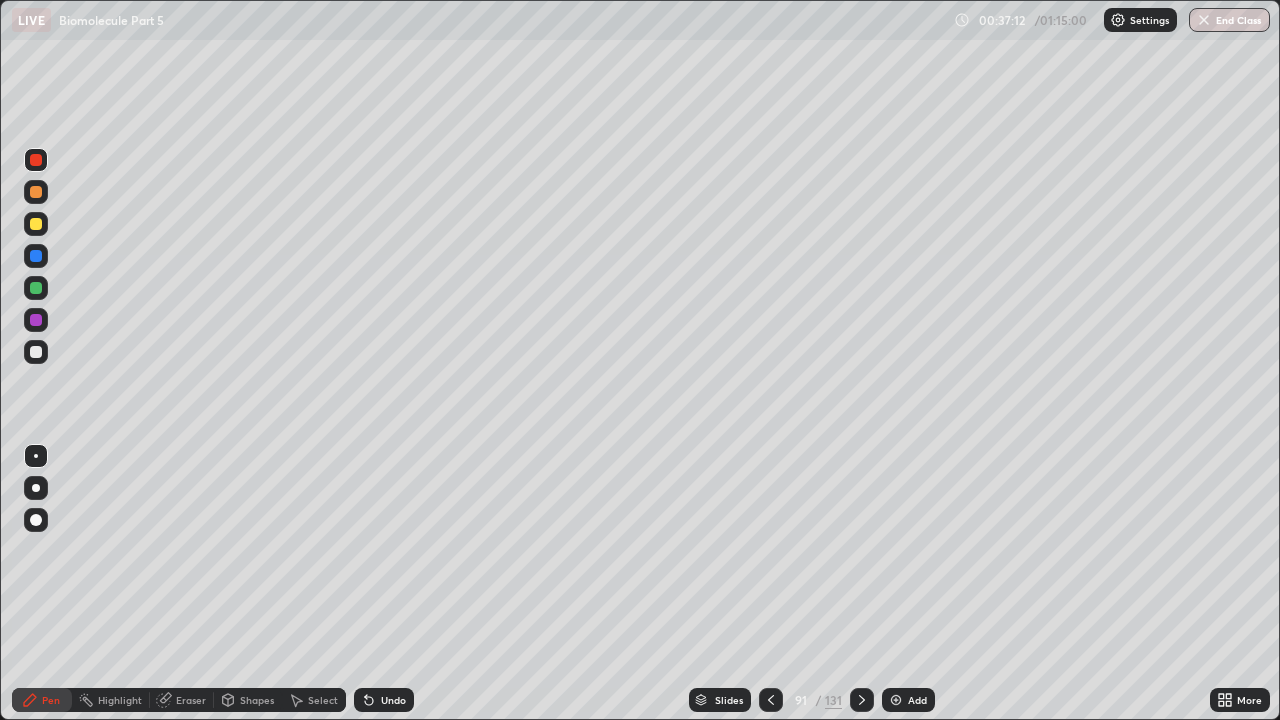 click at bounding box center (36, 224) 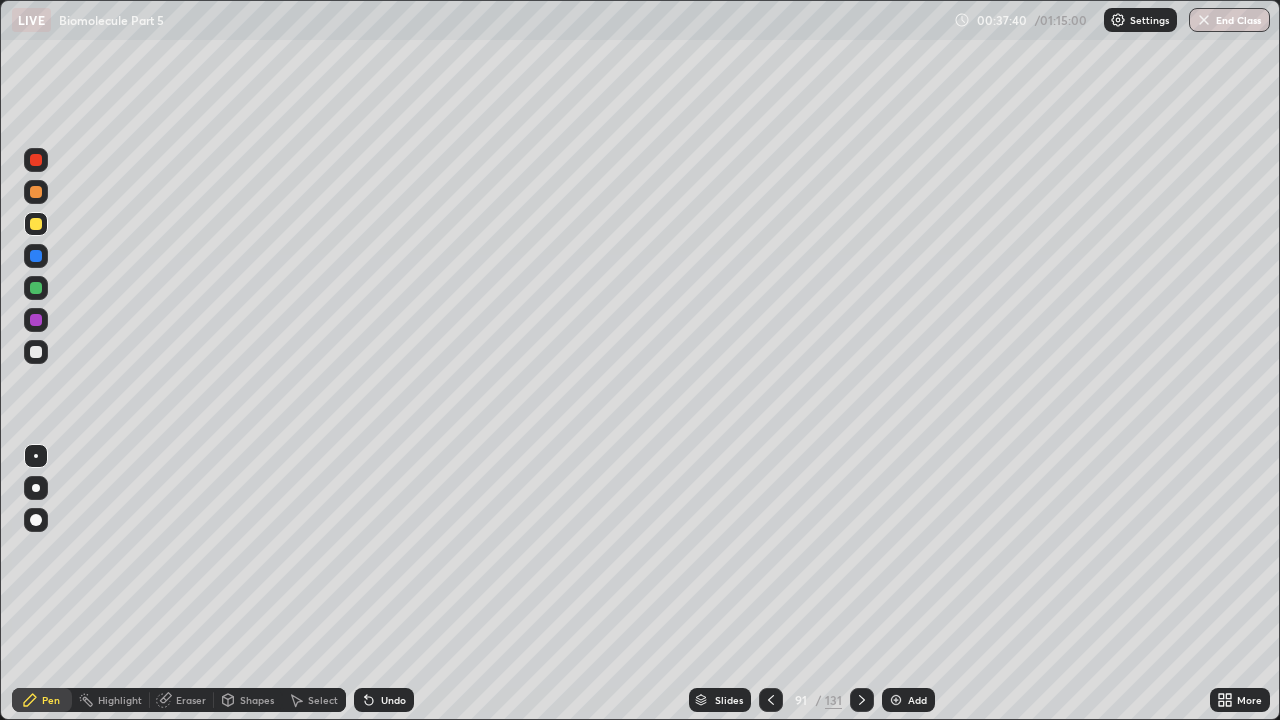 click at bounding box center [36, 488] 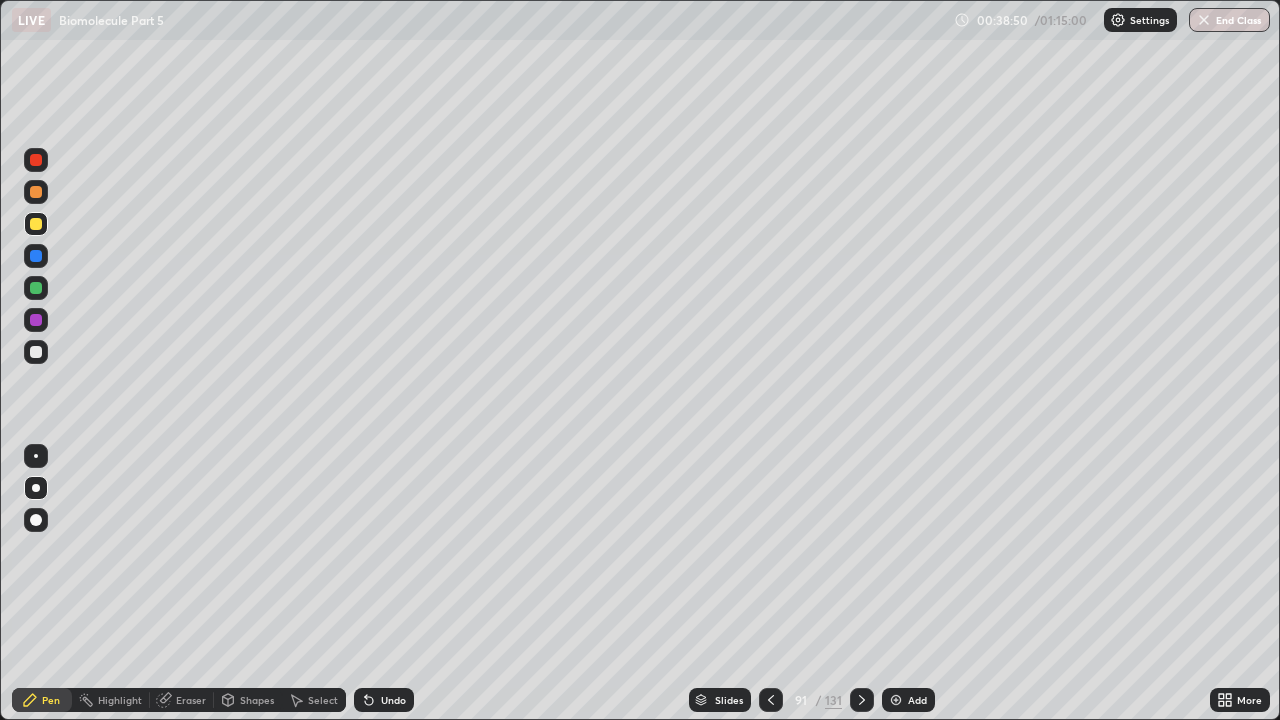 click at bounding box center [36, 256] 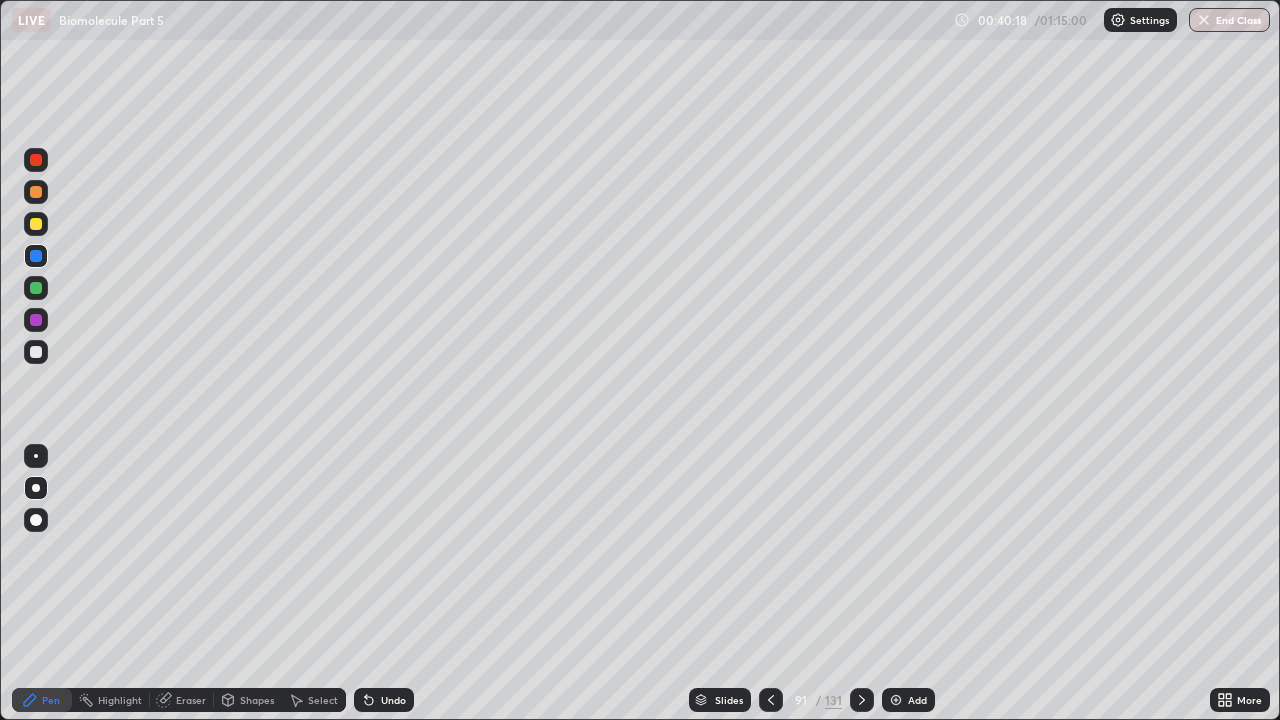 click at bounding box center (36, 224) 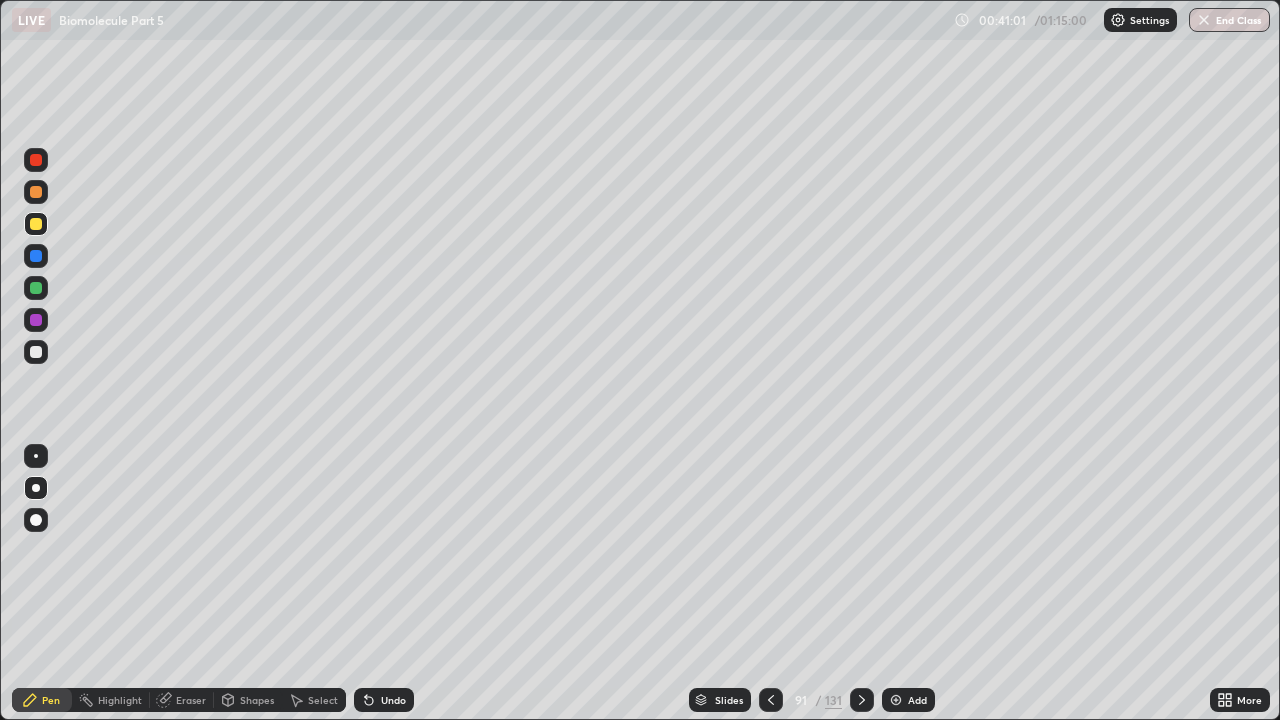 click on "Undo" at bounding box center (393, 700) 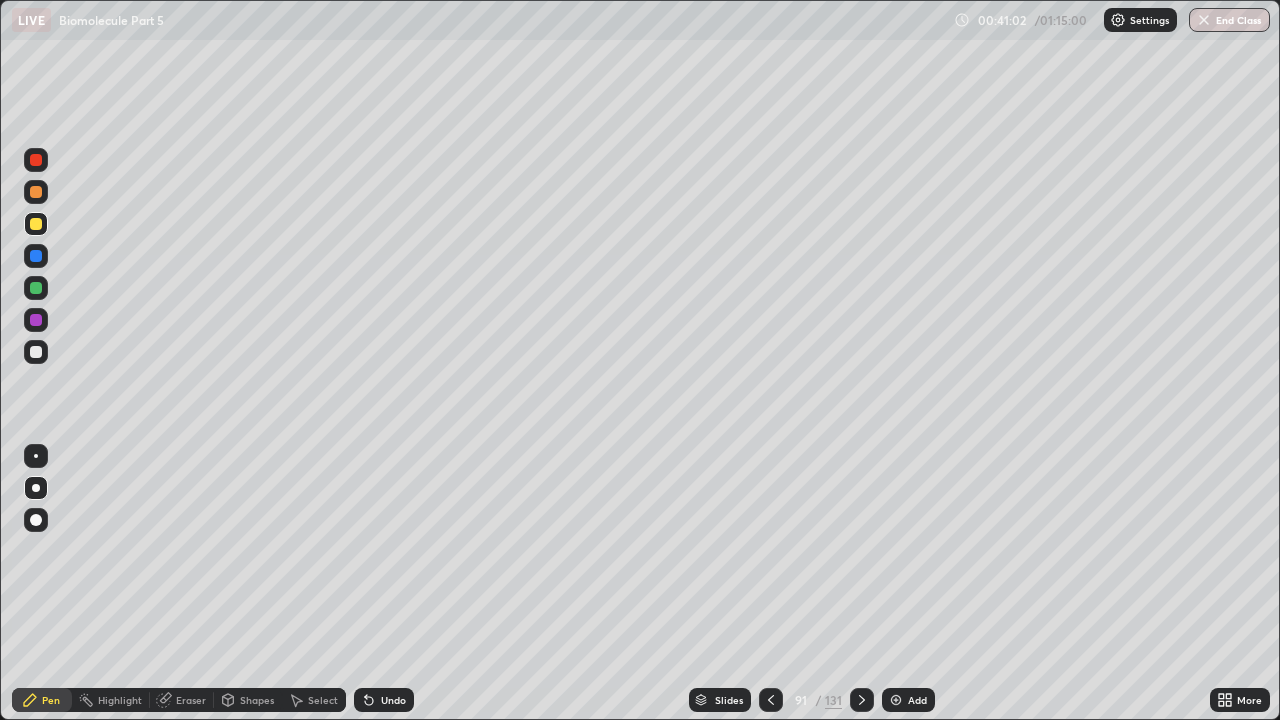 click on "Undo" at bounding box center [393, 700] 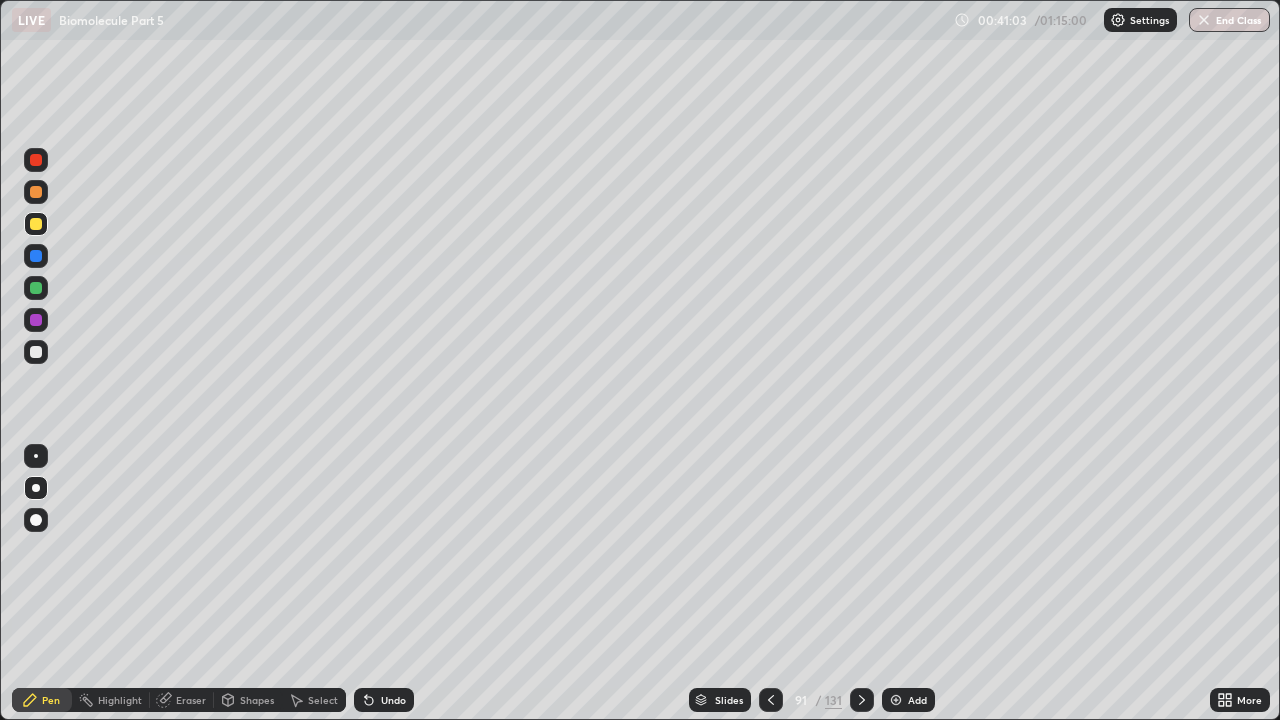 click on "Undo" at bounding box center (393, 700) 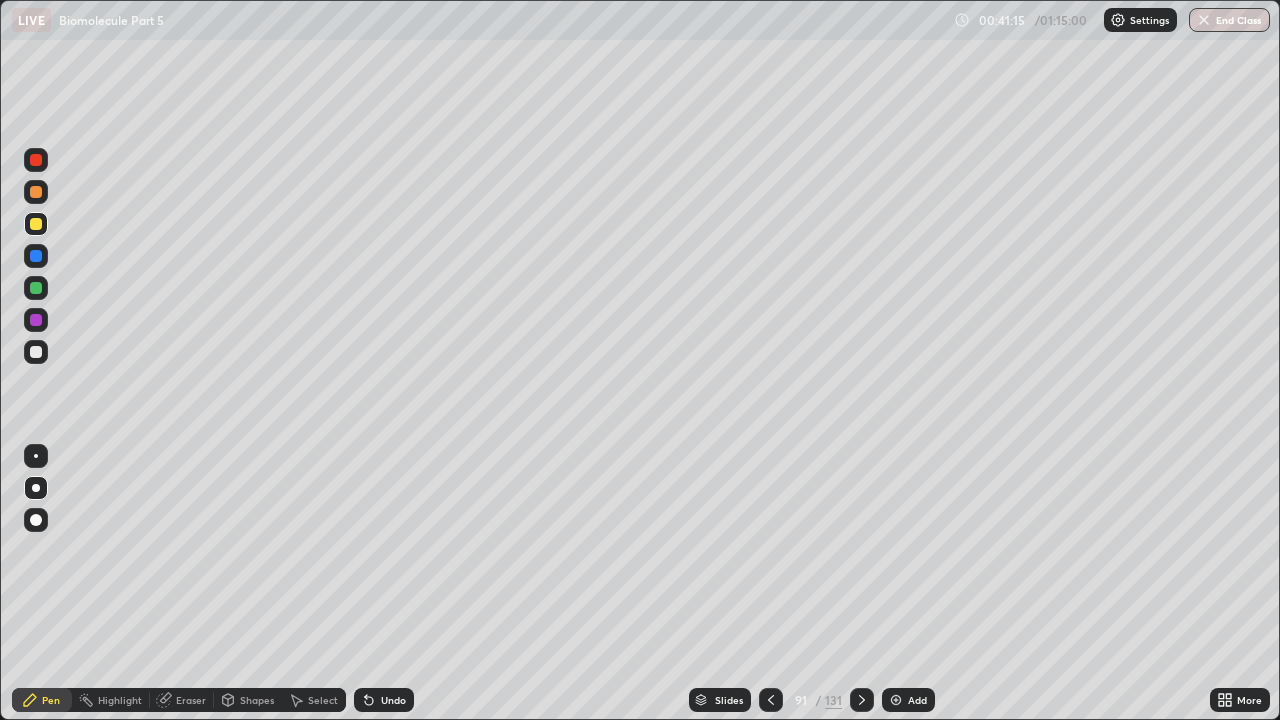 click at bounding box center (36, 256) 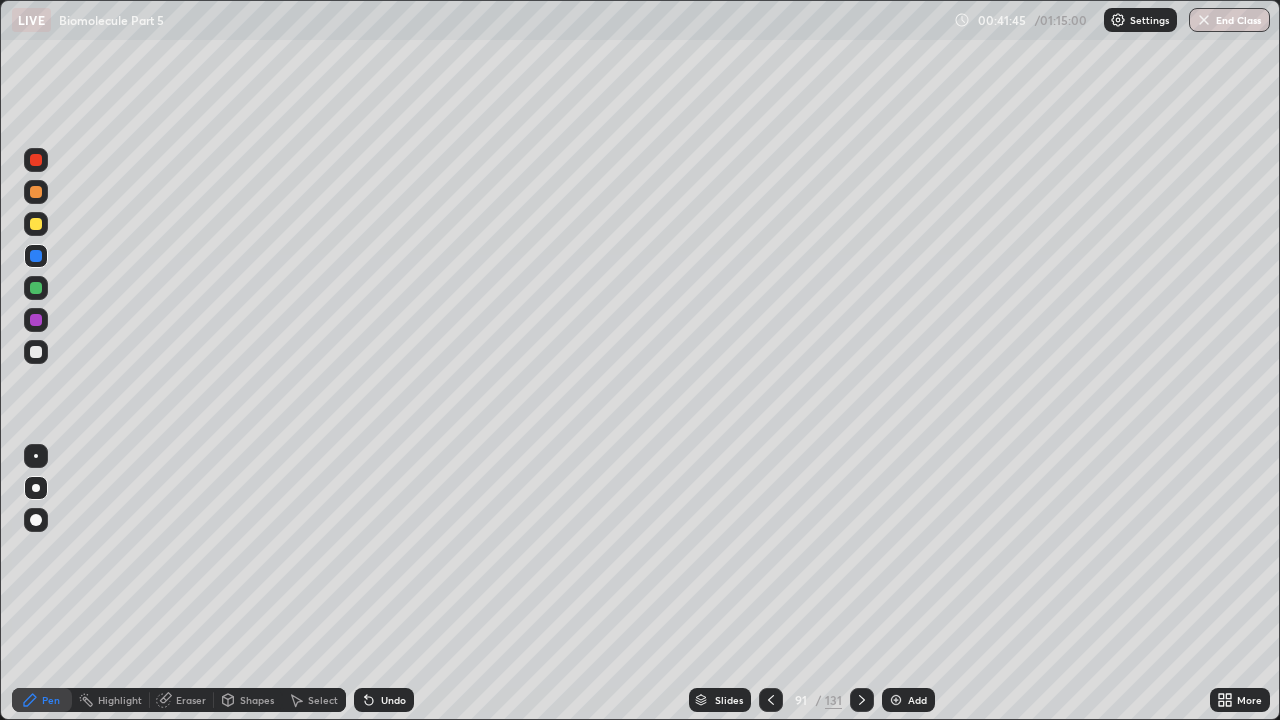 click at bounding box center (36, 320) 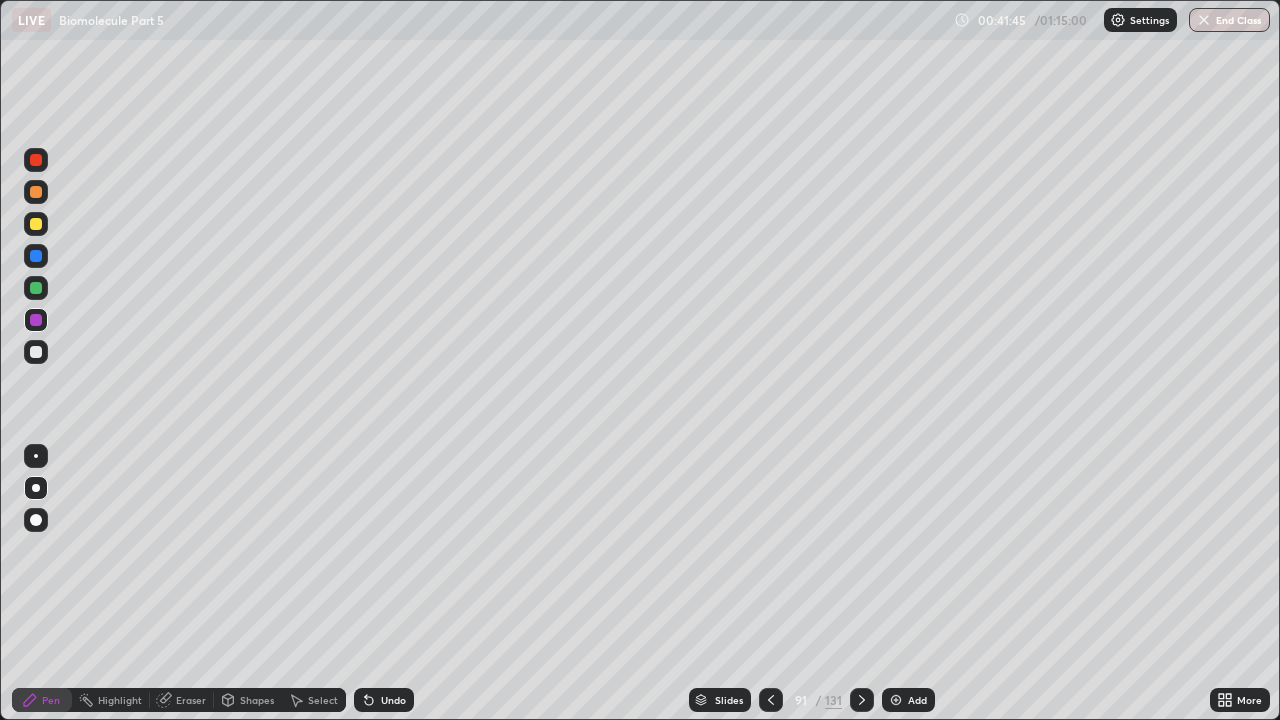 click at bounding box center (36, 456) 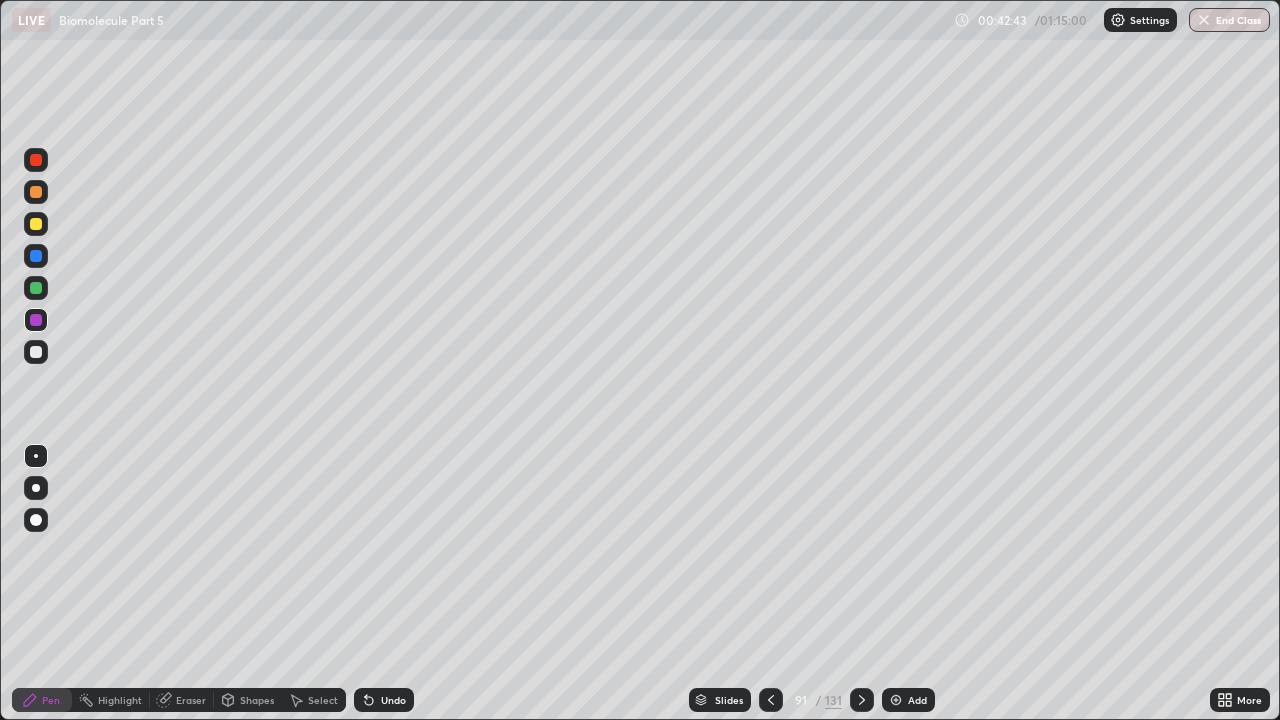click at bounding box center (771, 700) 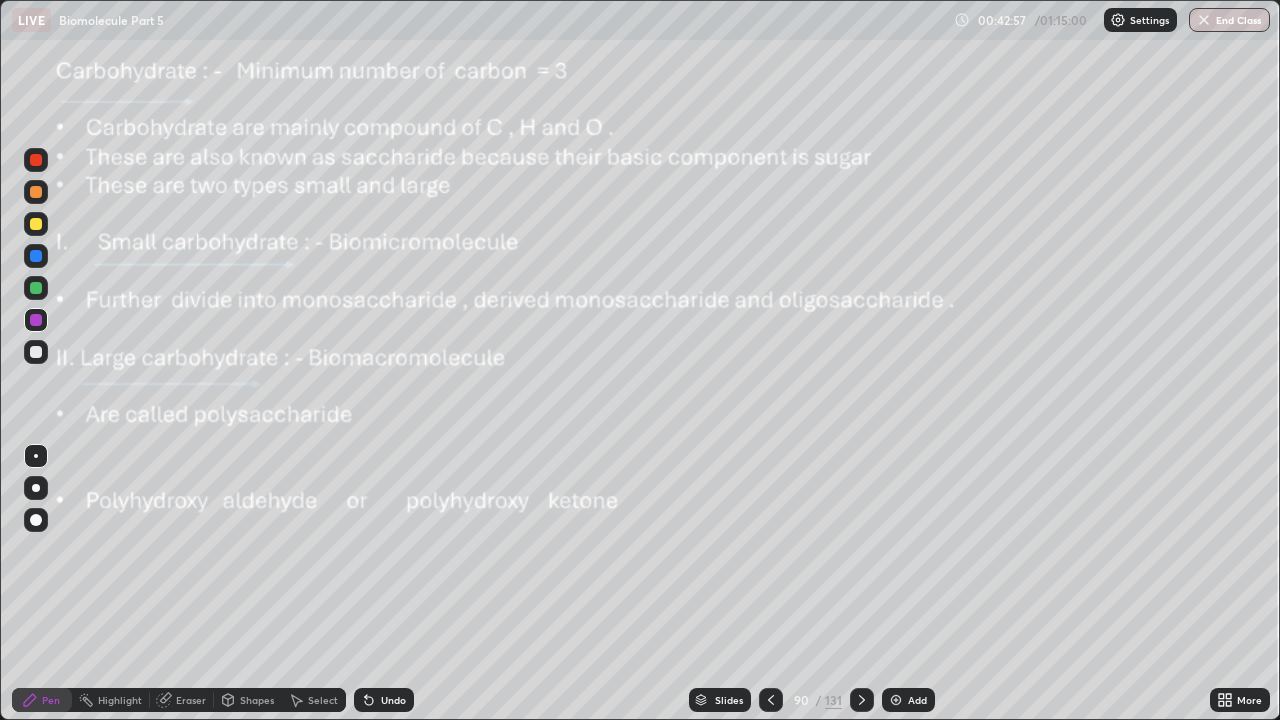 click at bounding box center (862, 700) 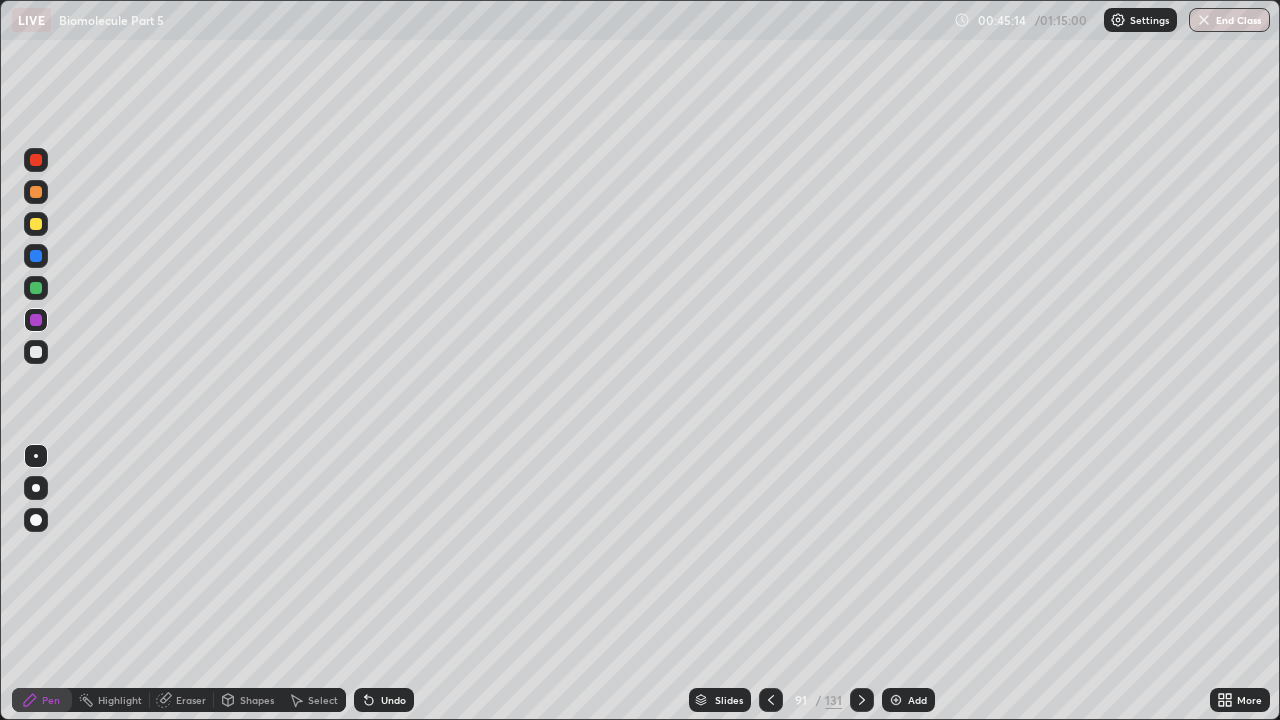 click 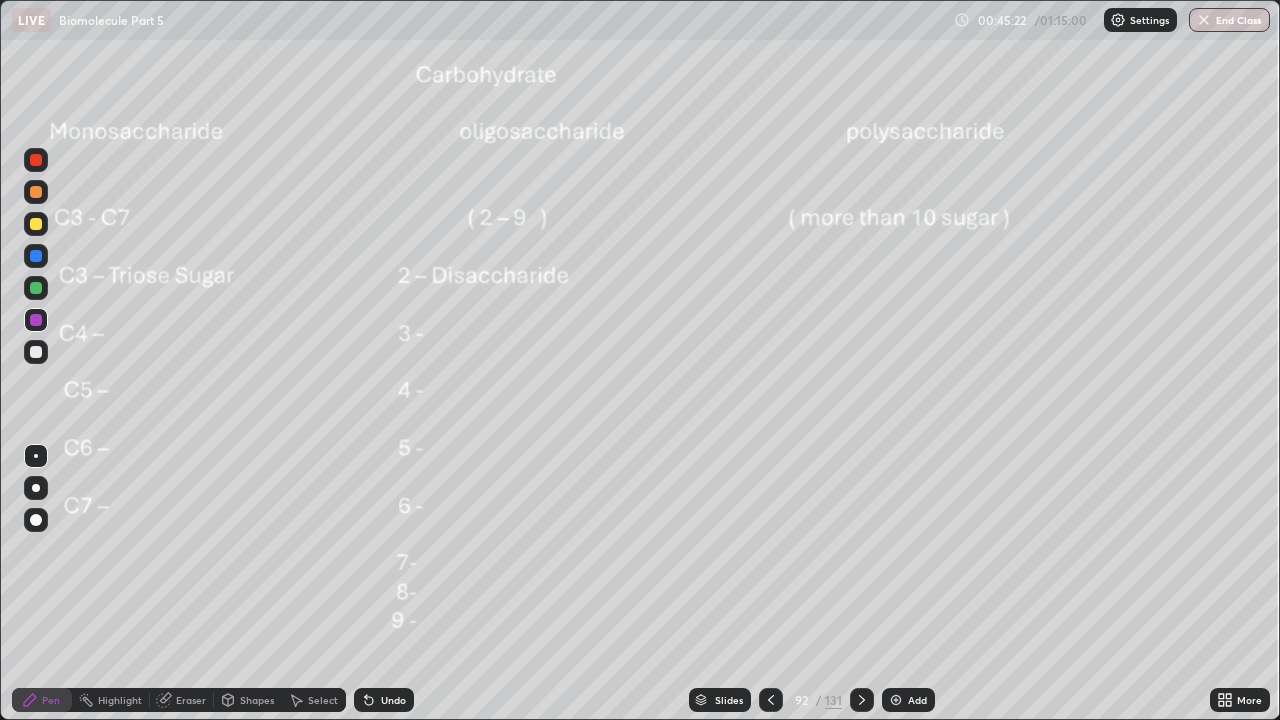 click 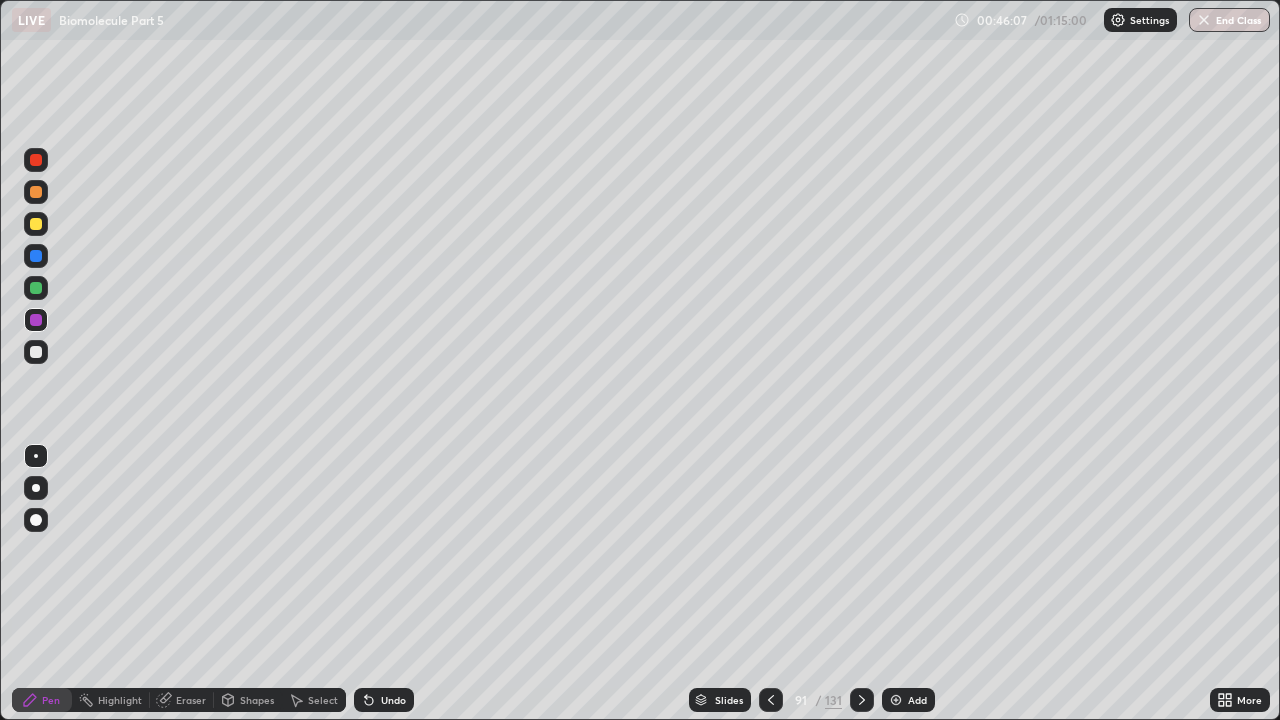 click 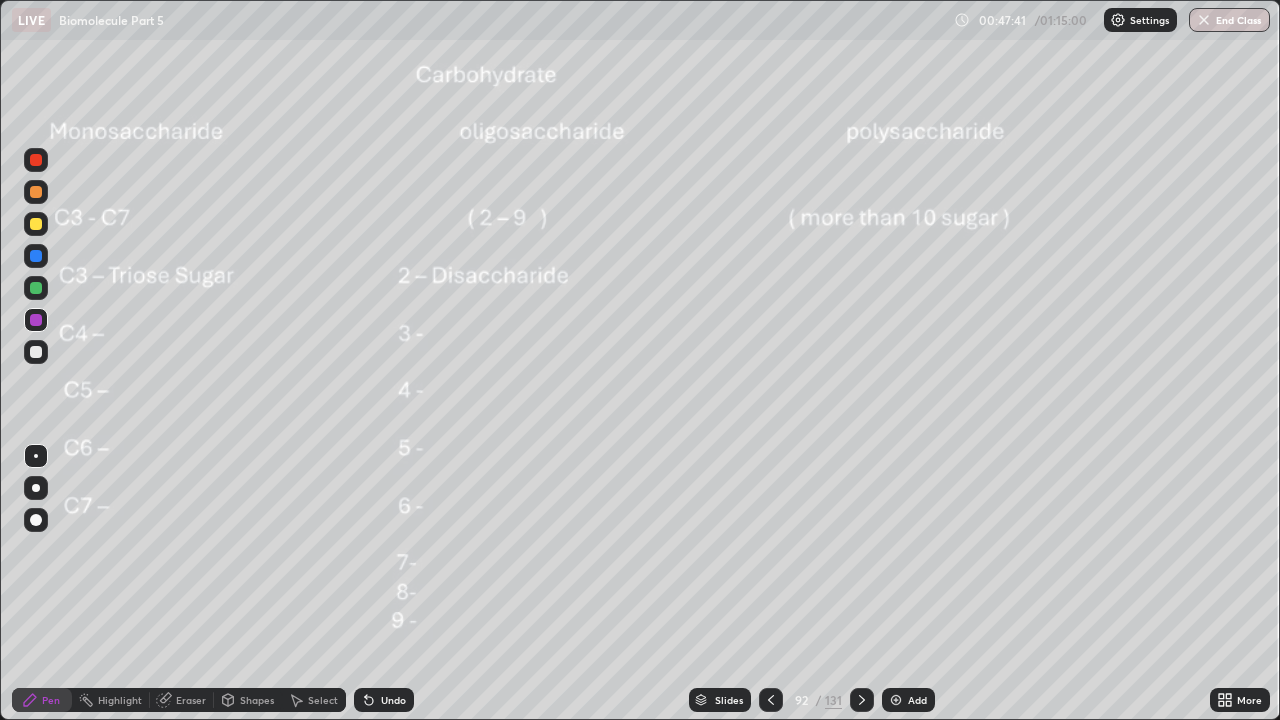 click at bounding box center (36, 192) 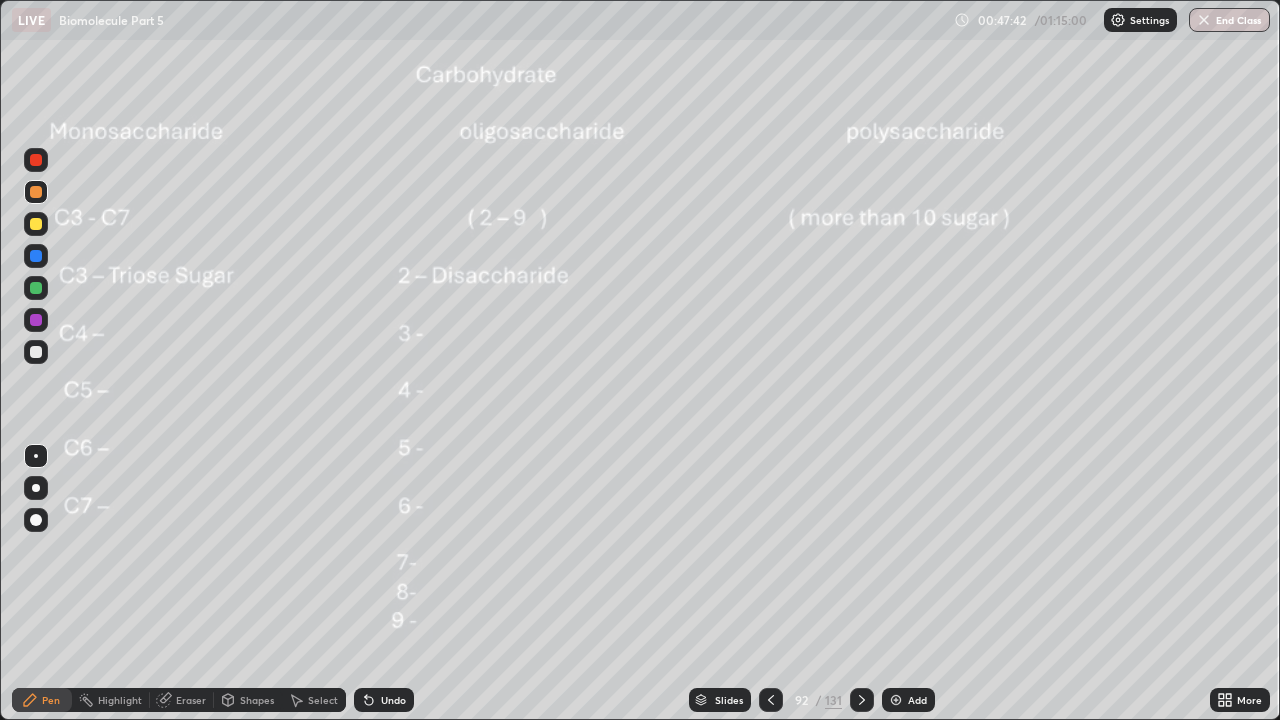 click at bounding box center [36, 488] 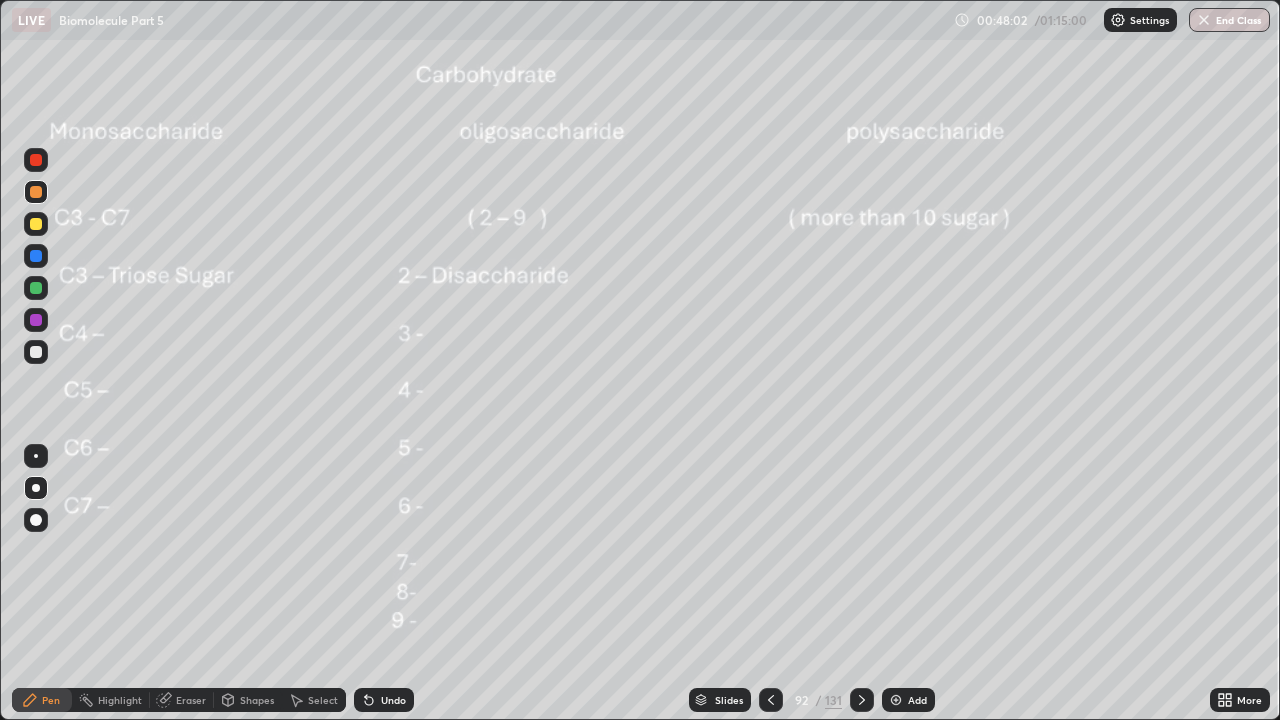 click on "Undo" at bounding box center [384, 700] 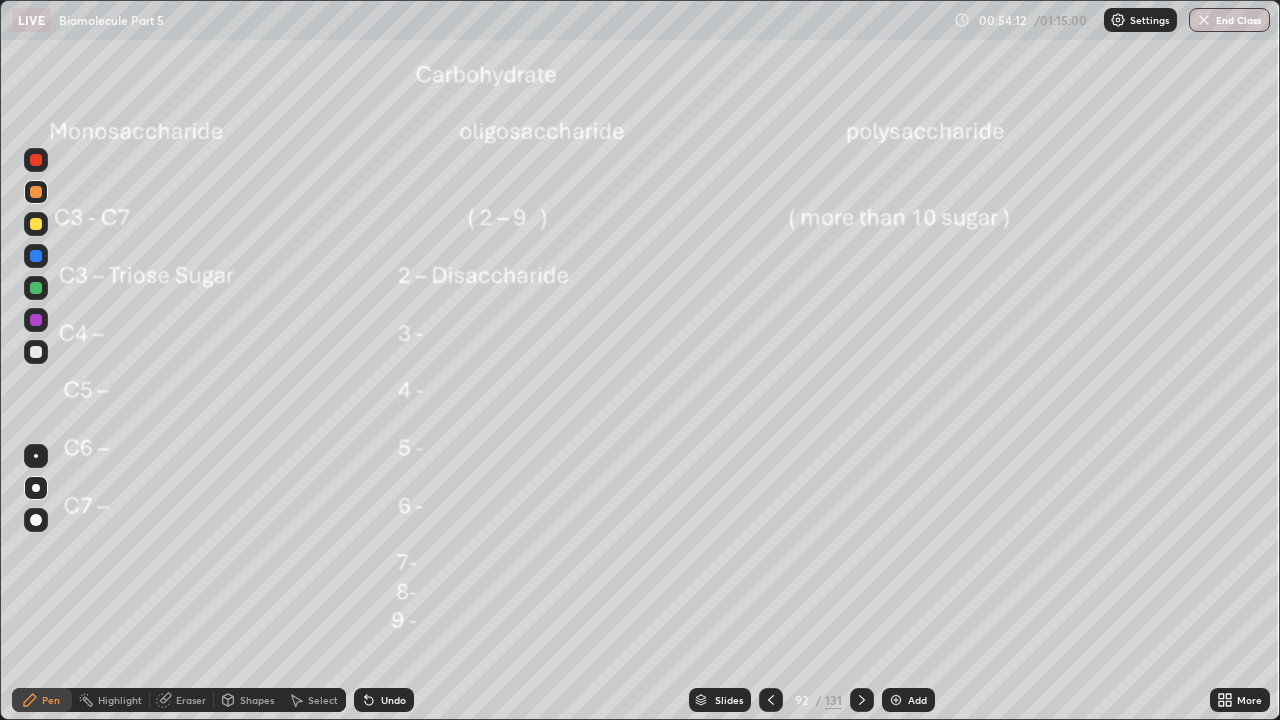 click 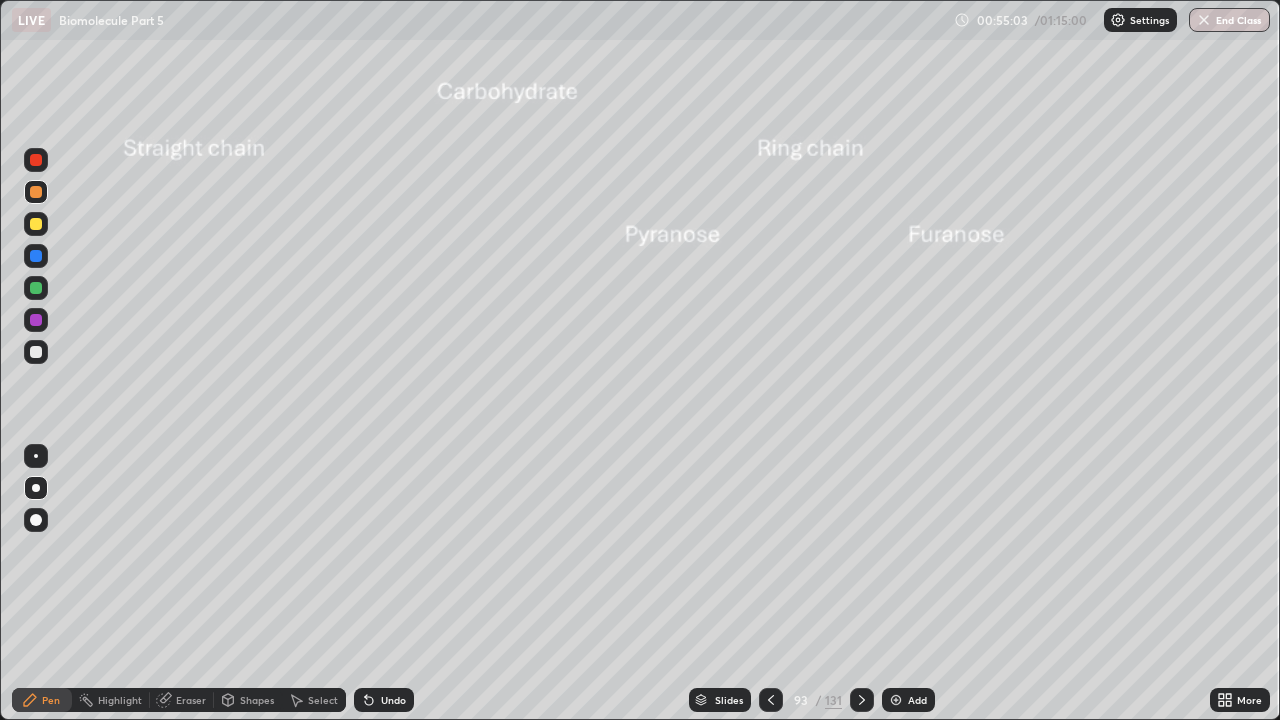 click on "Undo" at bounding box center (384, 700) 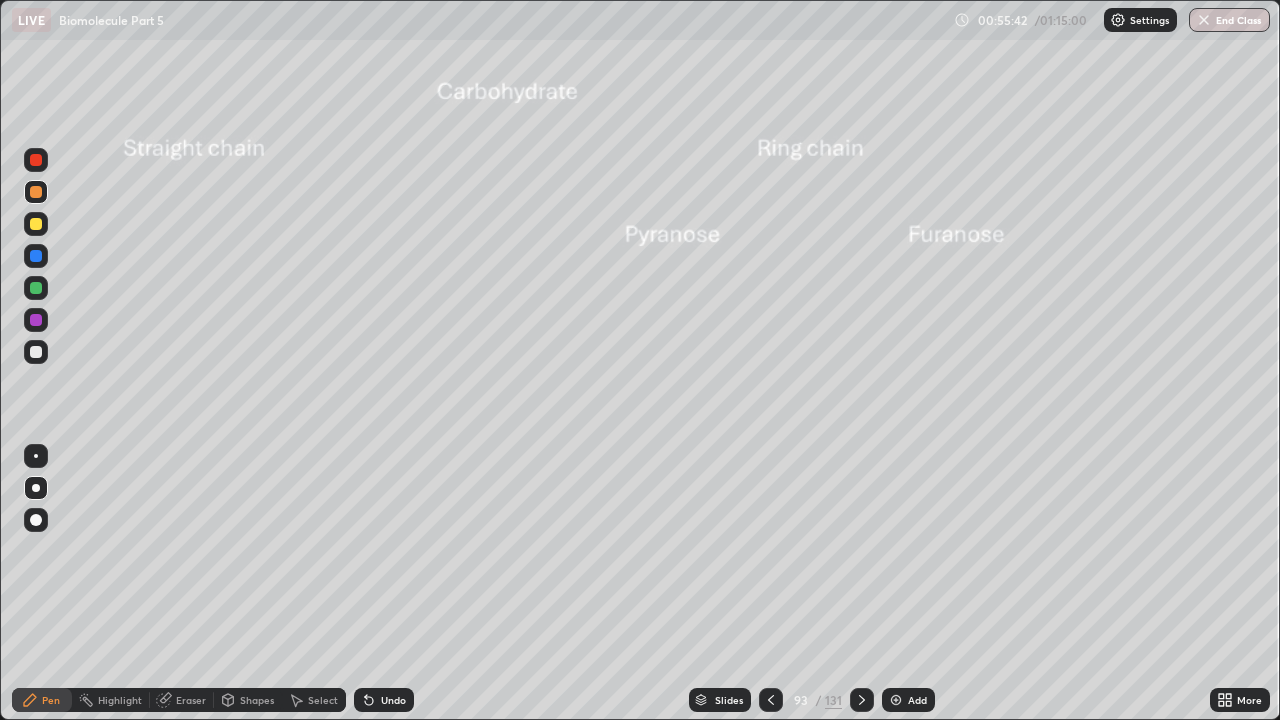 click at bounding box center [36, 456] 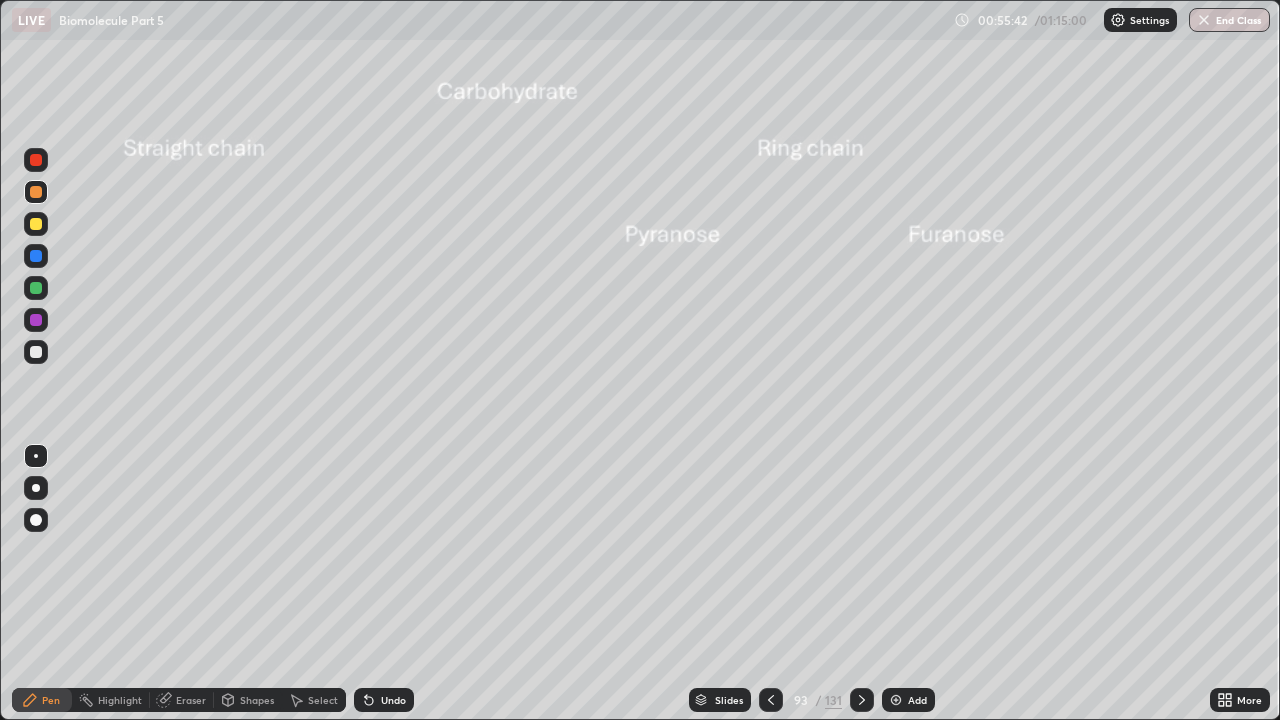 click at bounding box center [36, 320] 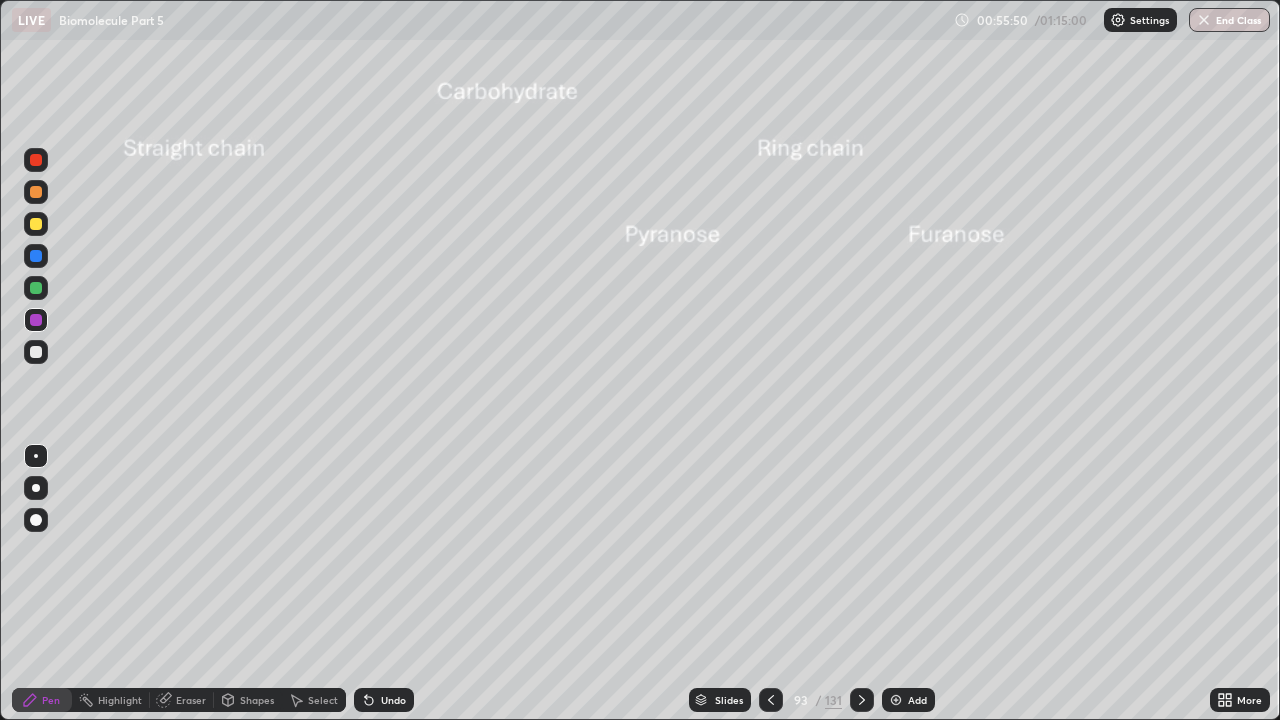 click on "Eraser" at bounding box center [191, 700] 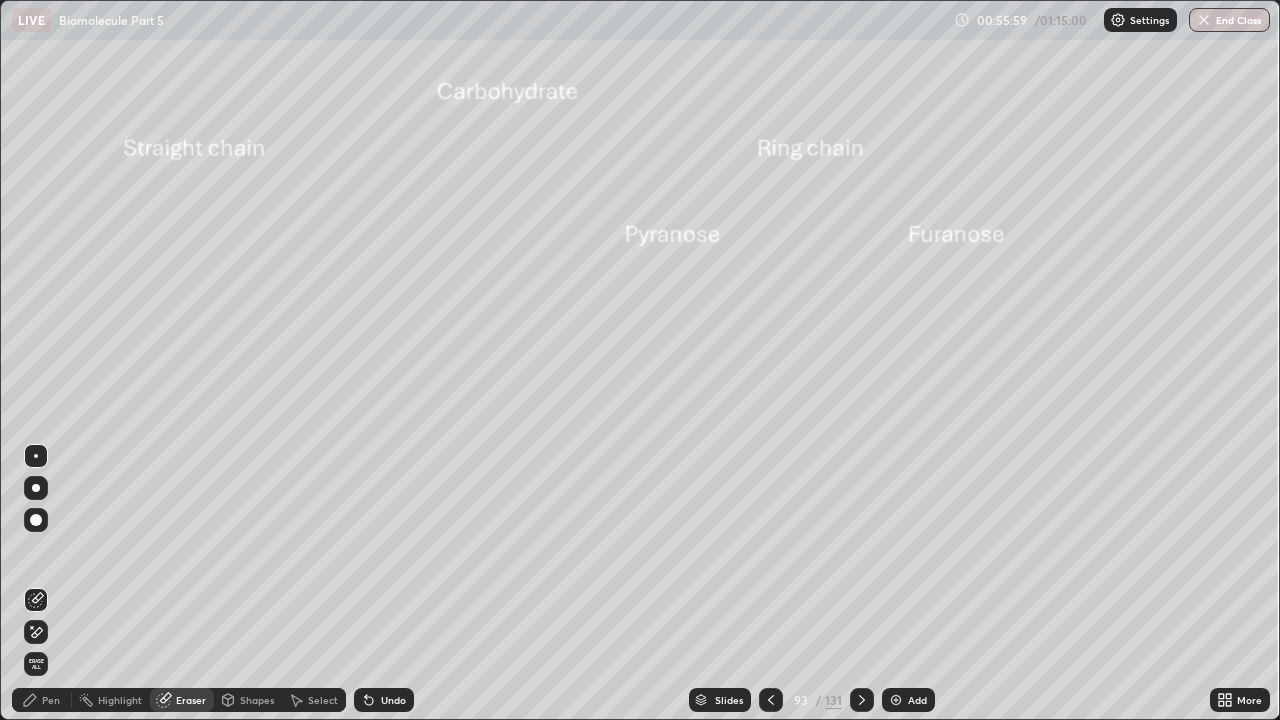 click on "Pen" at bounding box center (51, 700) 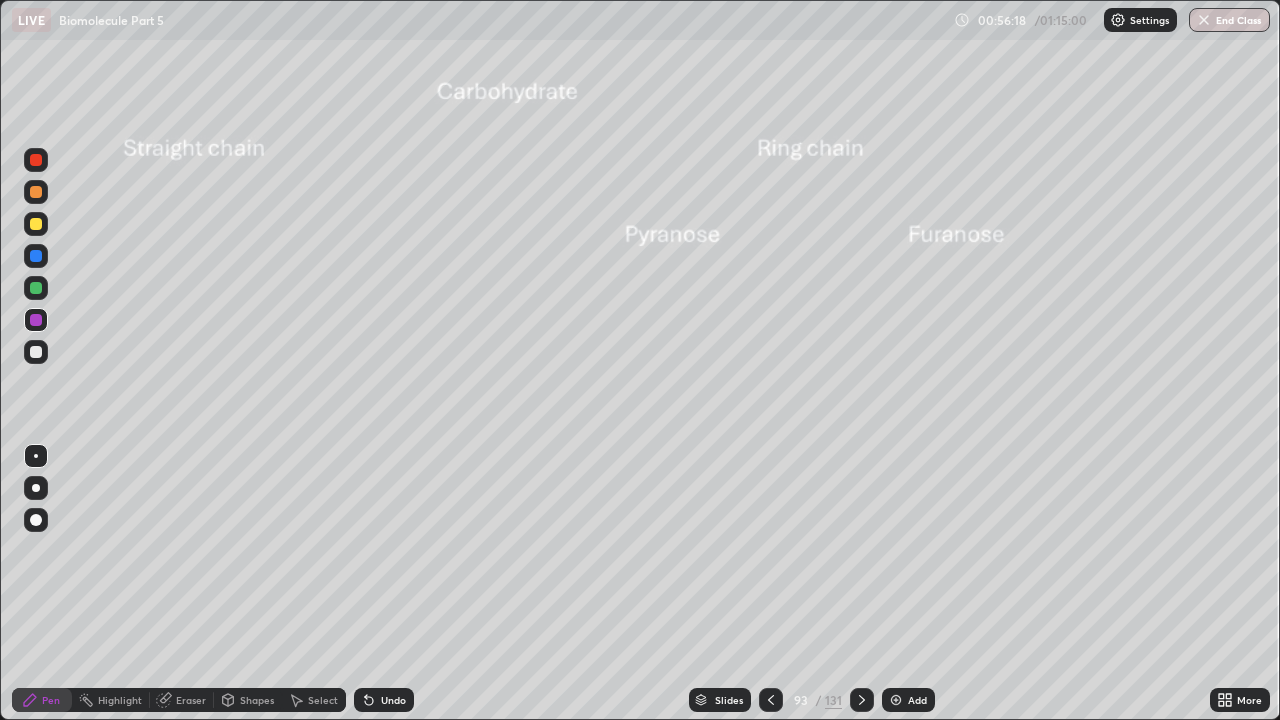 click at bounding box center [36, 256] 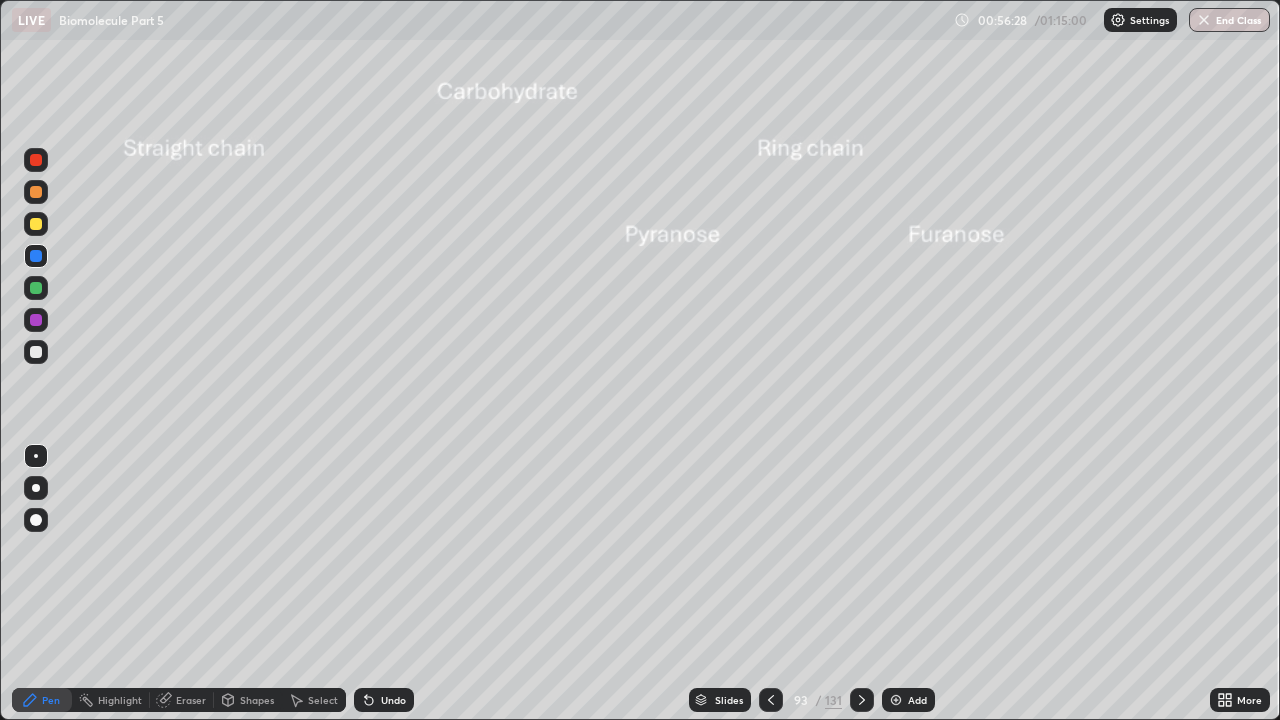 click at bounding box center (36, 320) 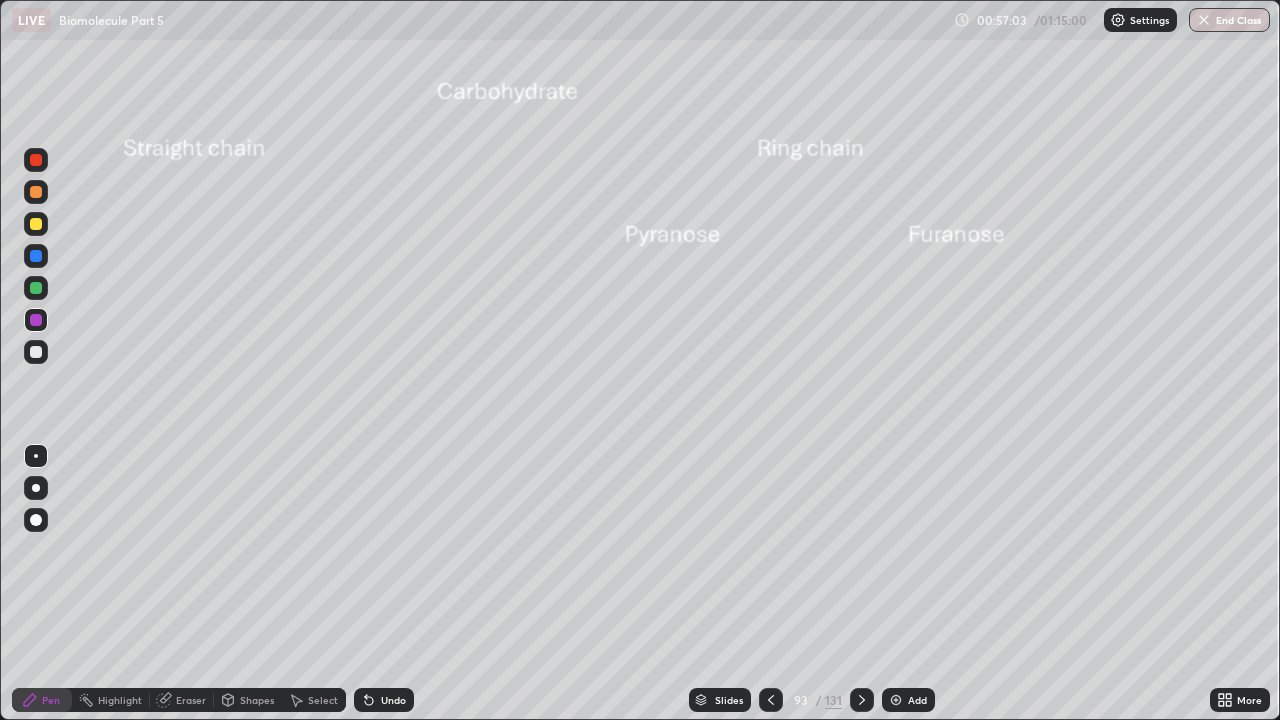 click 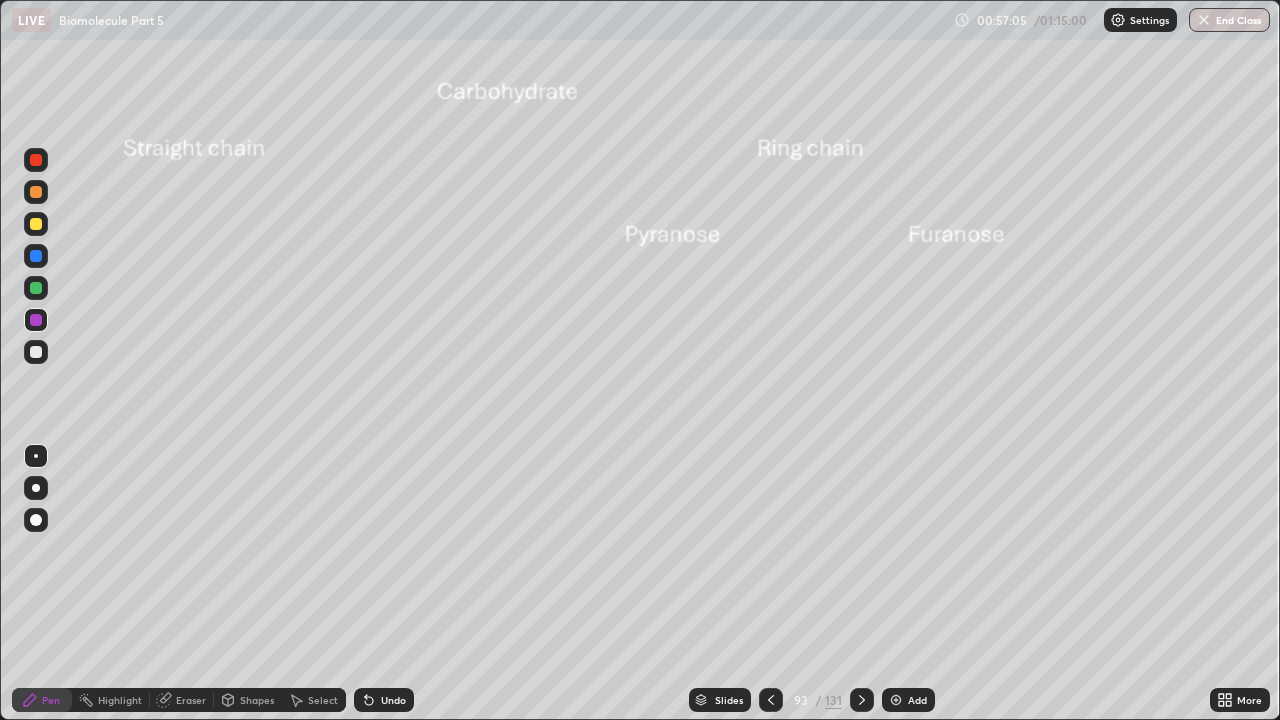 click on "Eraser" at bounding box center [191, 700] 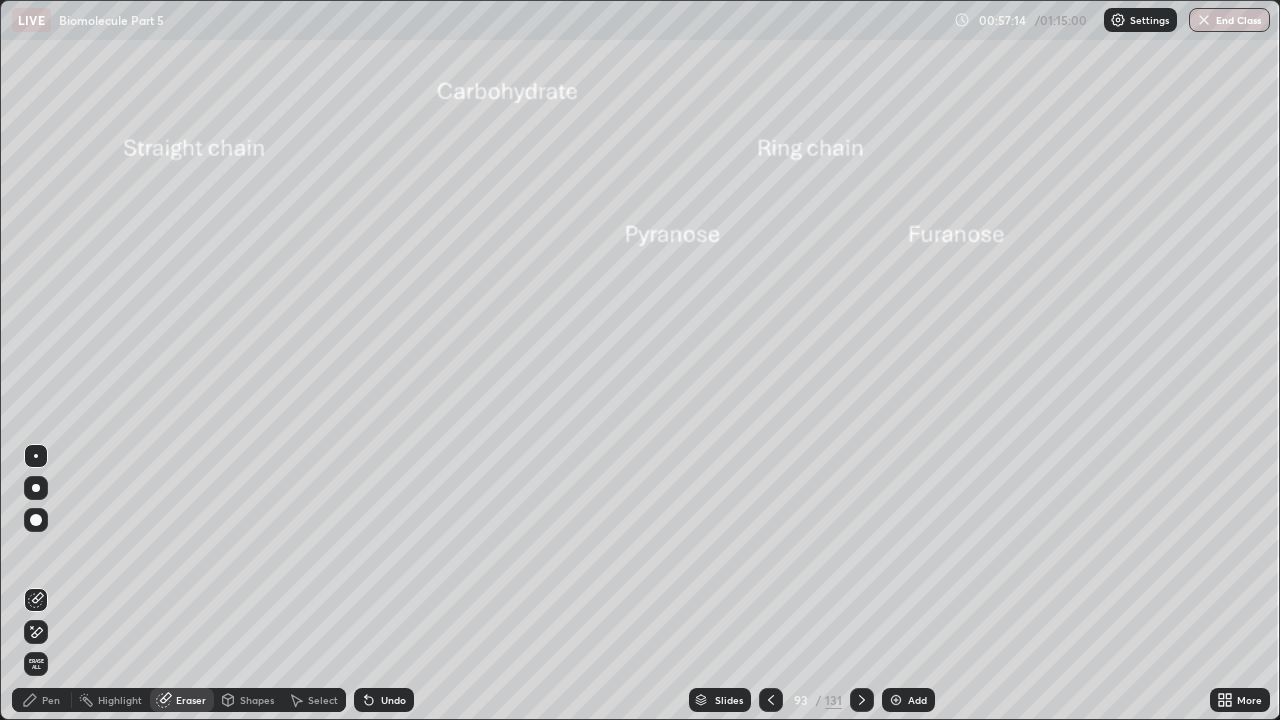click on "Pen" at bounding box center [42, 700] 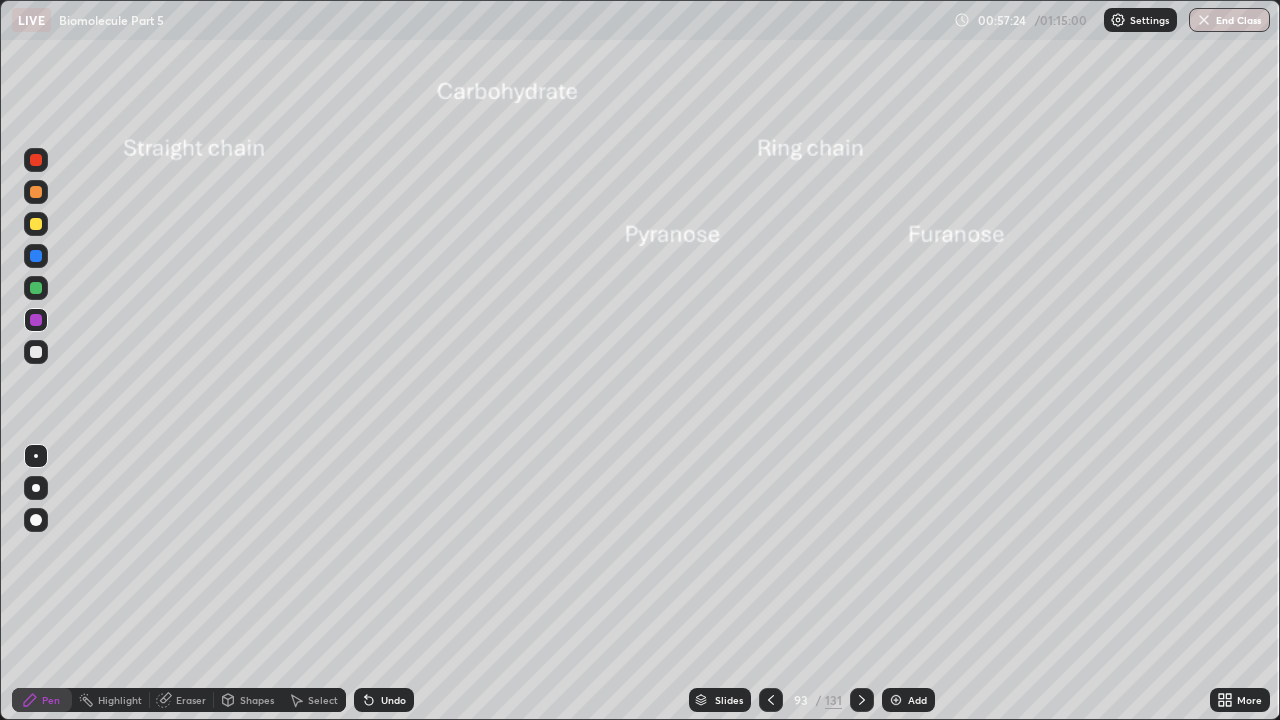 click on "Undo" at bounding box center (393, 700) 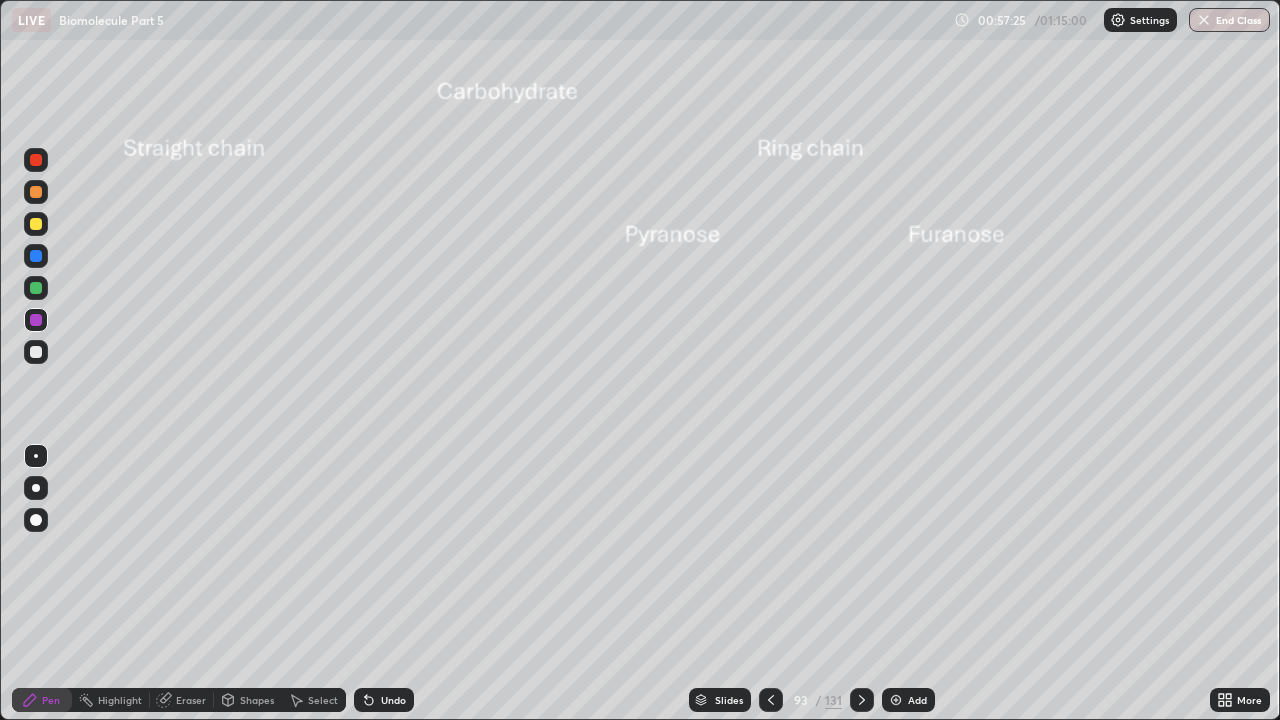 click on "Undo" at bounding box center [384, 700] 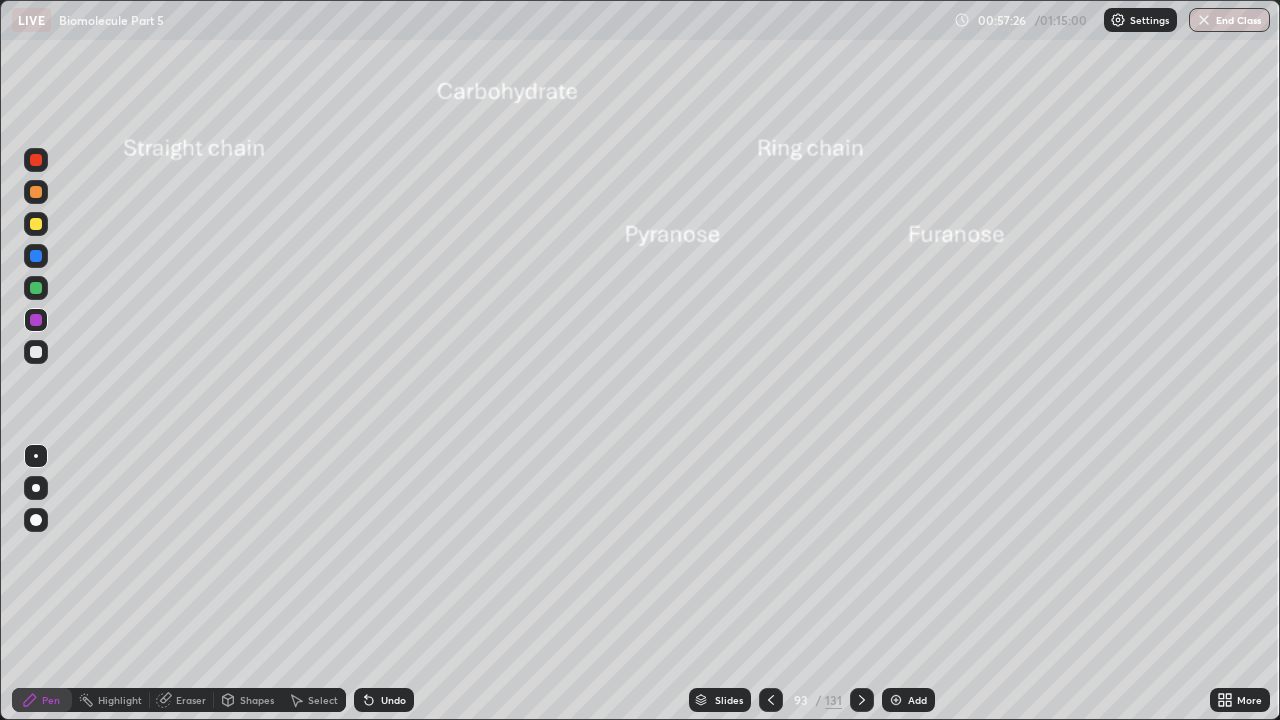 click on "Undo" at bounding box center (384, 700) 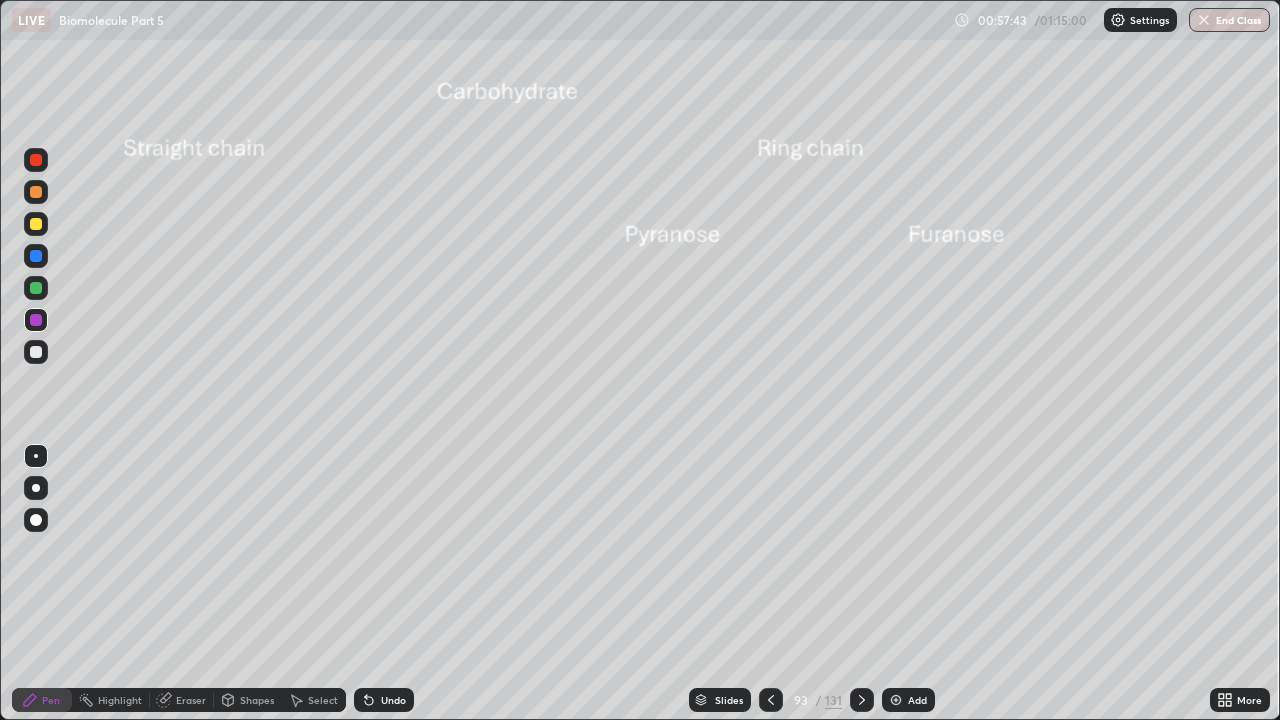 click on "Undo" at bounding box center (393, 700) 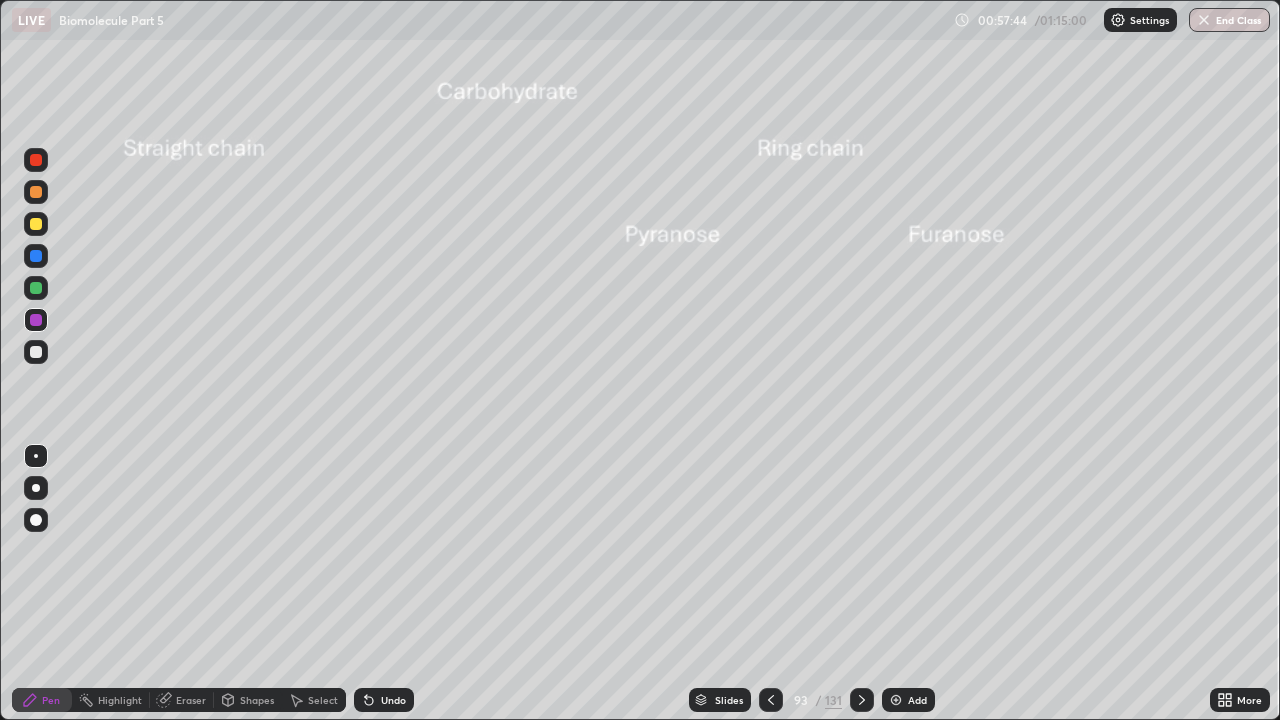 click on "Undo" at bounding box center (393, 700) 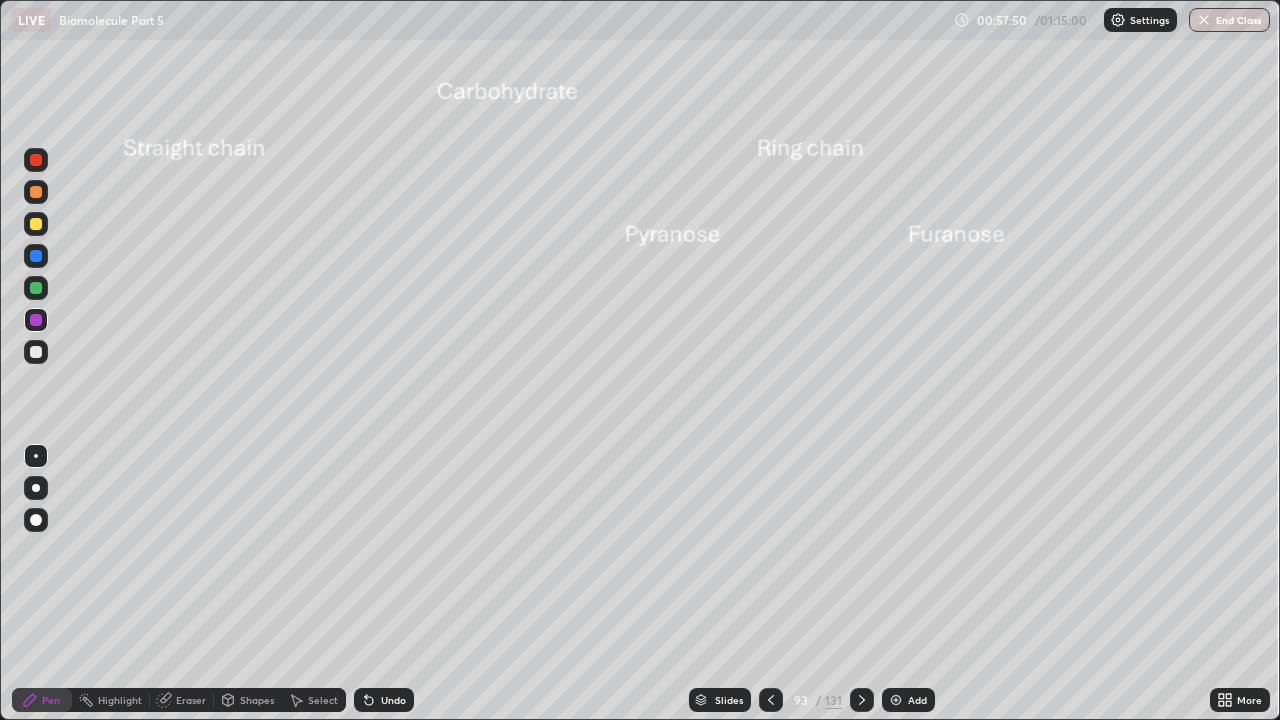 click at bounding box center [36, 488] 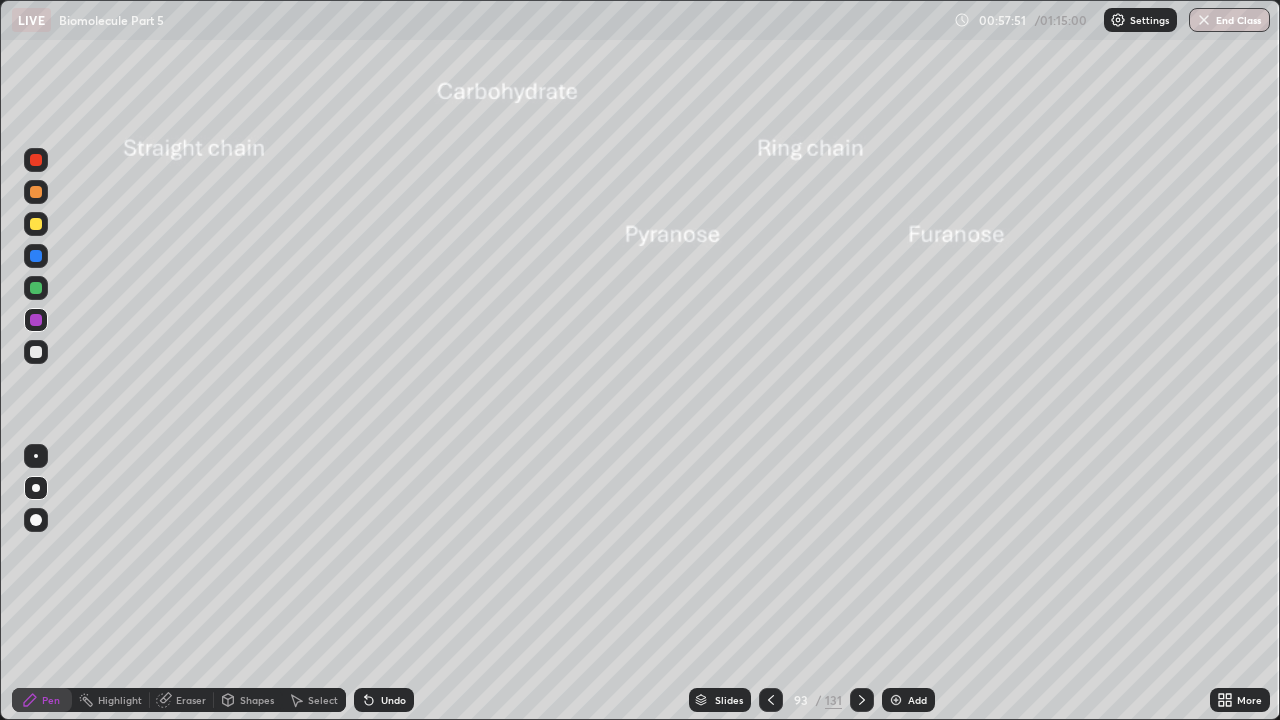 click at bounding box center [36, 288] 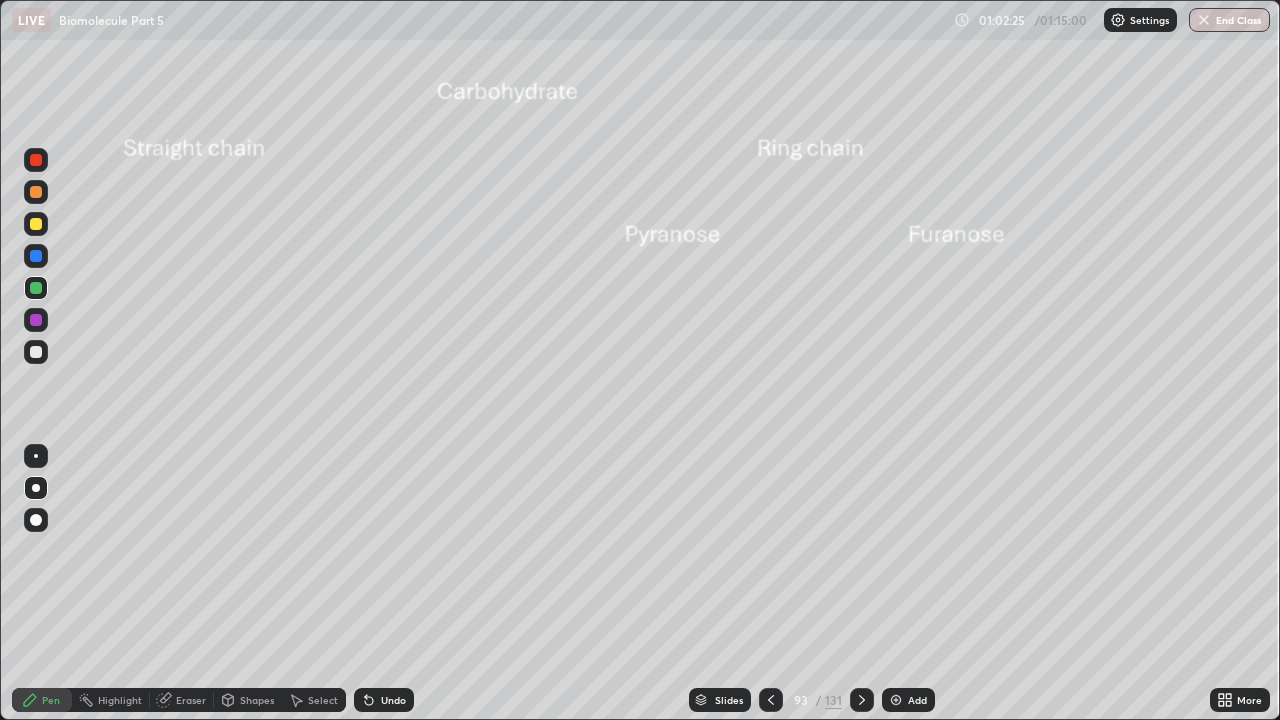 click 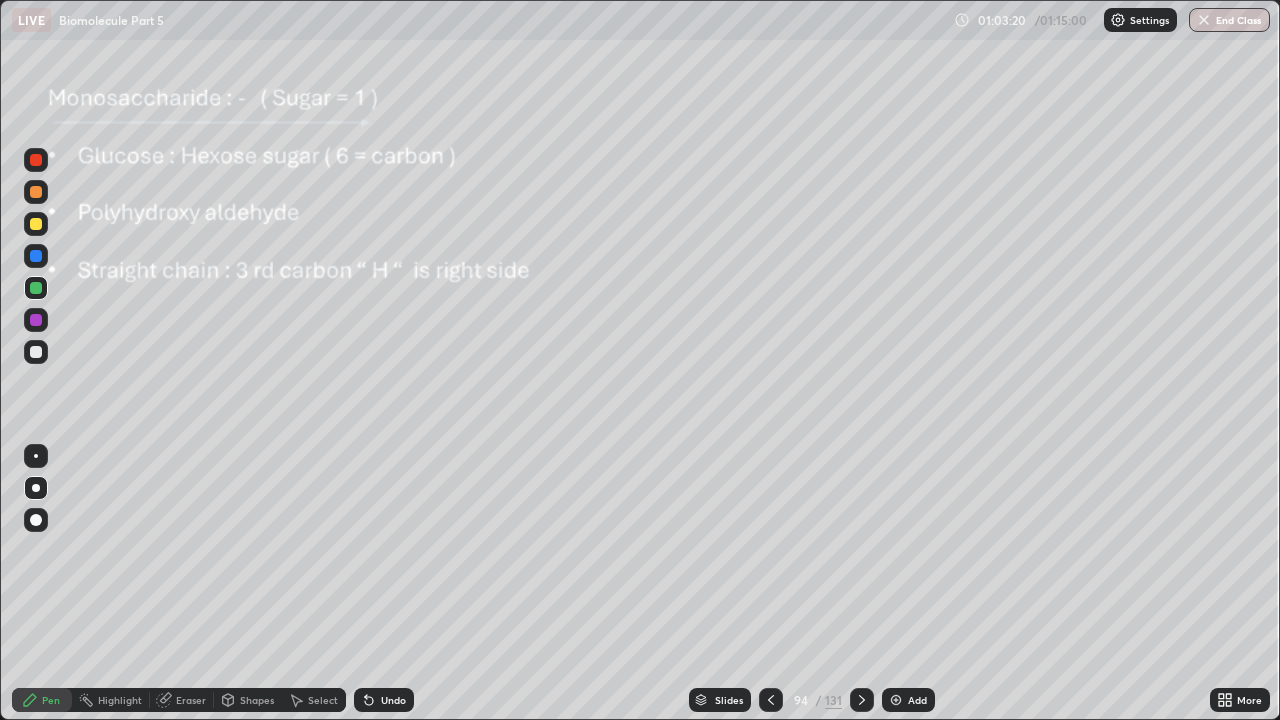 click at bounding box center [36, 456] 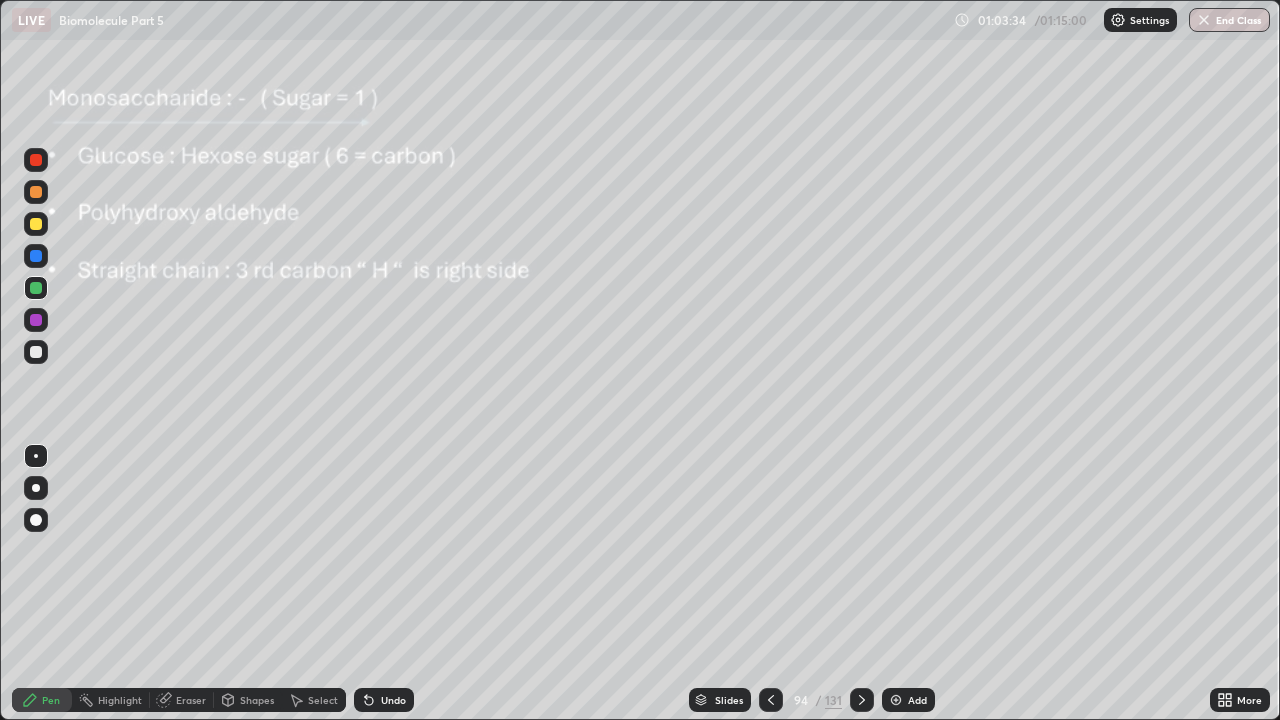 click at bounding box center (36, 320) 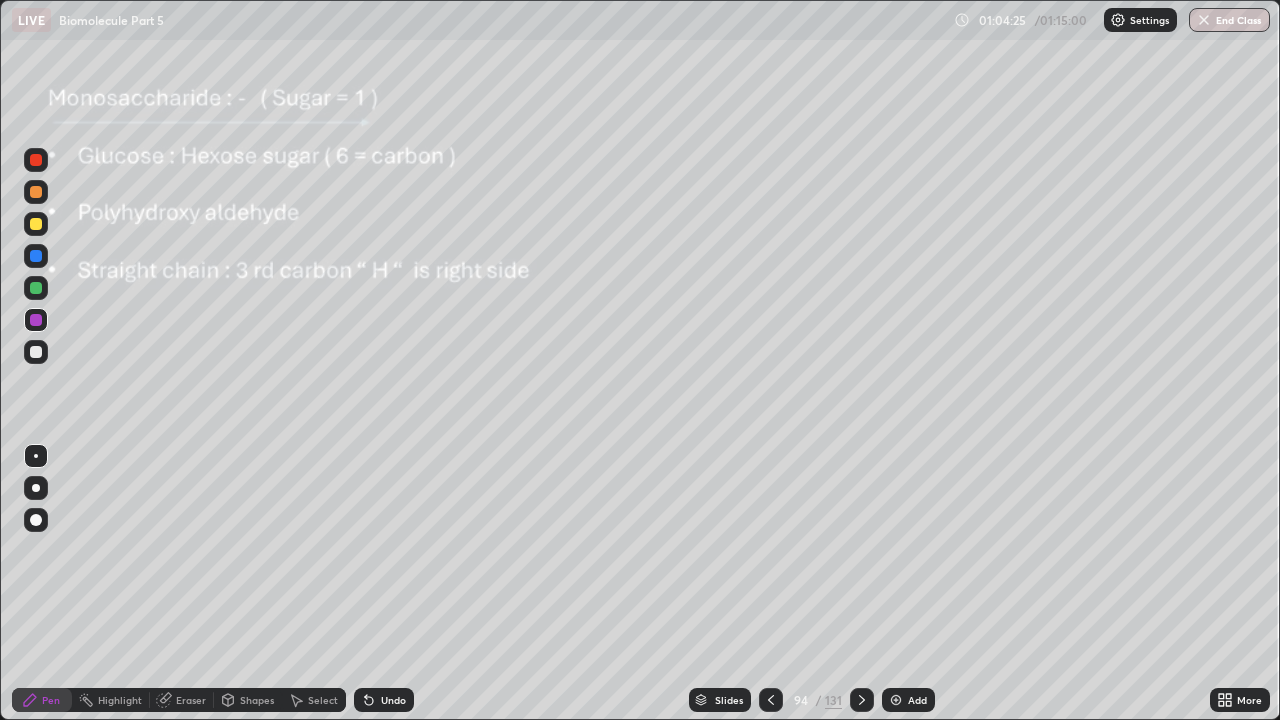 click 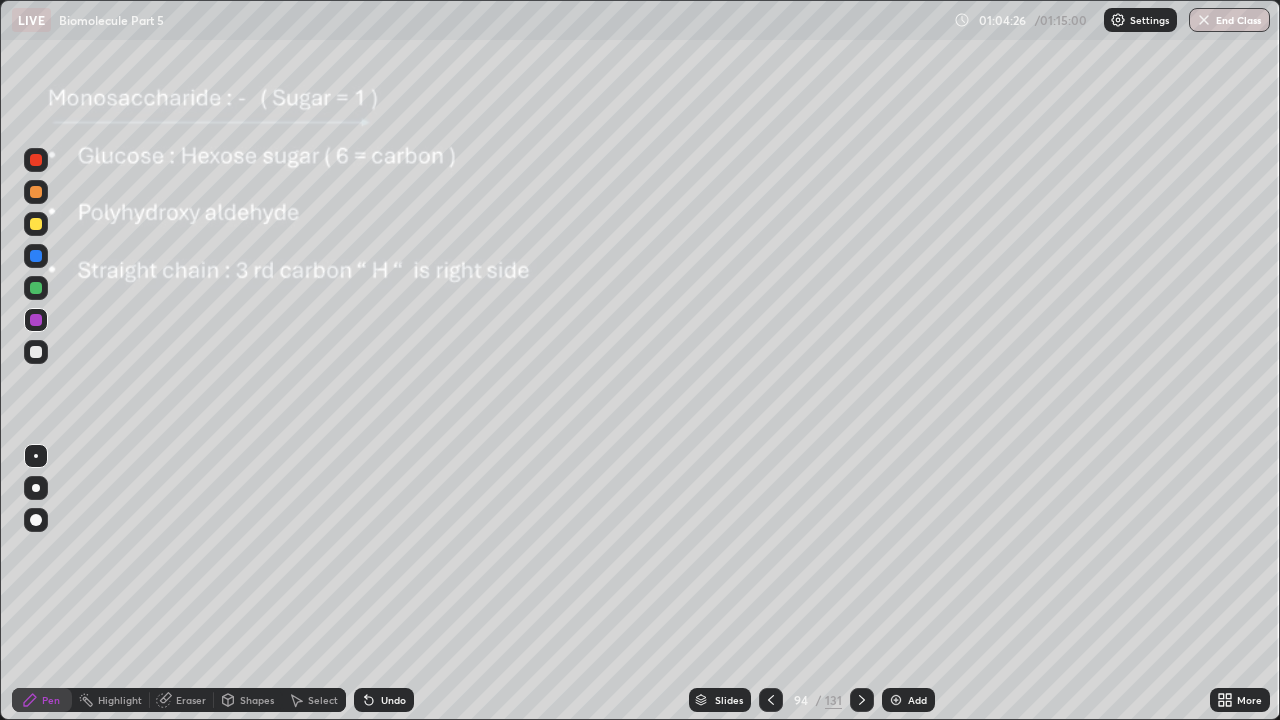 click 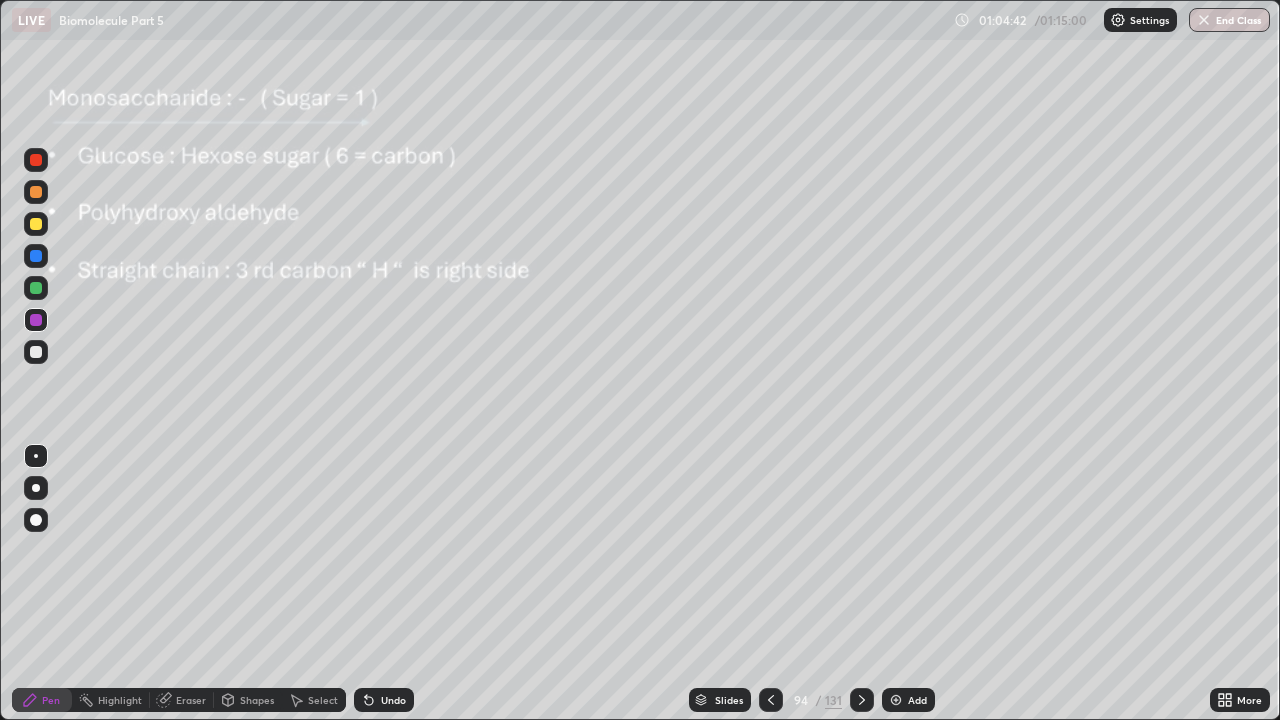 click 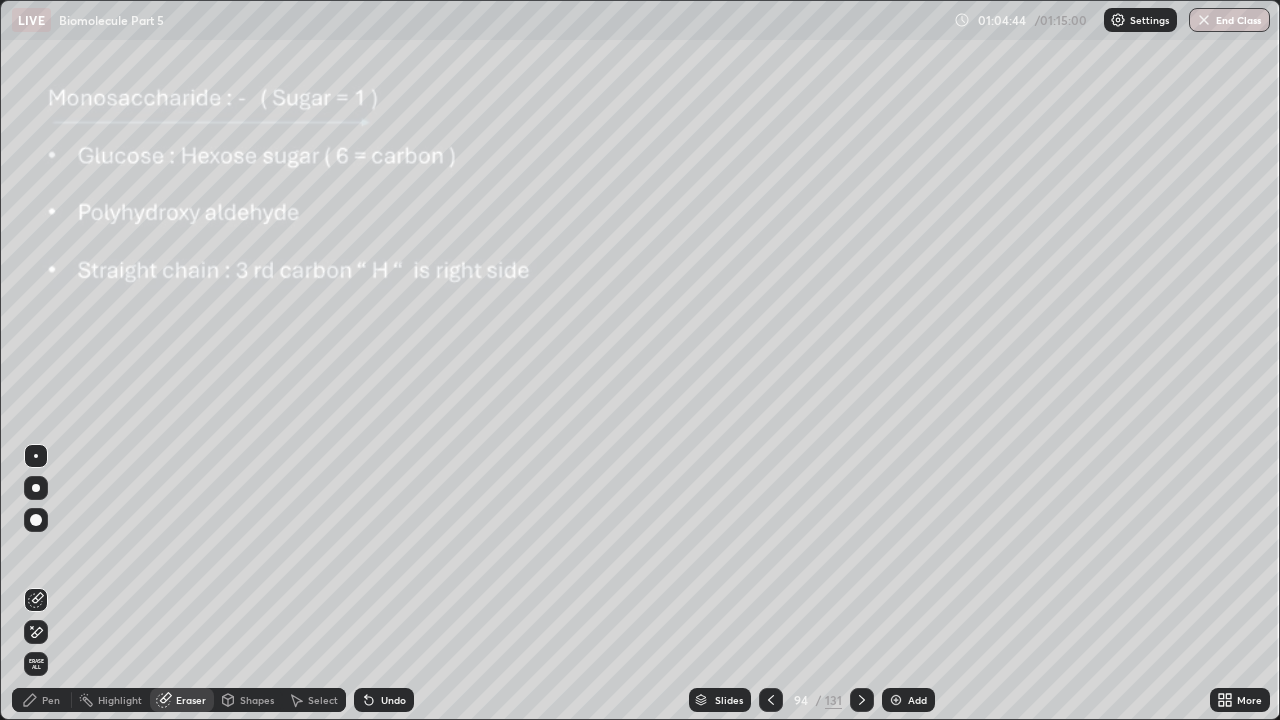 click on "Pen" at bounding box center [51, 700] 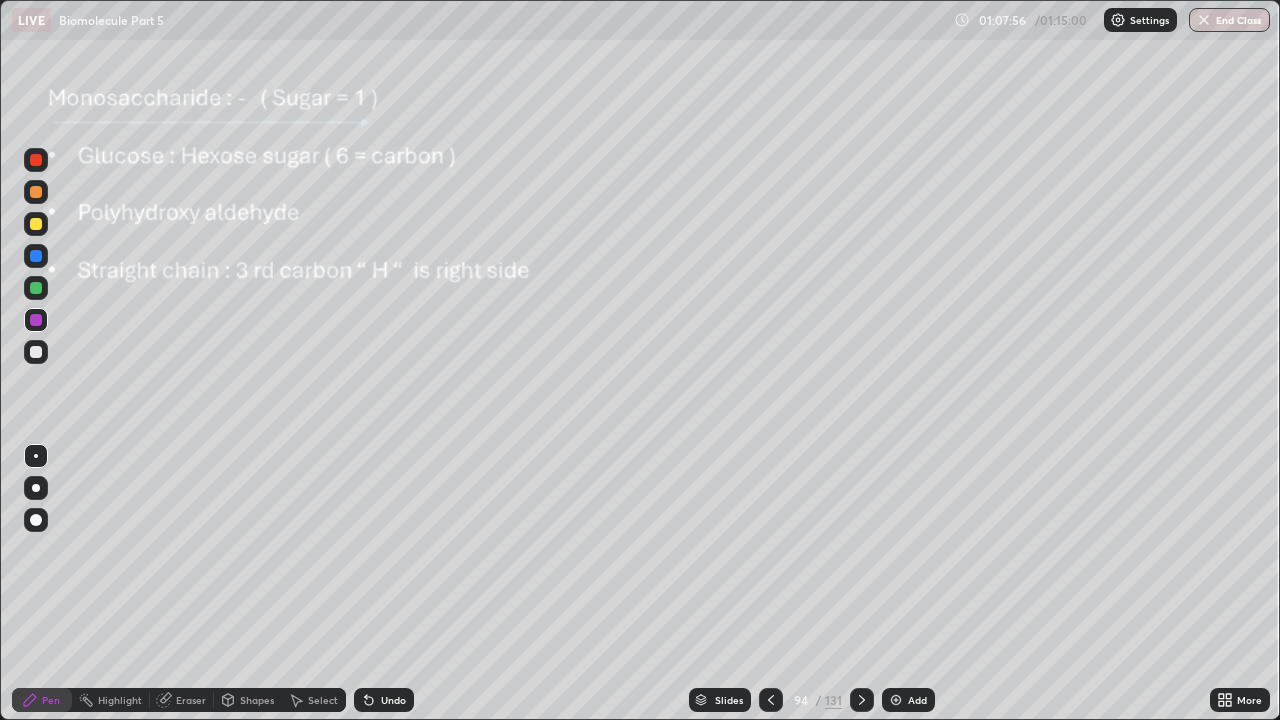 click on "End Class" at bounding box center (1229, 20) 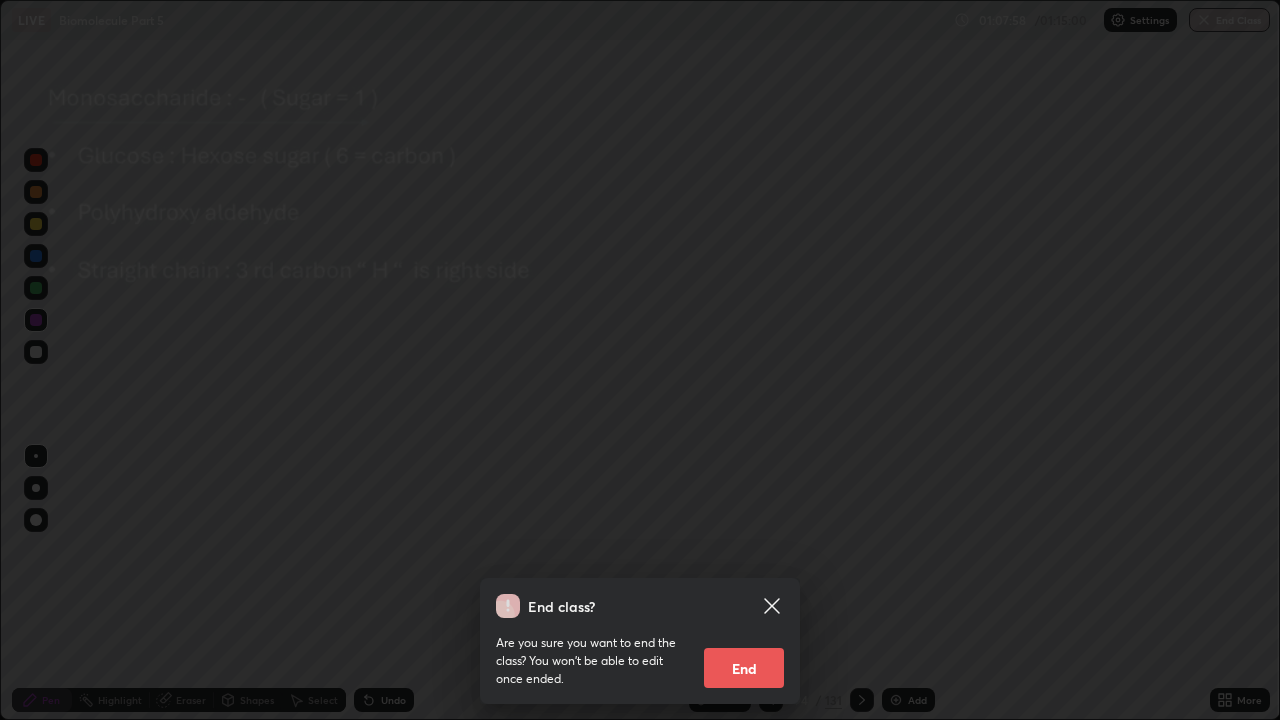 click on "End" at bounding box center [744, 668] 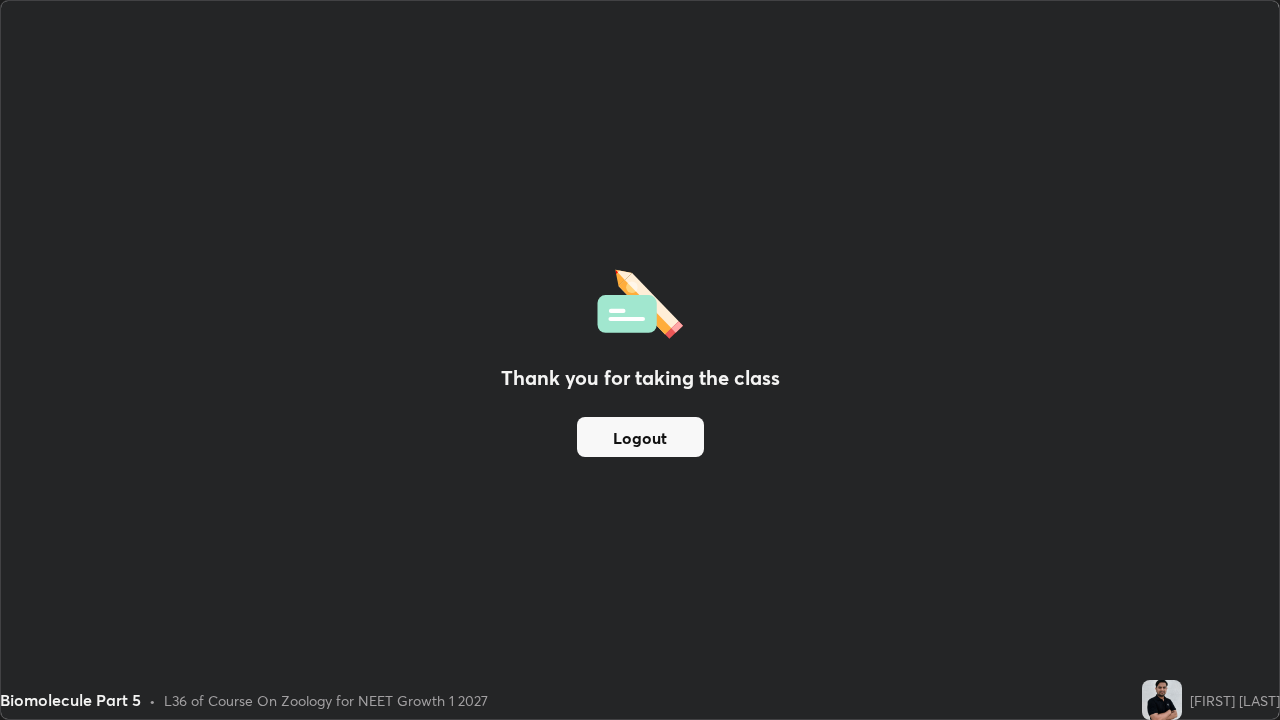 click on "Logout" at bounding box center (640, 437) 